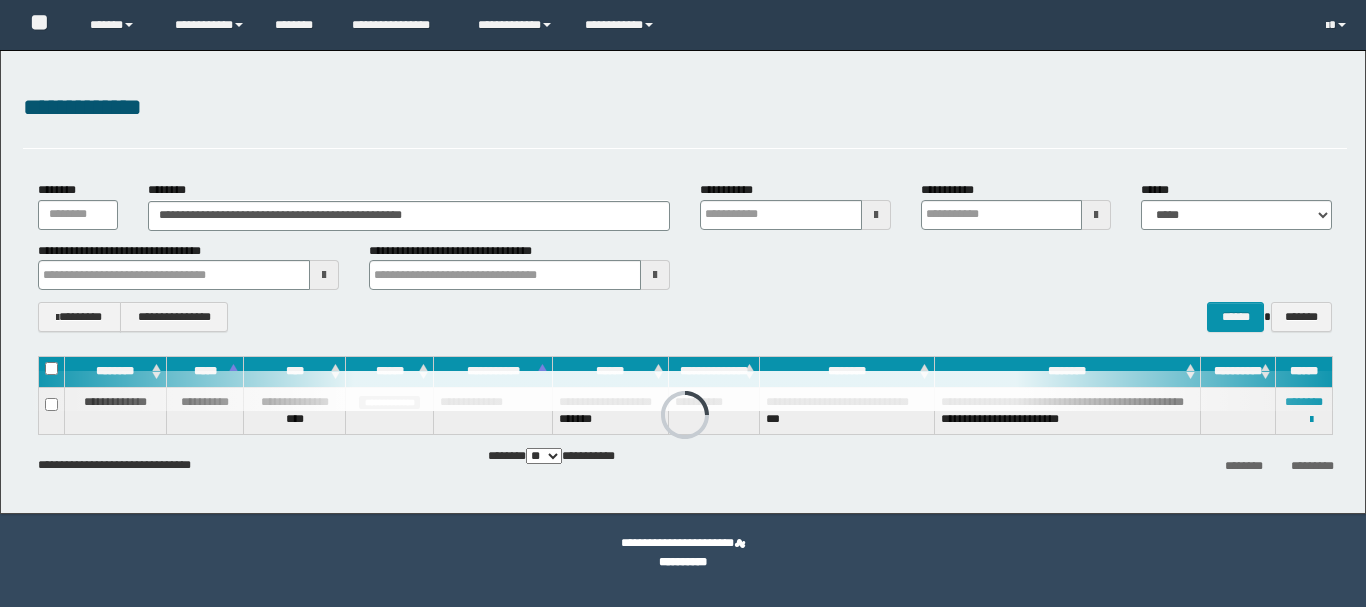 scroll, scrollTop: 0, scrollLeft: 0, axis: both 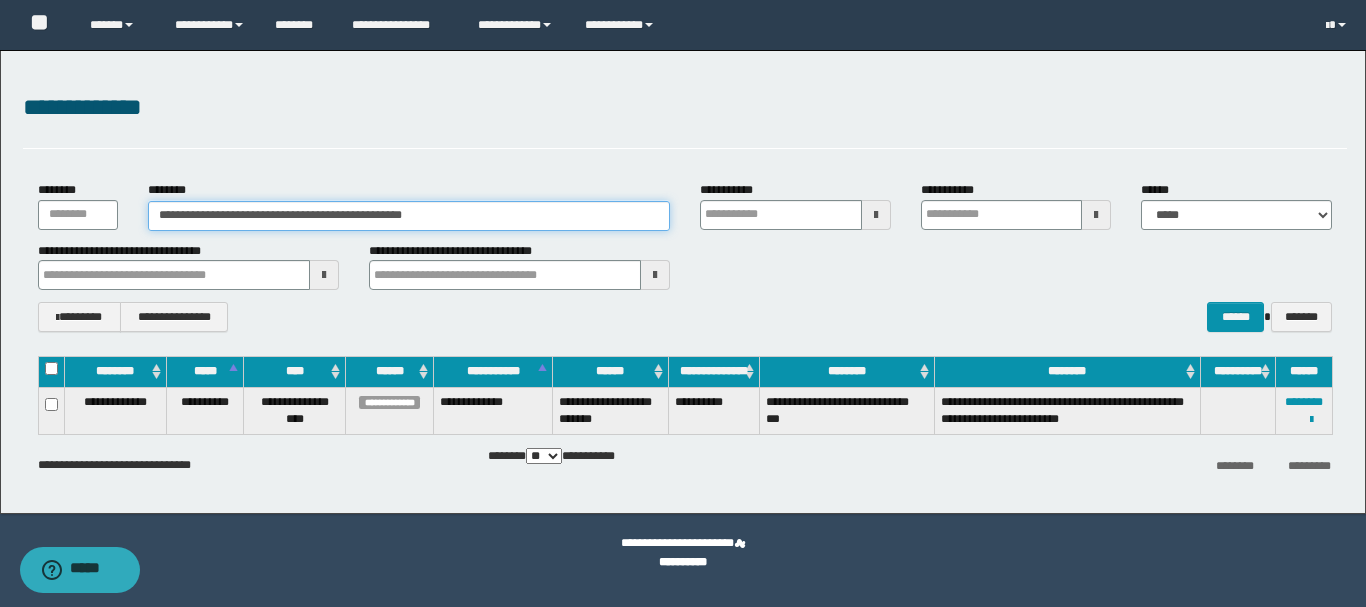 drag, startPoint x: 499, startPoint y: 214, endPoint x: 0, endPoint y: 217, distance: 499.00903 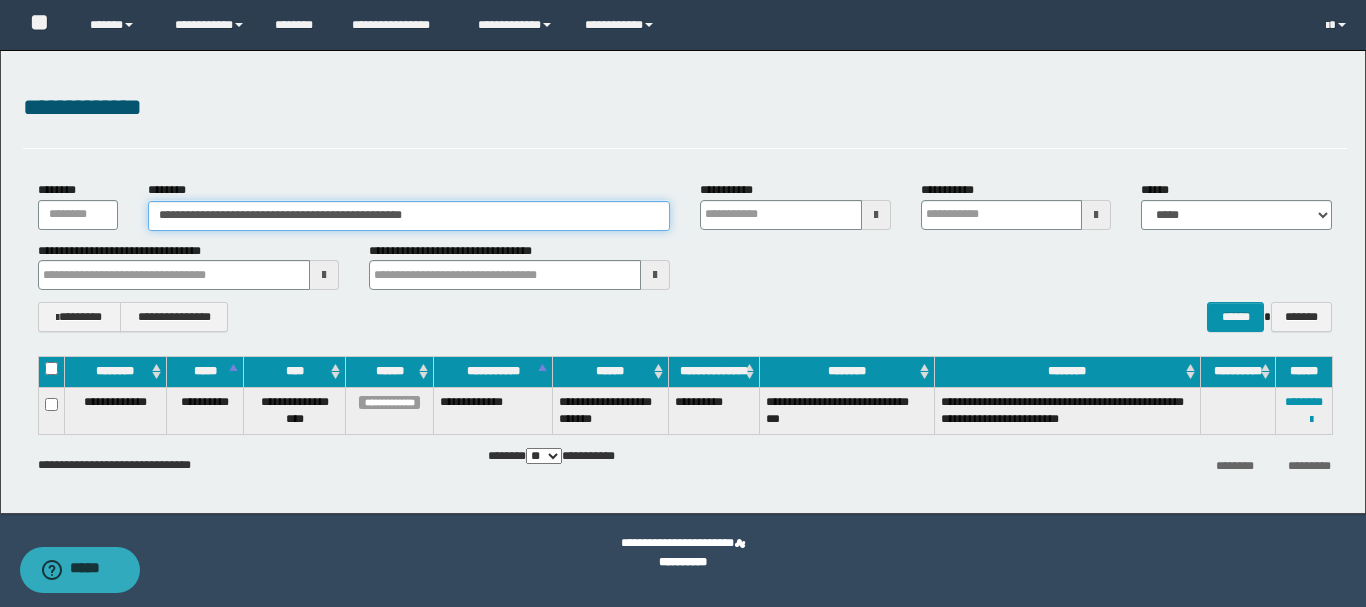 paste 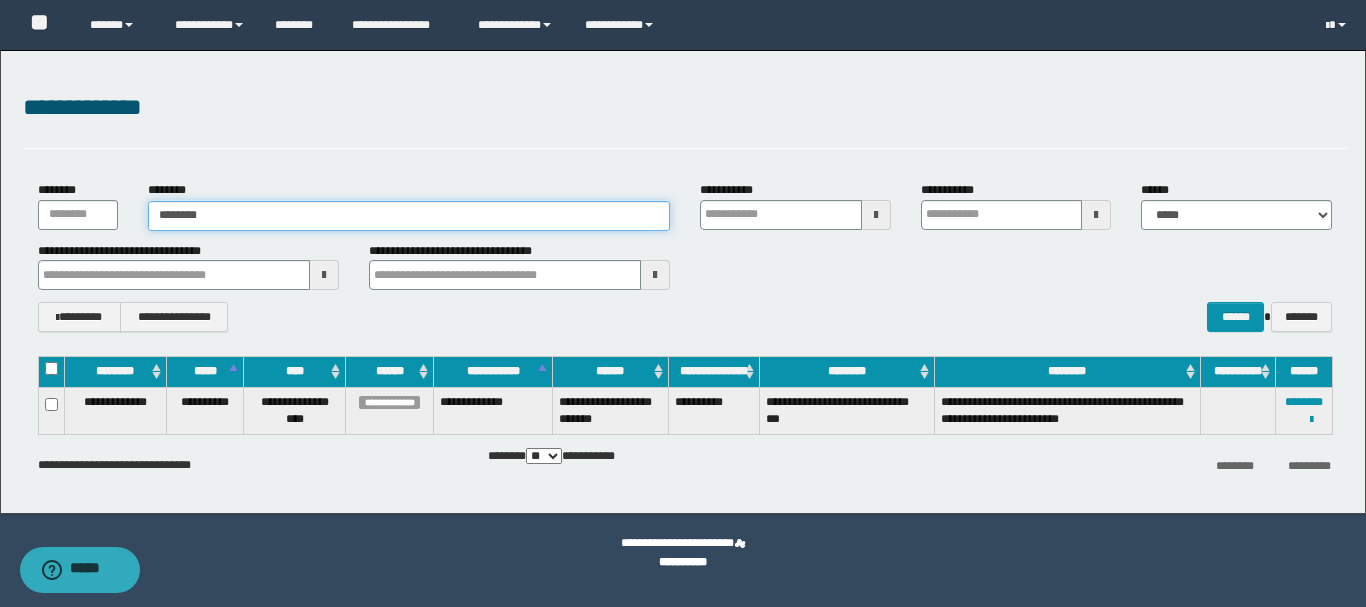 type on "********" 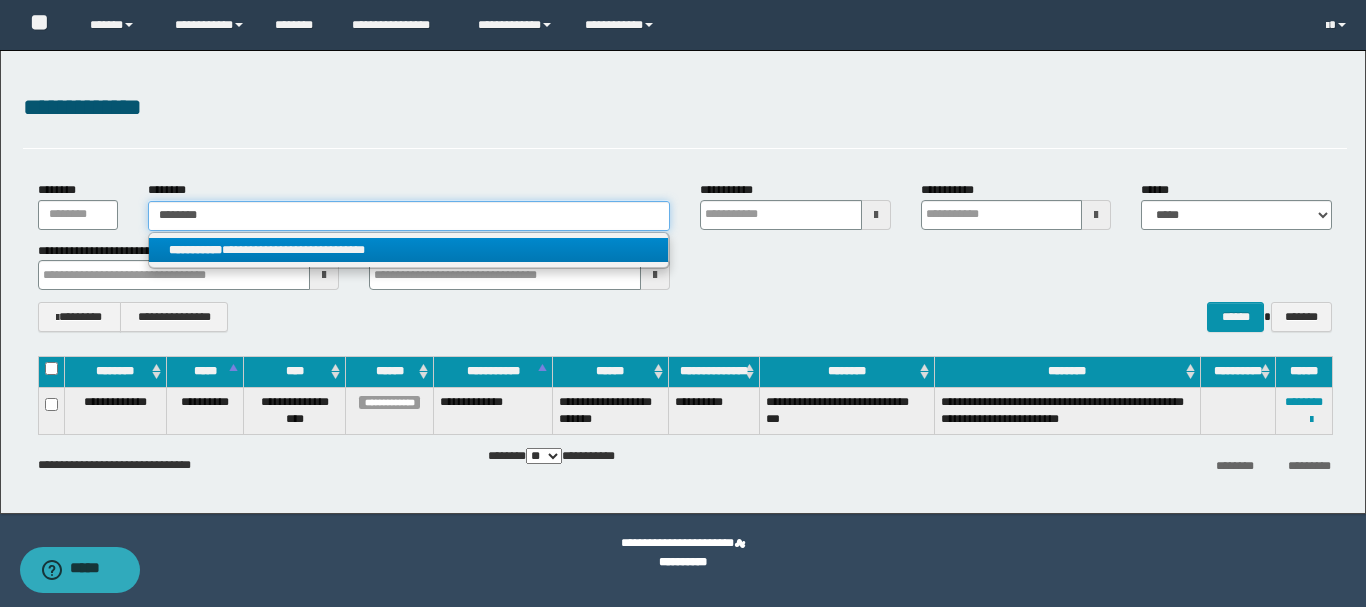 type on "********" 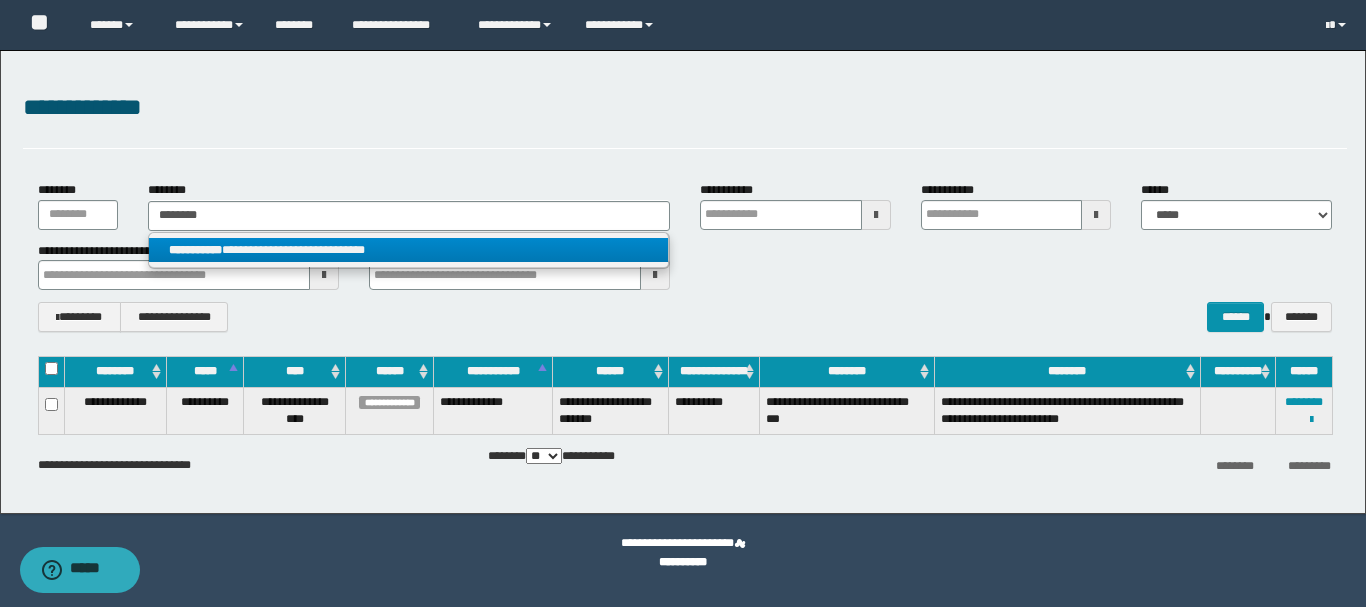click on "**********" at bounding box center (408, 250) 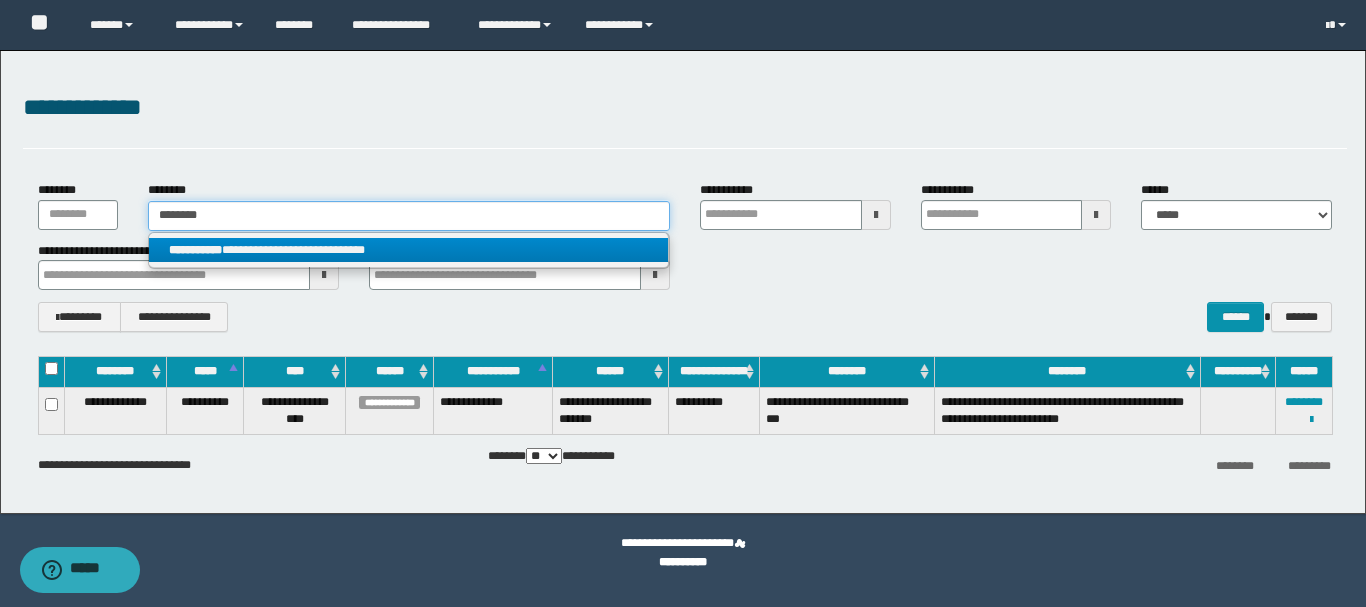 type 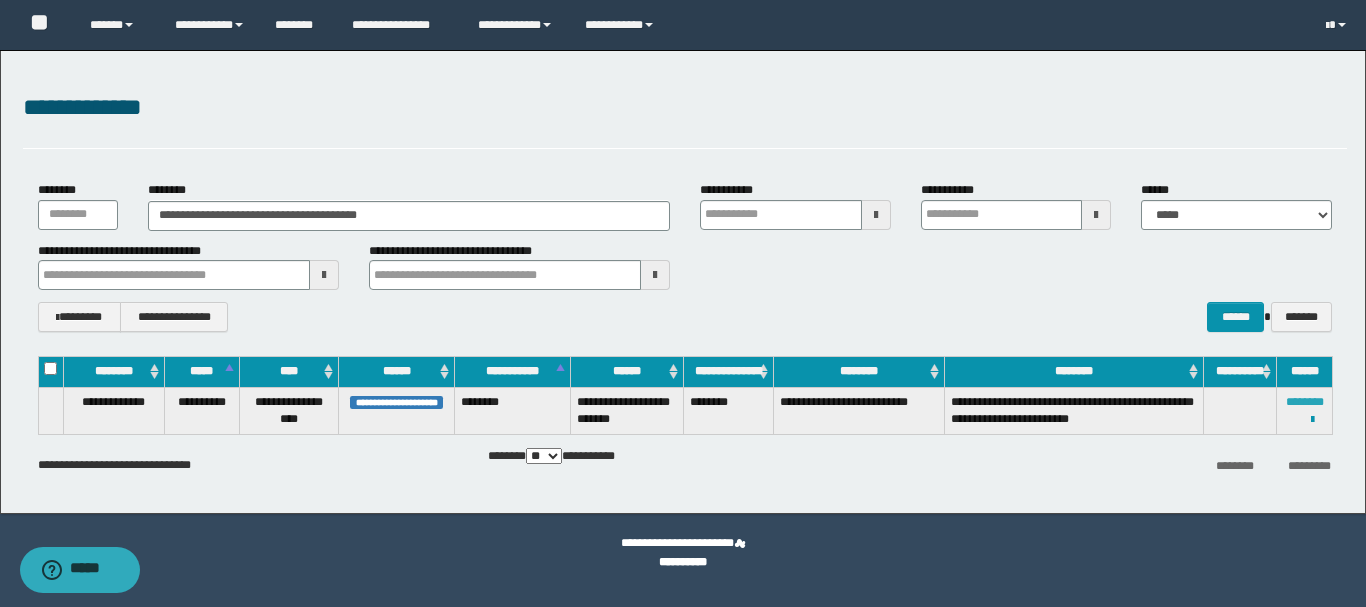 click on "********" at bounding box center [1305, 402] 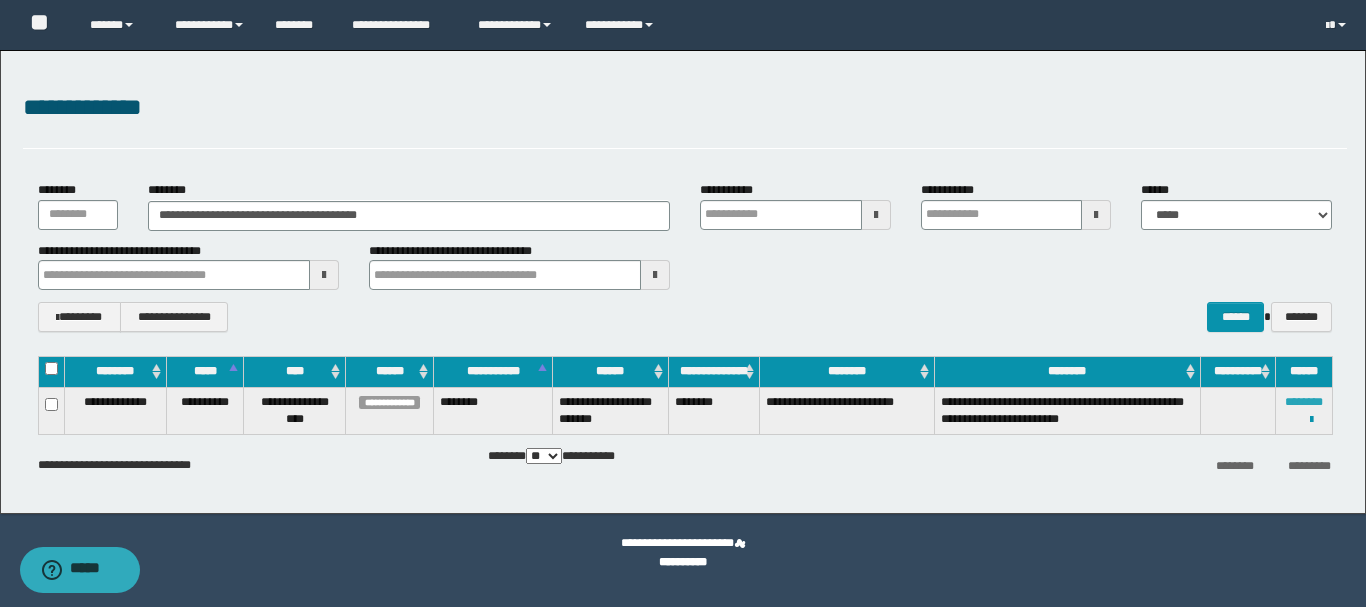 click on "********" at bounding box center (1304, 402) 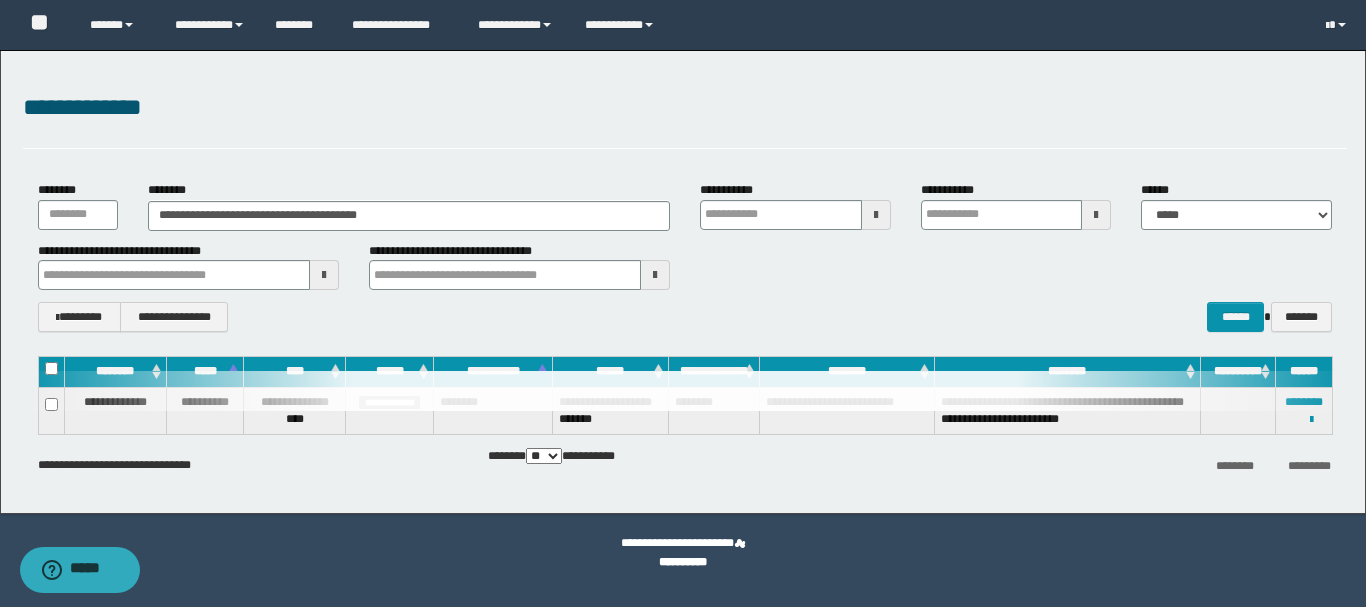 click on "**********" at bounding box center (685, 108) 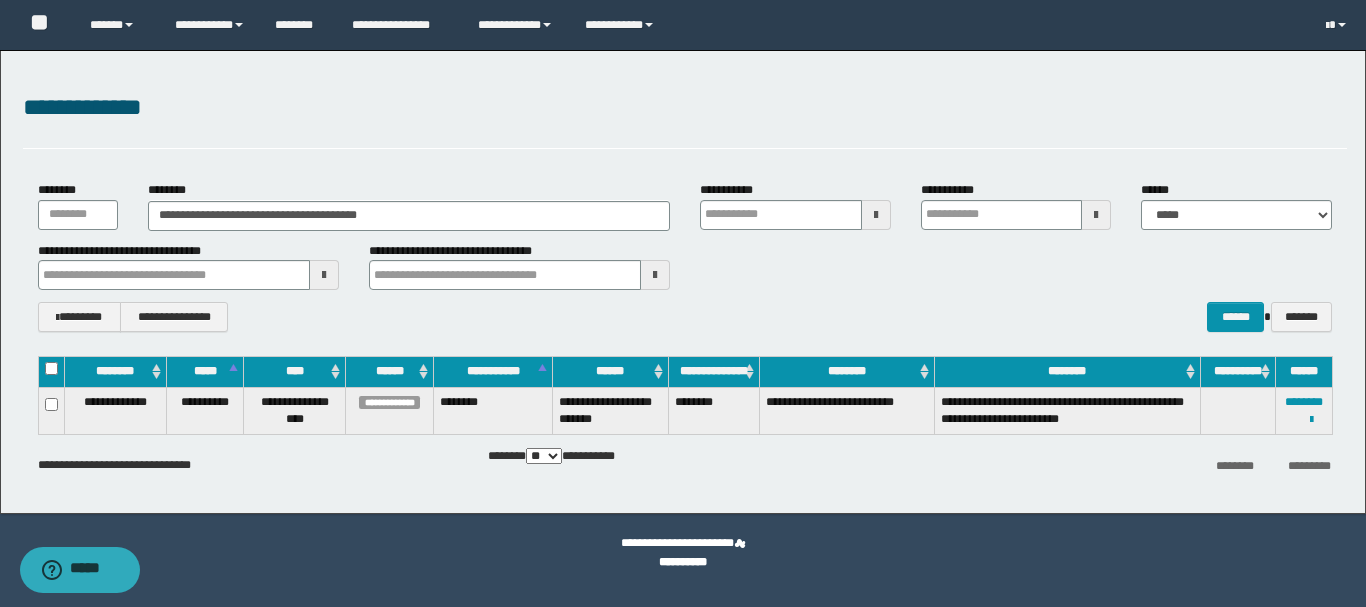 click on "**********" at bounding box center (685, 317) 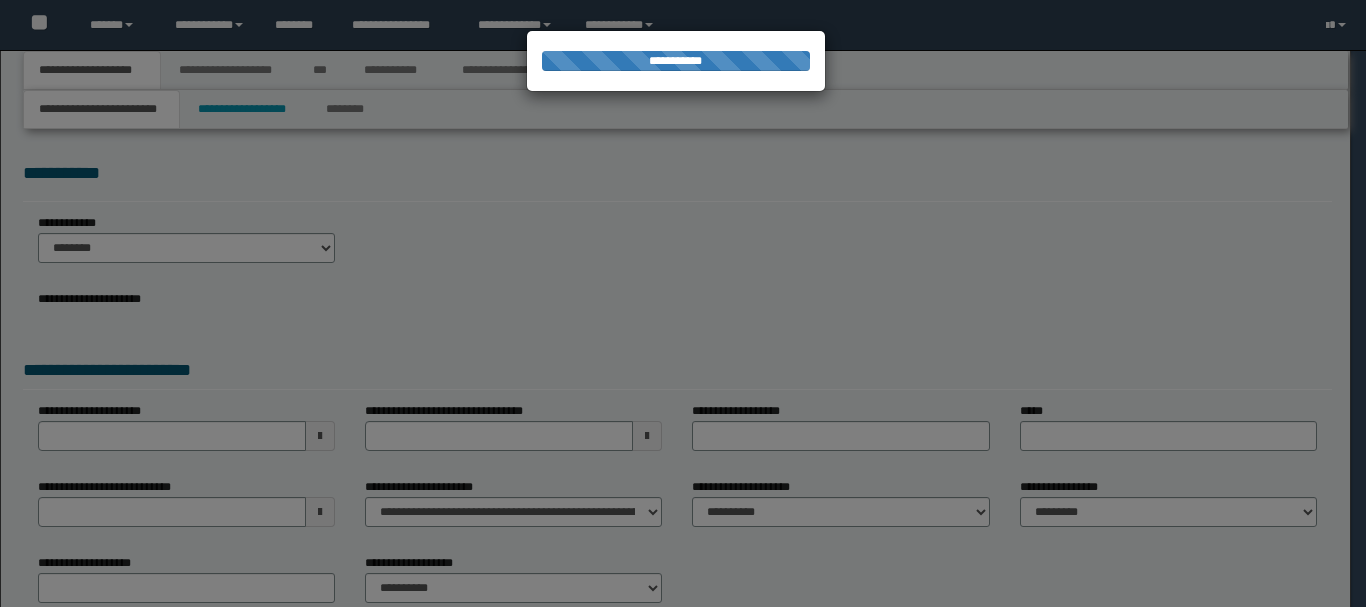 scroll, scrollTop: 0, scrollLeft: 0, axis: both 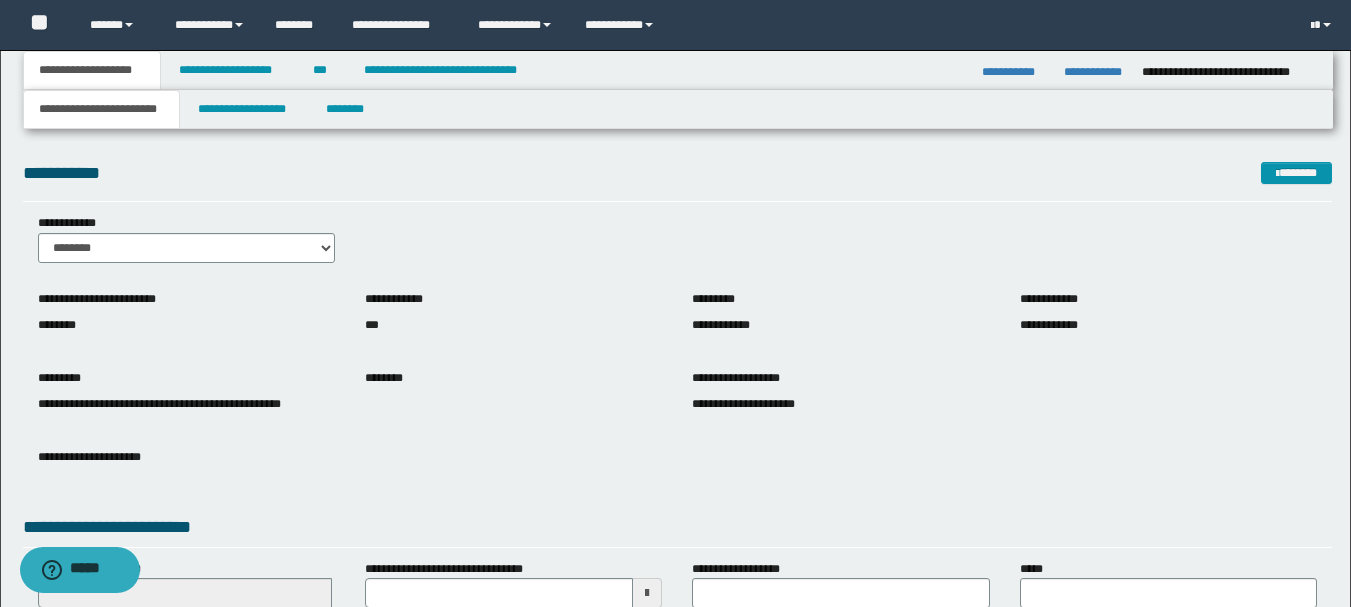 click on "**********" at bounding box center [677, 246] 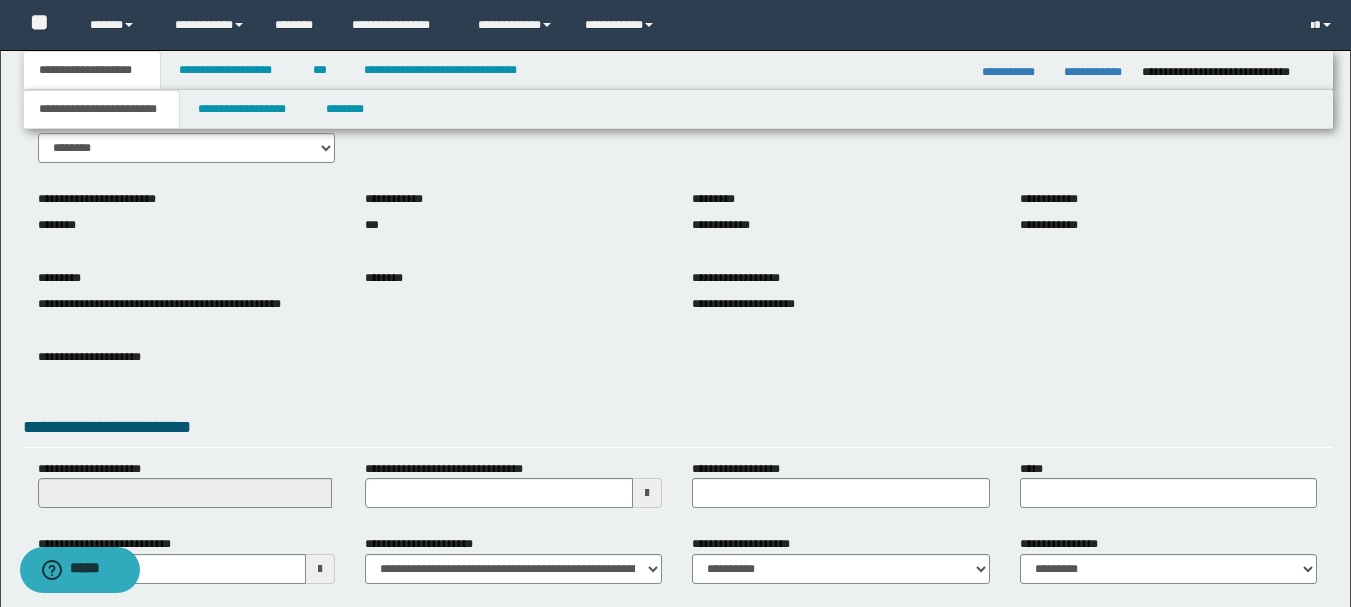 scroll, scrollTop: 277, scrollLeft: 0, axis: vertical 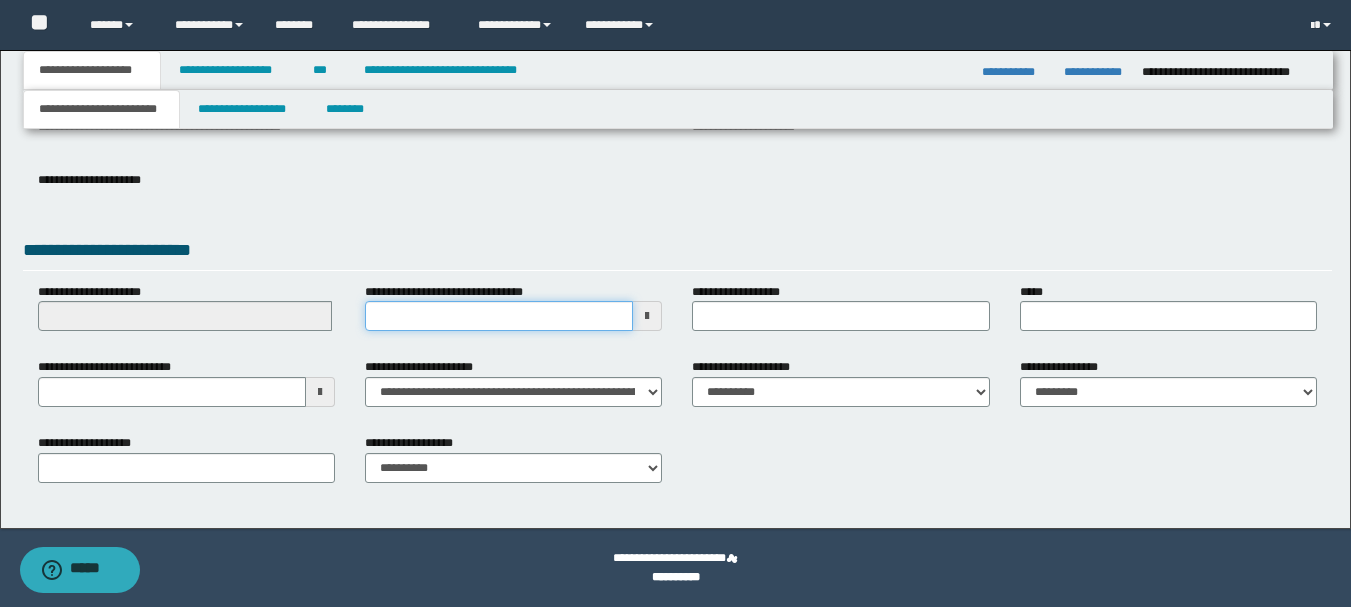 click on "**********" at bounding box center (499, 316) 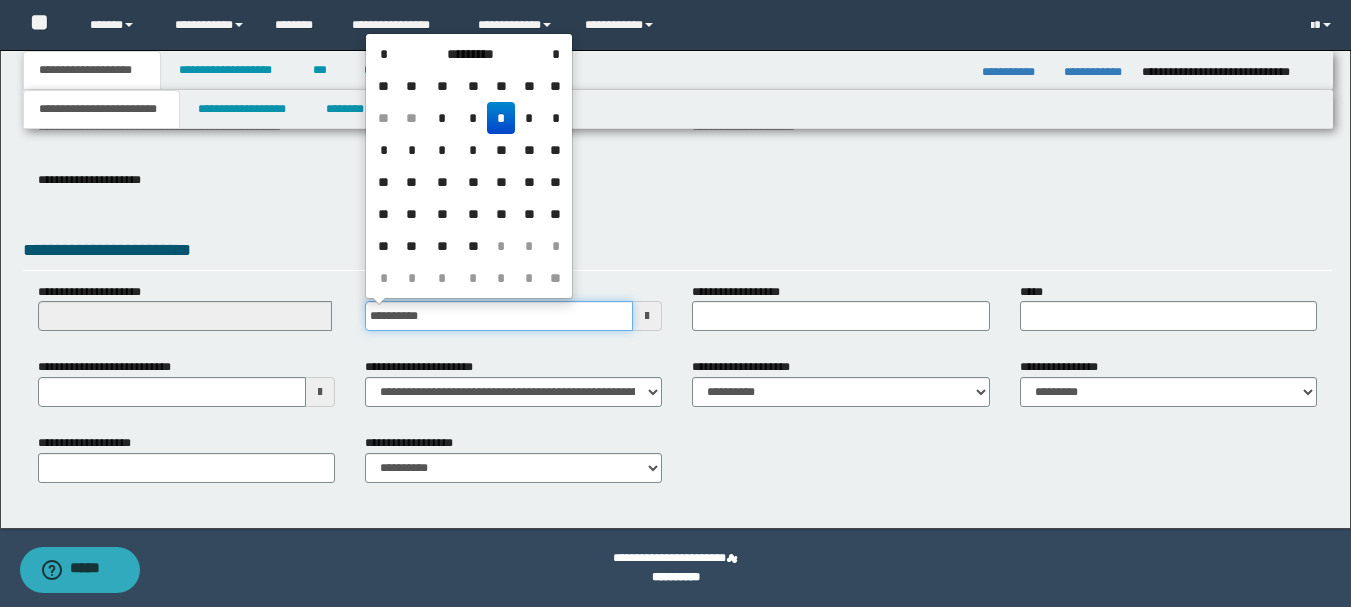 type on "**********" 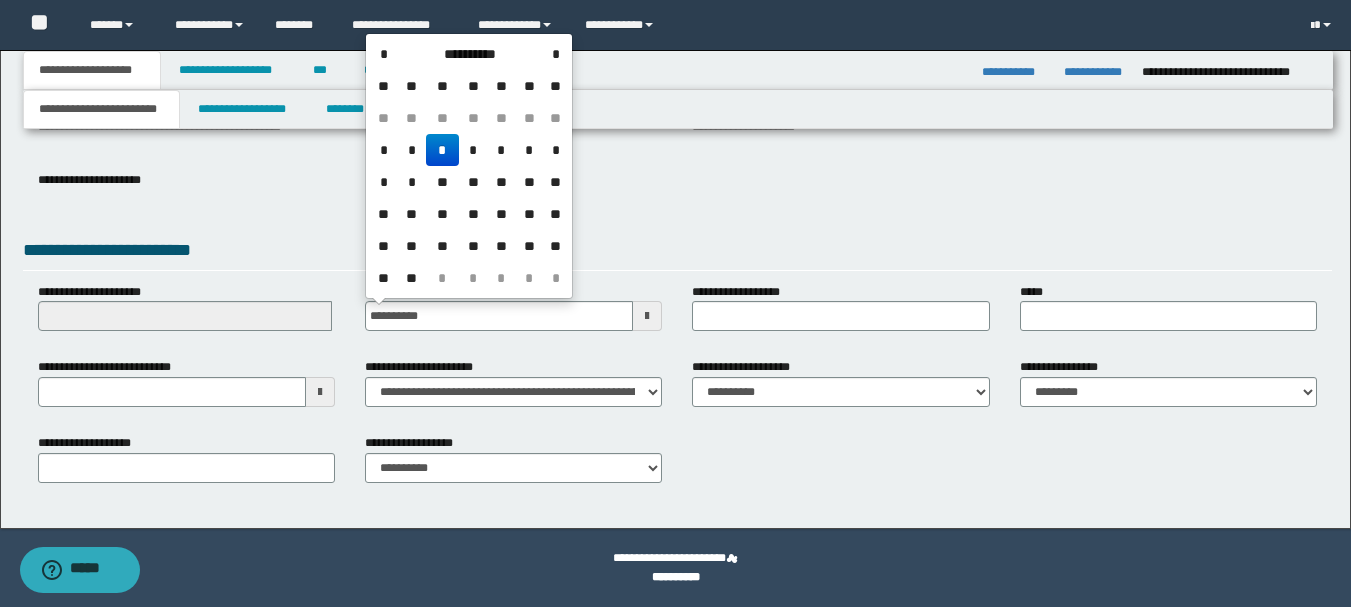 click on "**********" at bounding box center [677, 253] 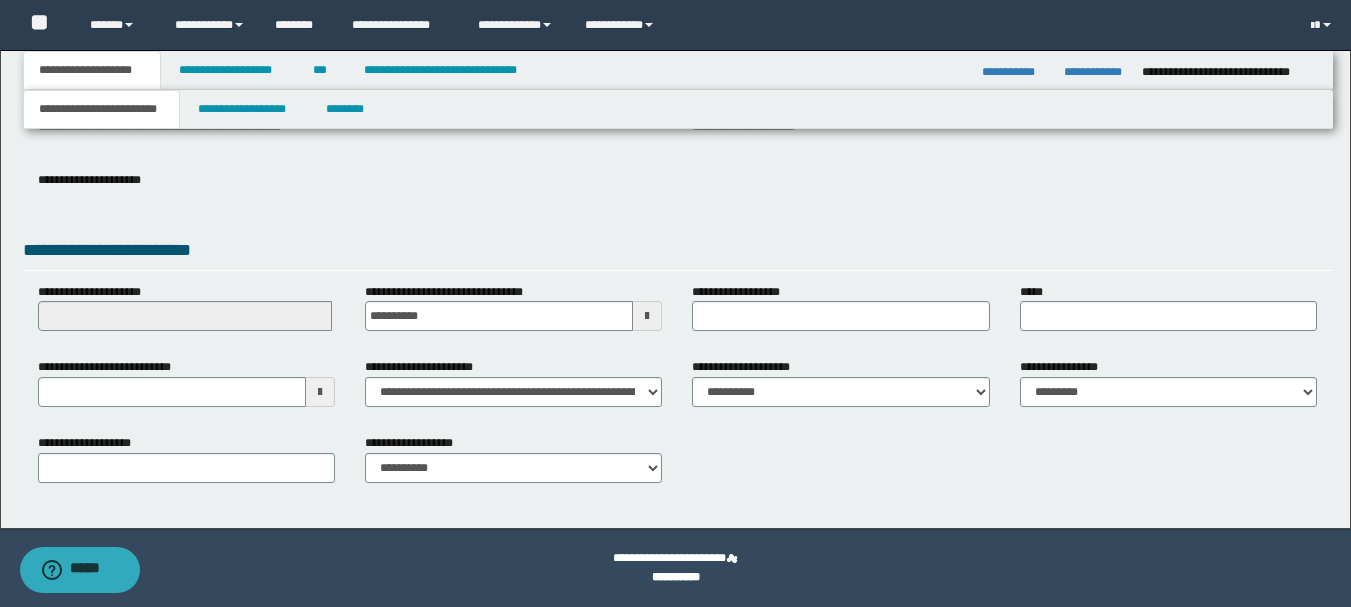 click on "**********" at bounding box center (1168, 390) 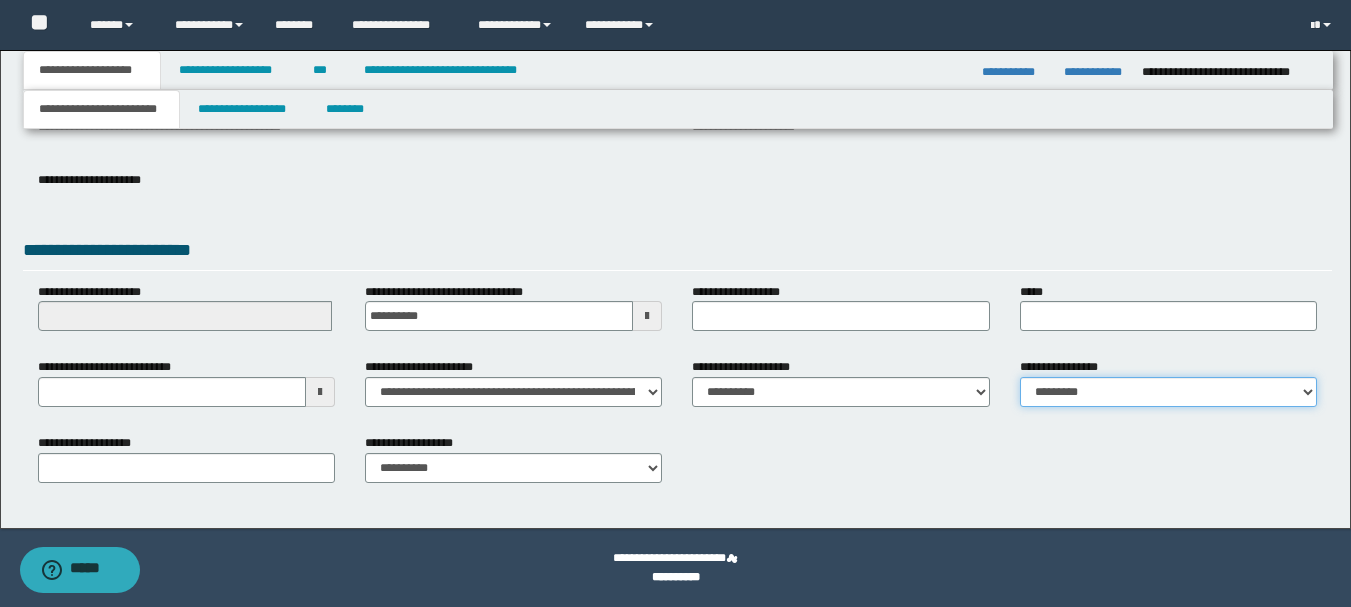 click on "**********" at bounding box center (1168, 392) 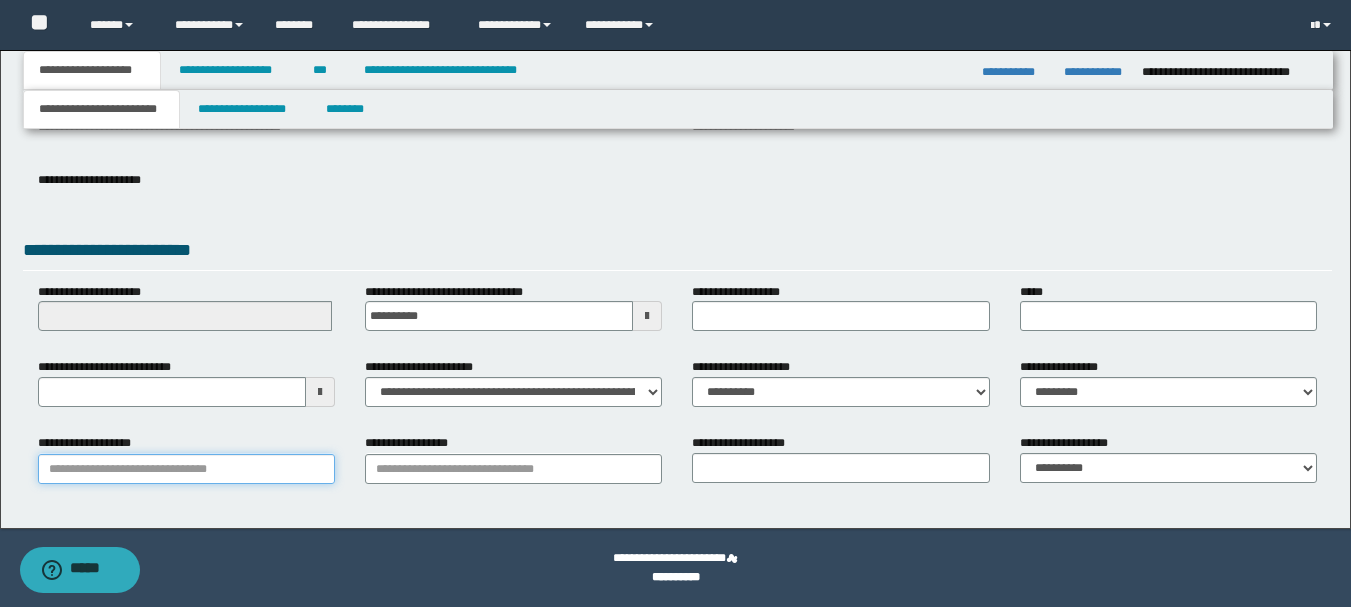 click on "**********" at bounding box center (186, 469) 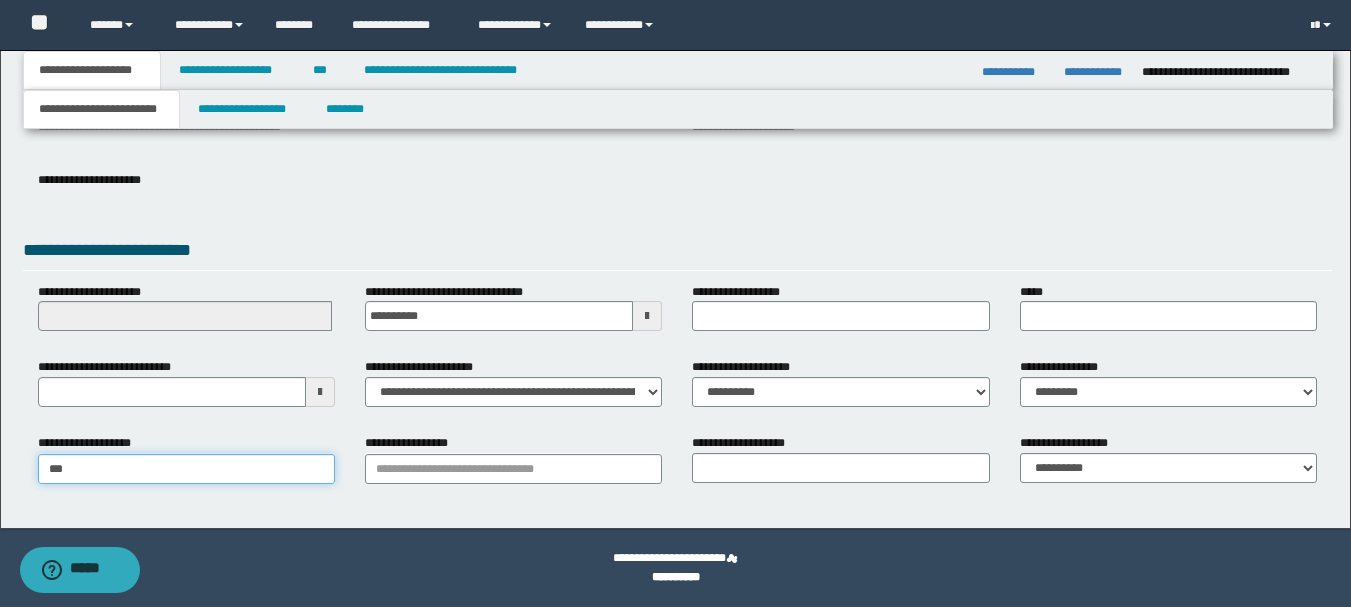 type on "****" 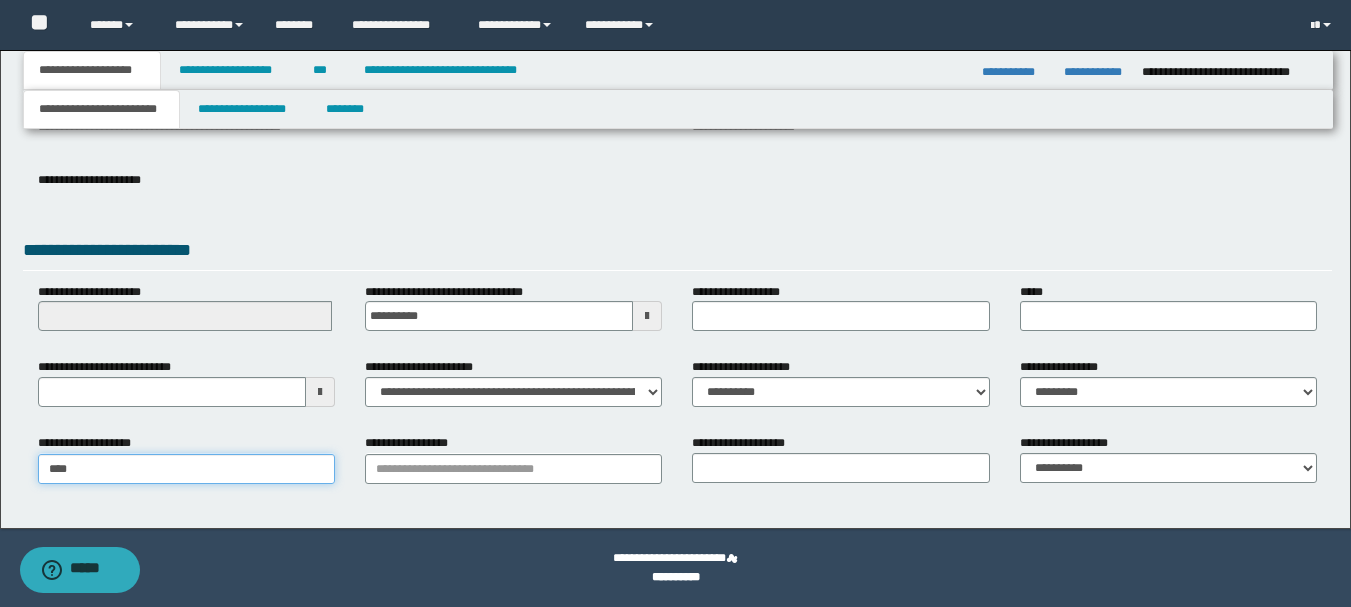 type on "**********" 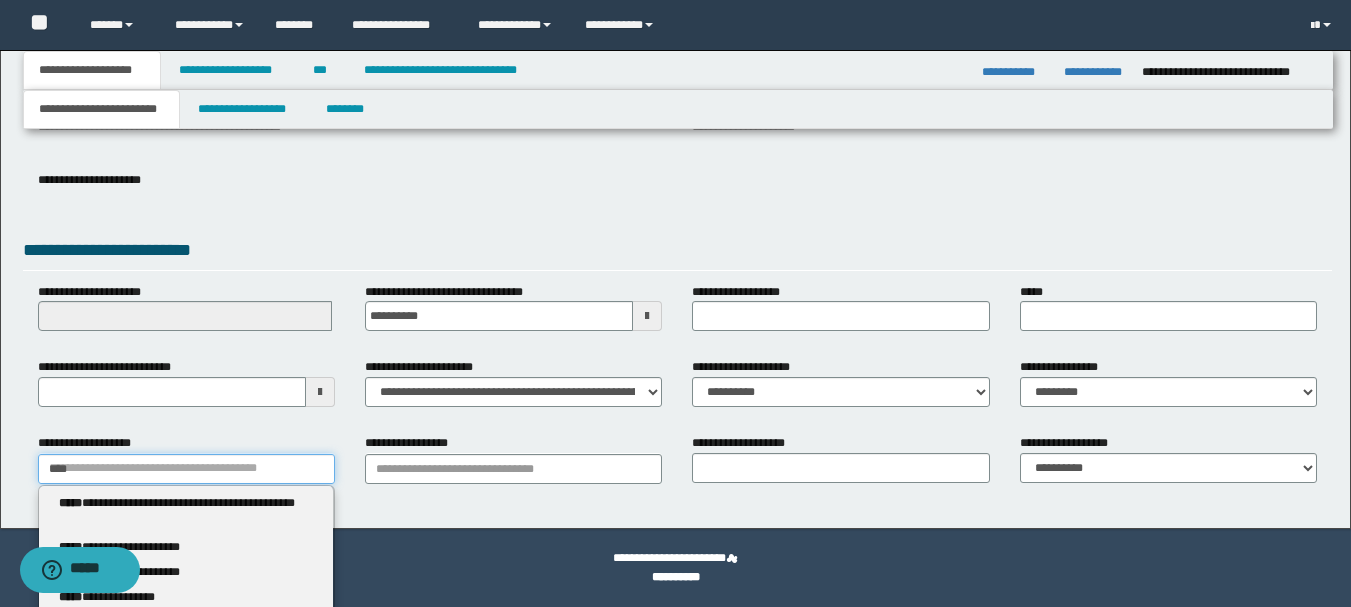 scroll, scrollTop: 577, scrollLeft: 0, axis: vertical 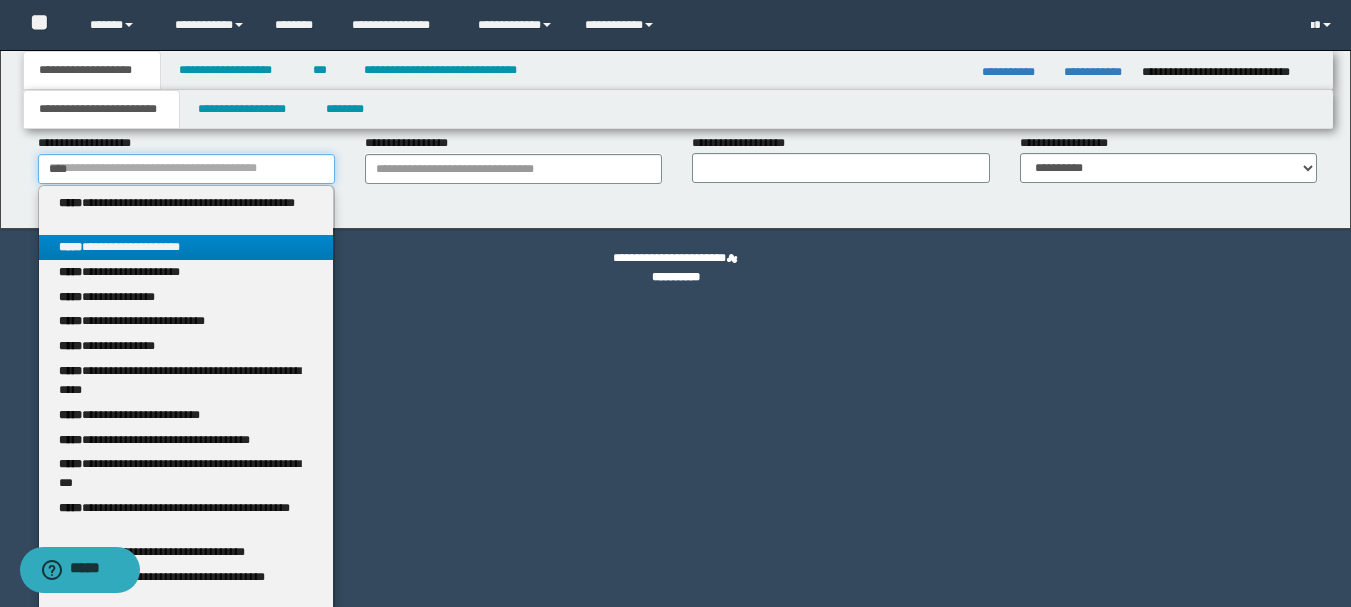 type on "****" 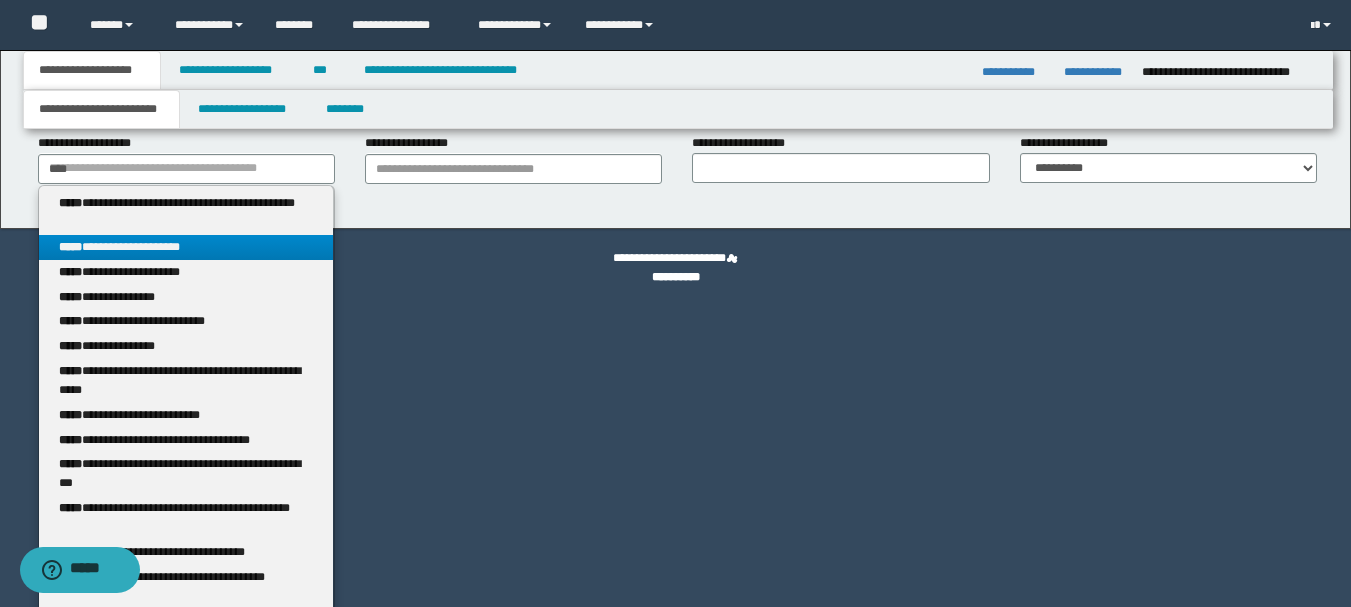 click on "**********" at bounding box center [186, 247] 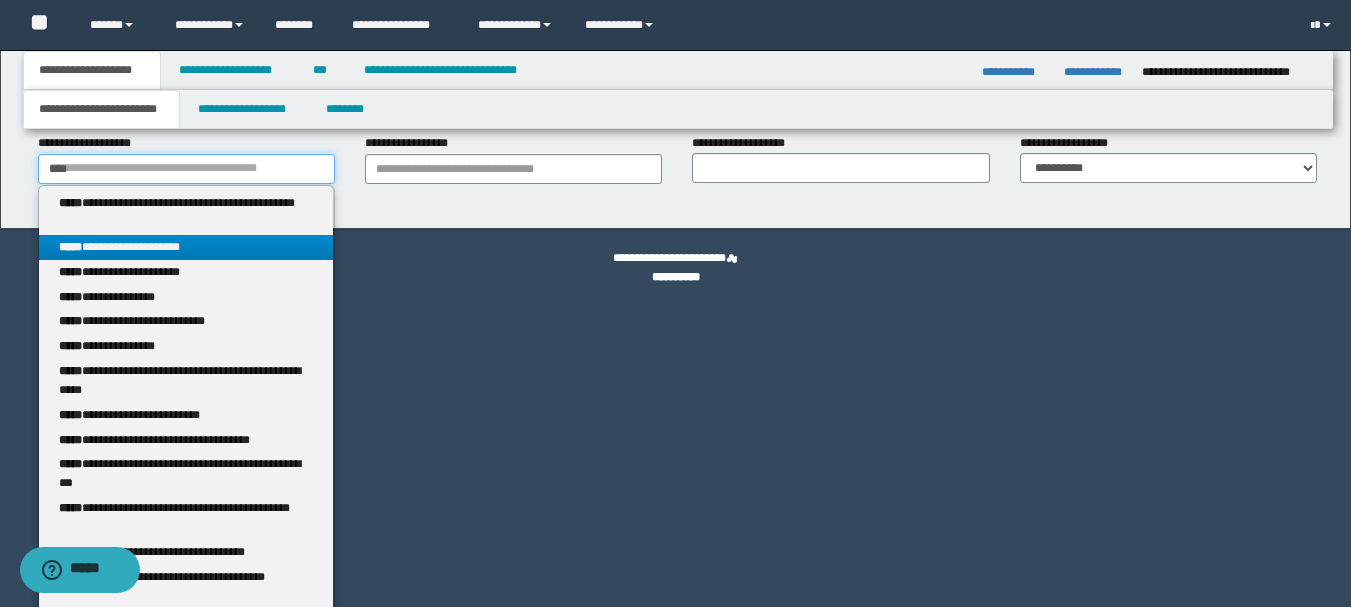 type 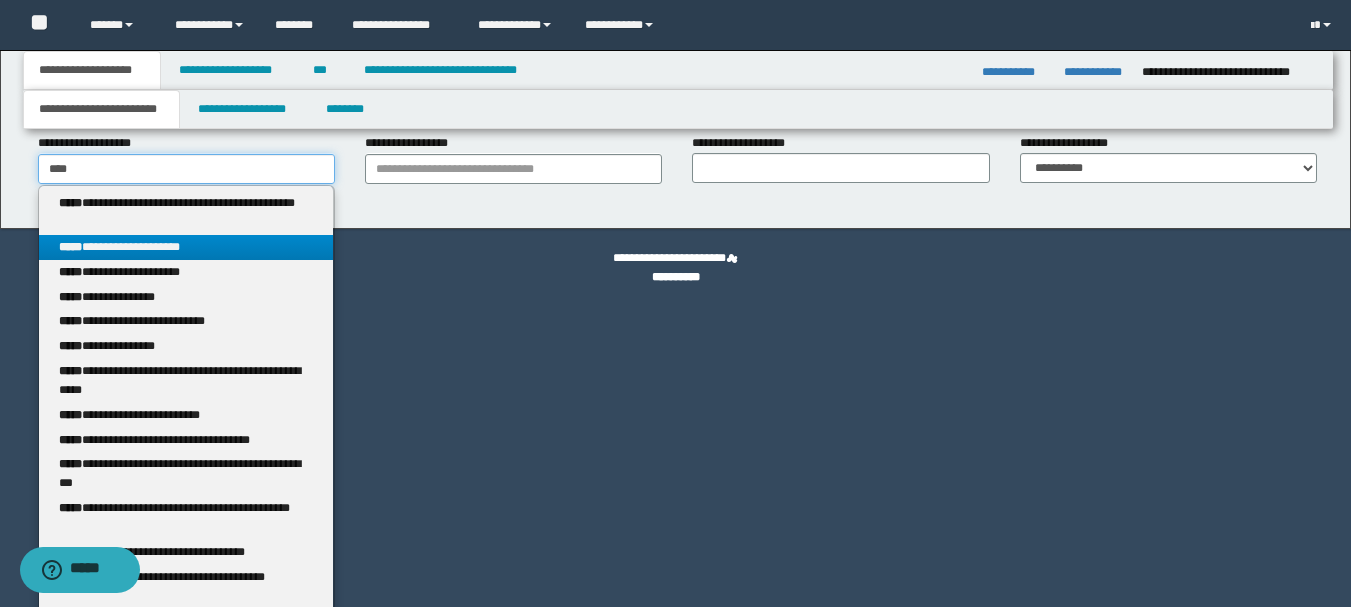 type on "********" 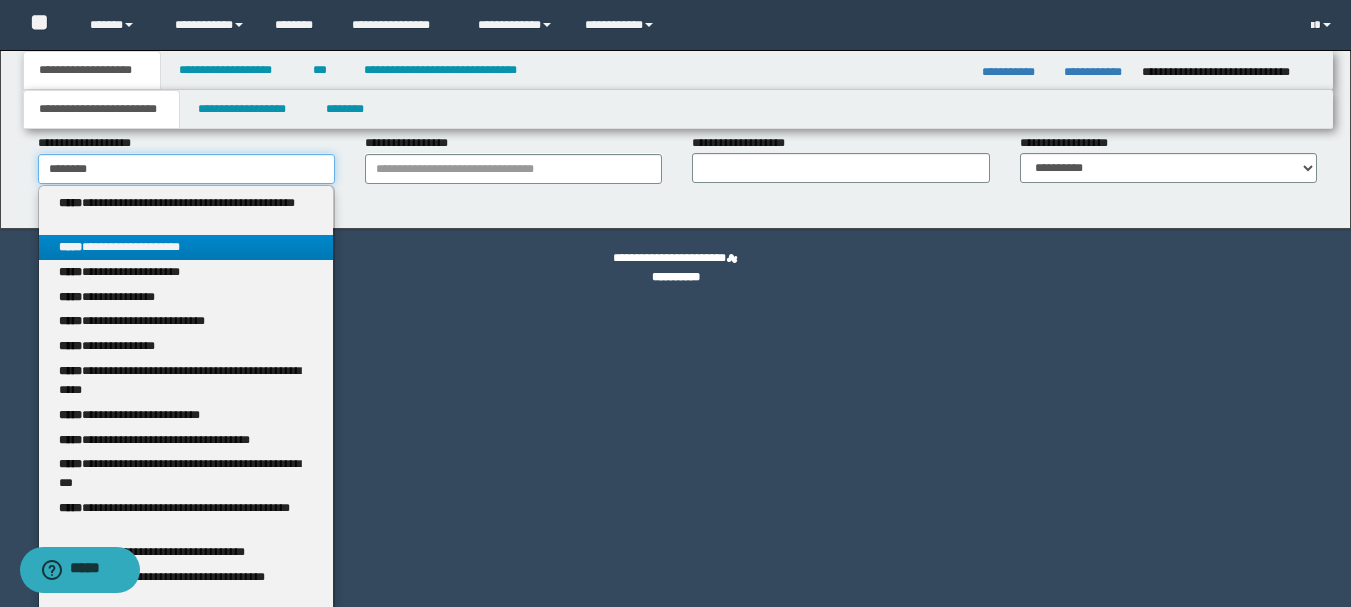 scroll, scrollTop: 277, scrollLeft: 0, axis: vertical 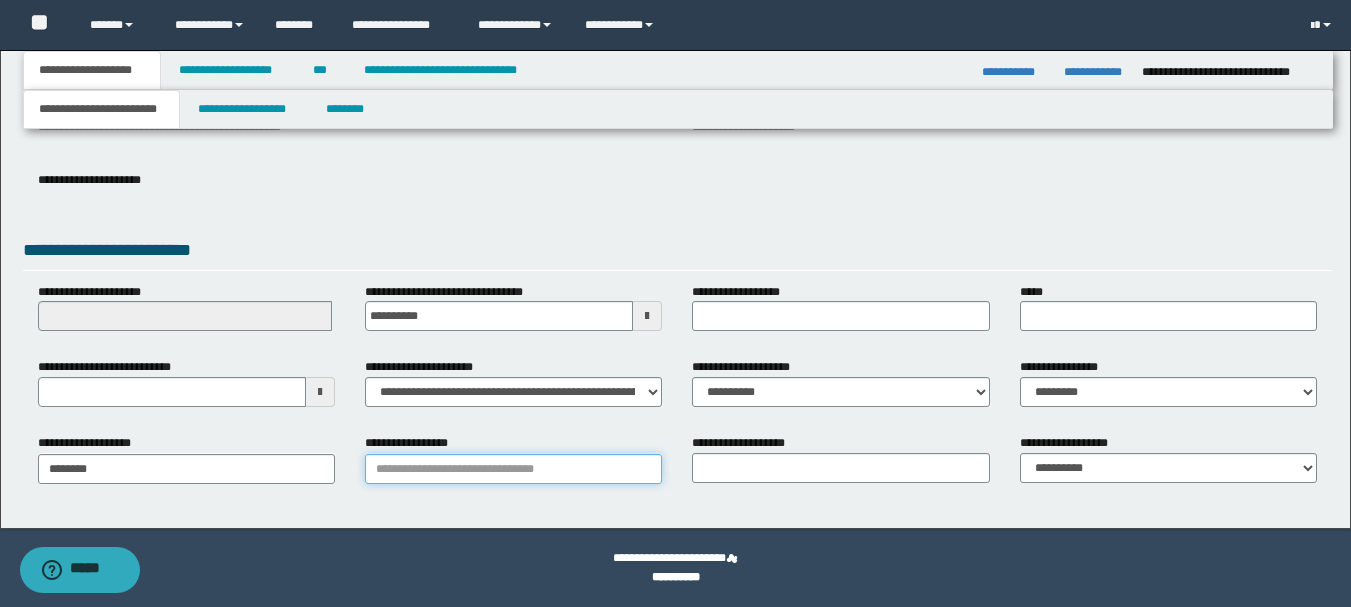 click on "**********" at bounding box center (513, 469) 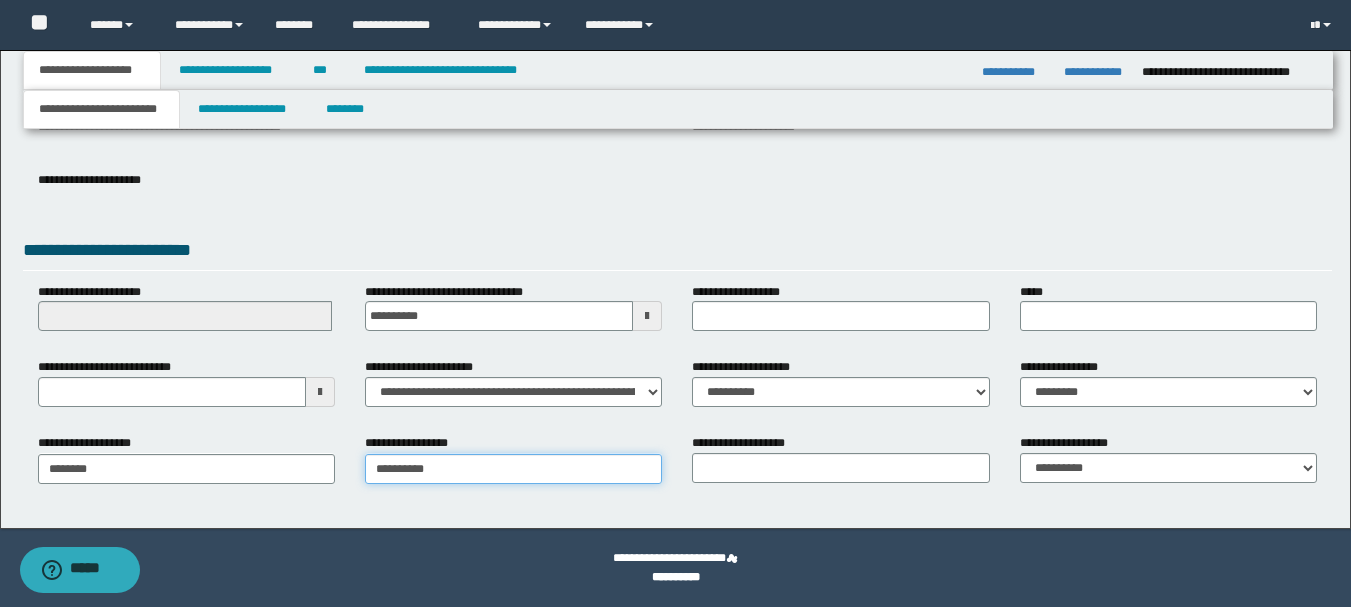 type on "**********" 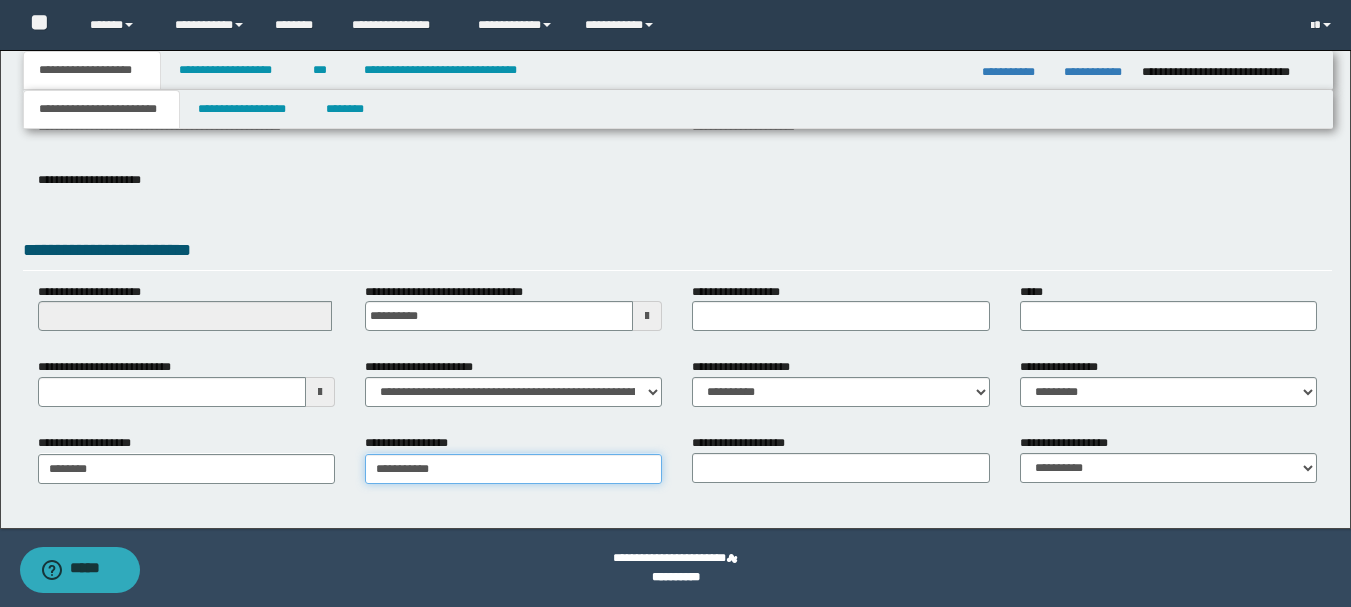 type on "**********" 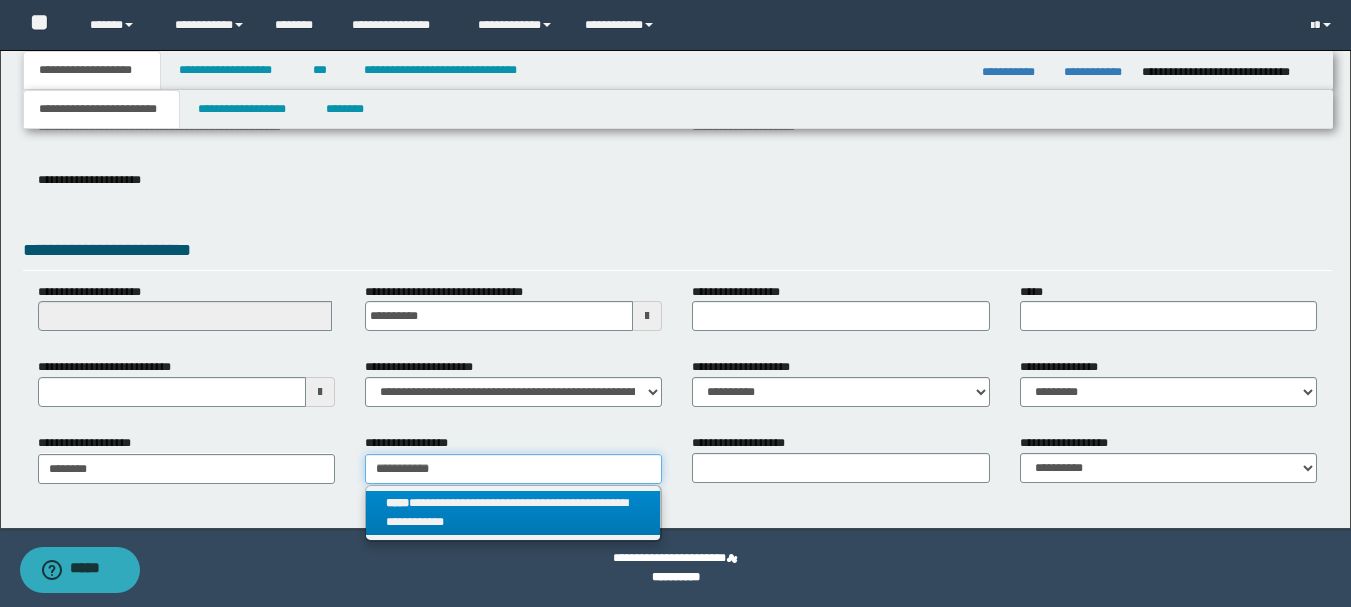 type on "**********" 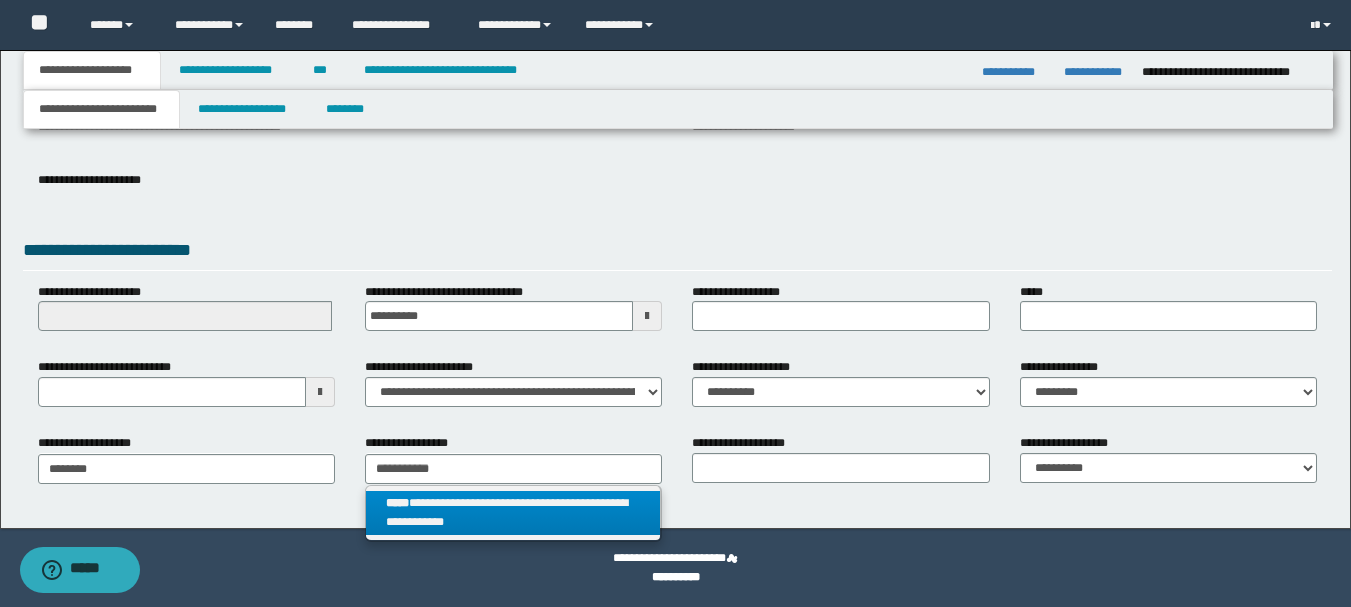 click on "**********" at bounding box center (513, 513) 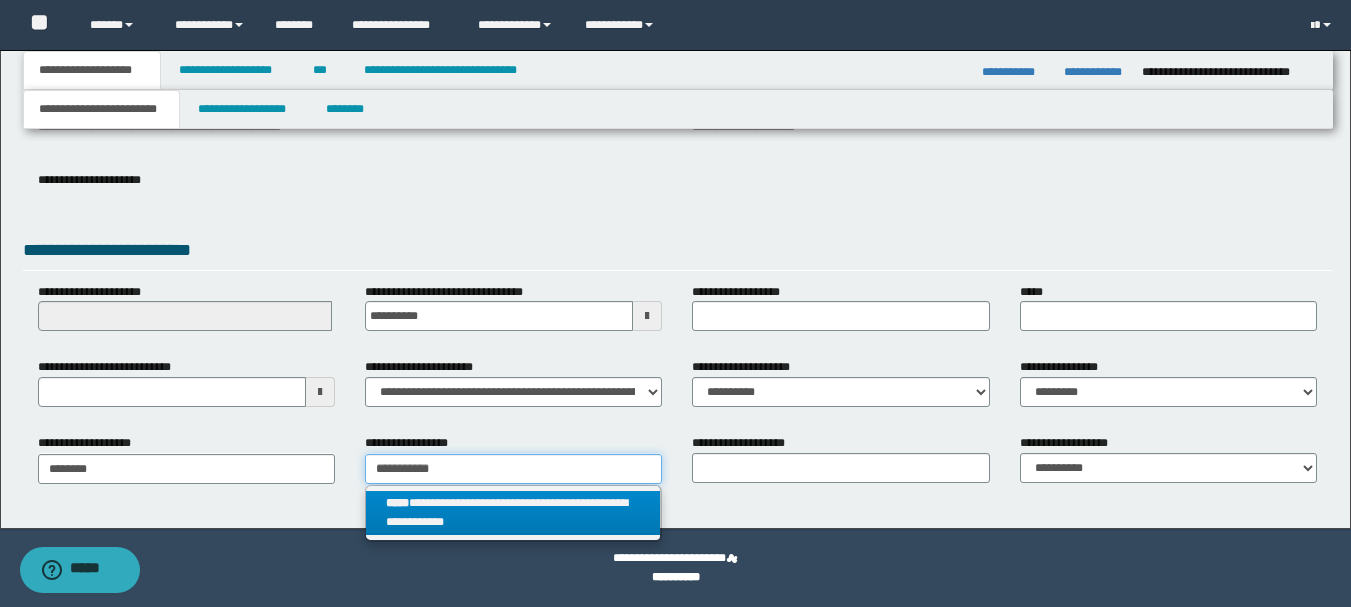 type 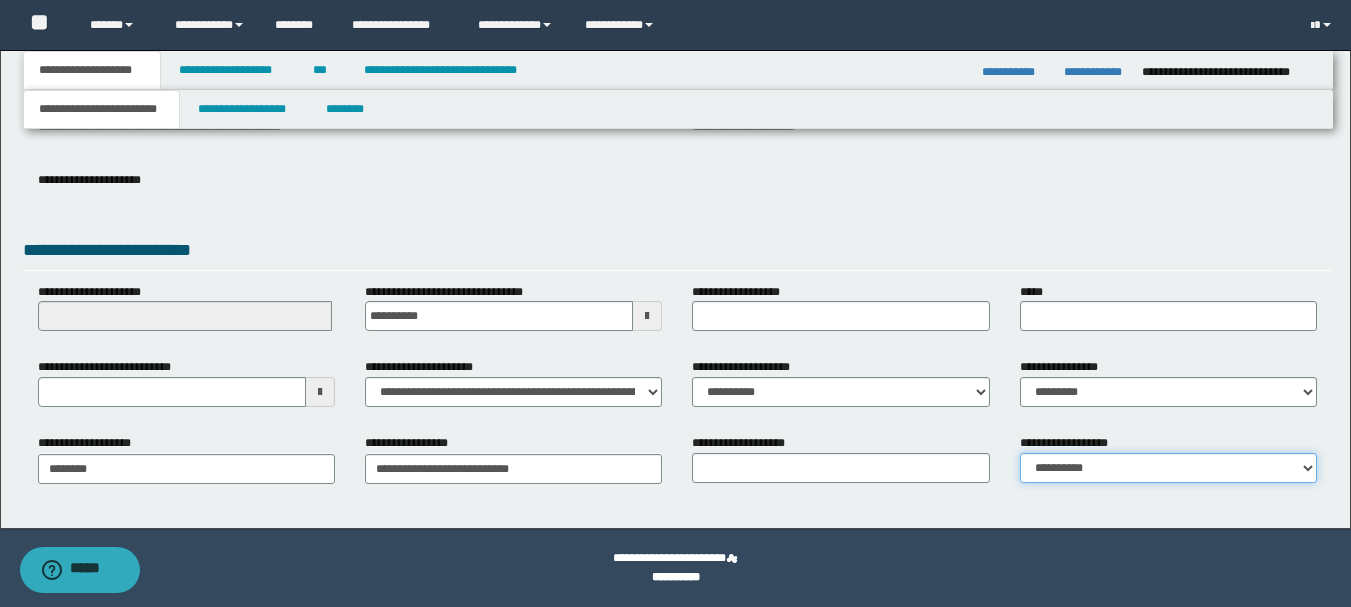 click on "**********" at bounding box center (1168, 468) 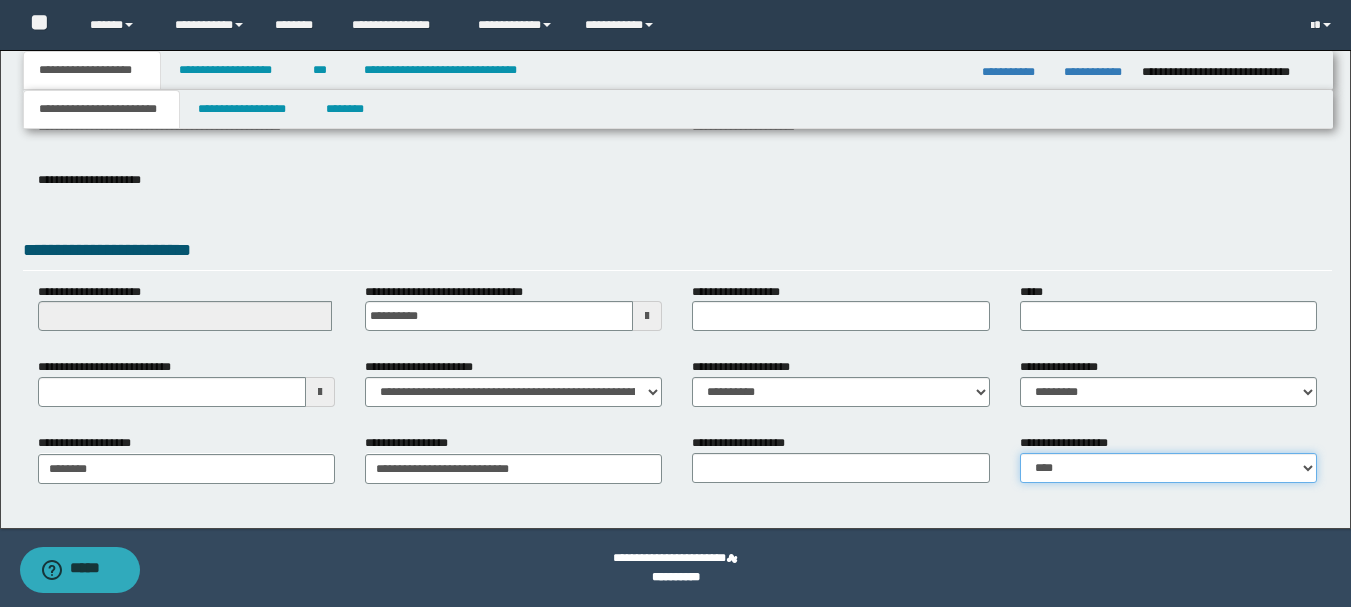 click on "**********" at bounding box center [1168, 468] 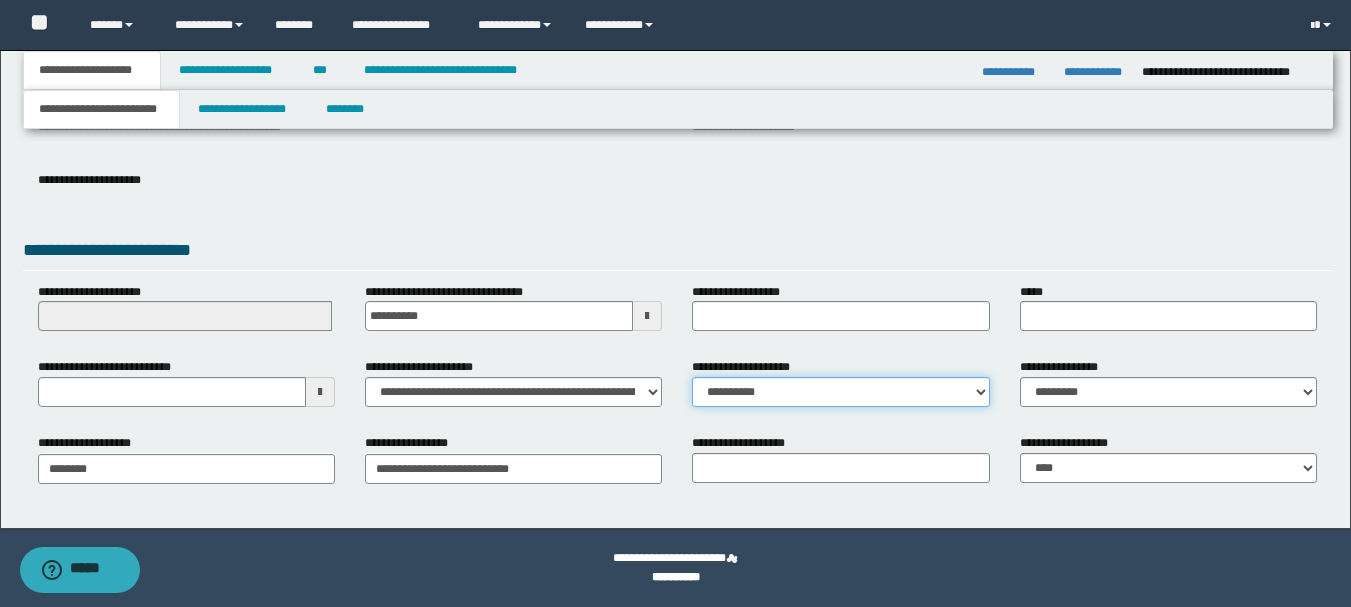 click on "**********" at bounding box center (840, 392) 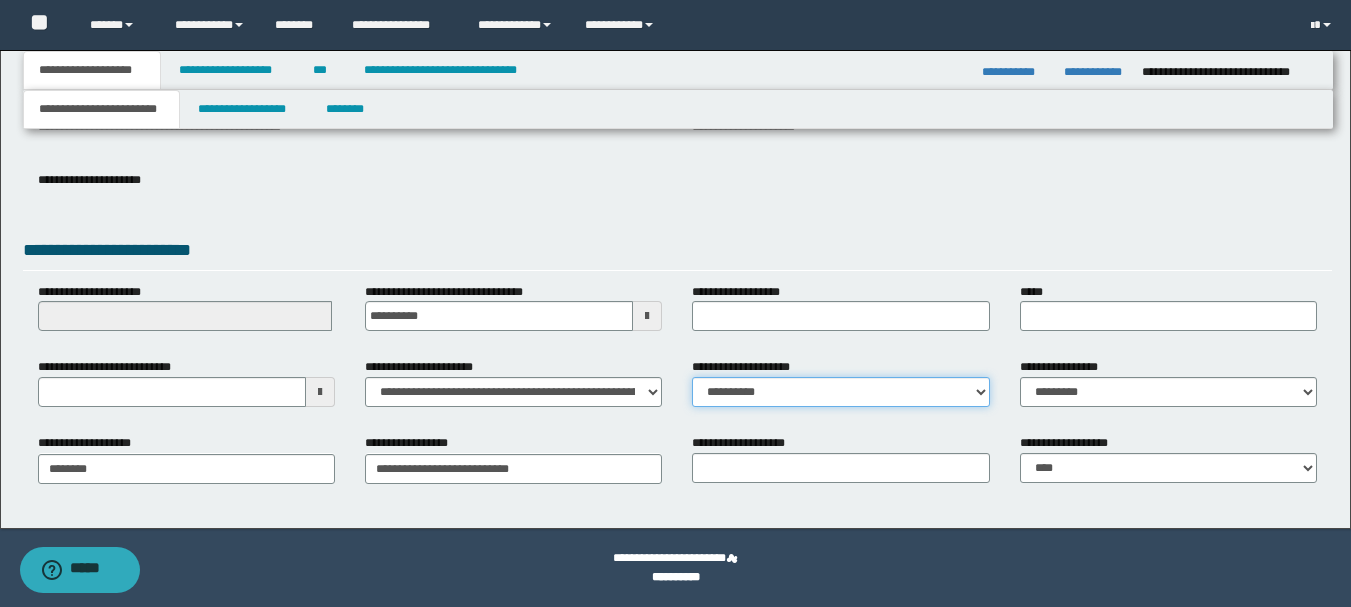 select on "**" 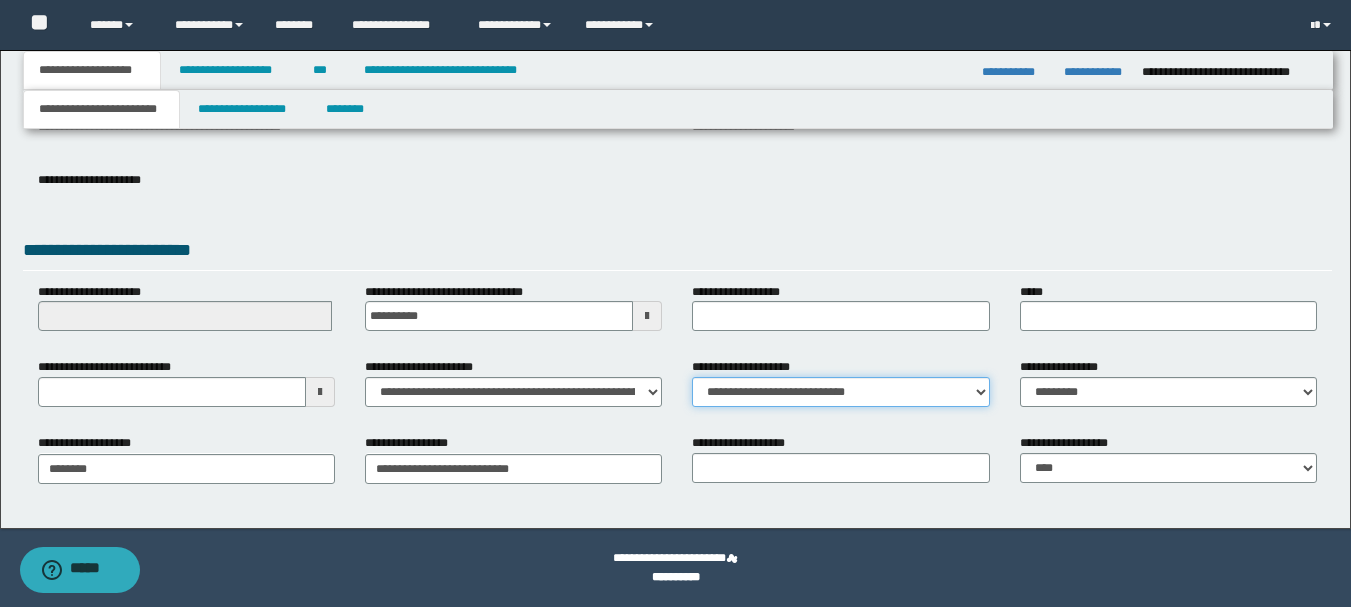 click on "**********" at bounding box center (840, 392) 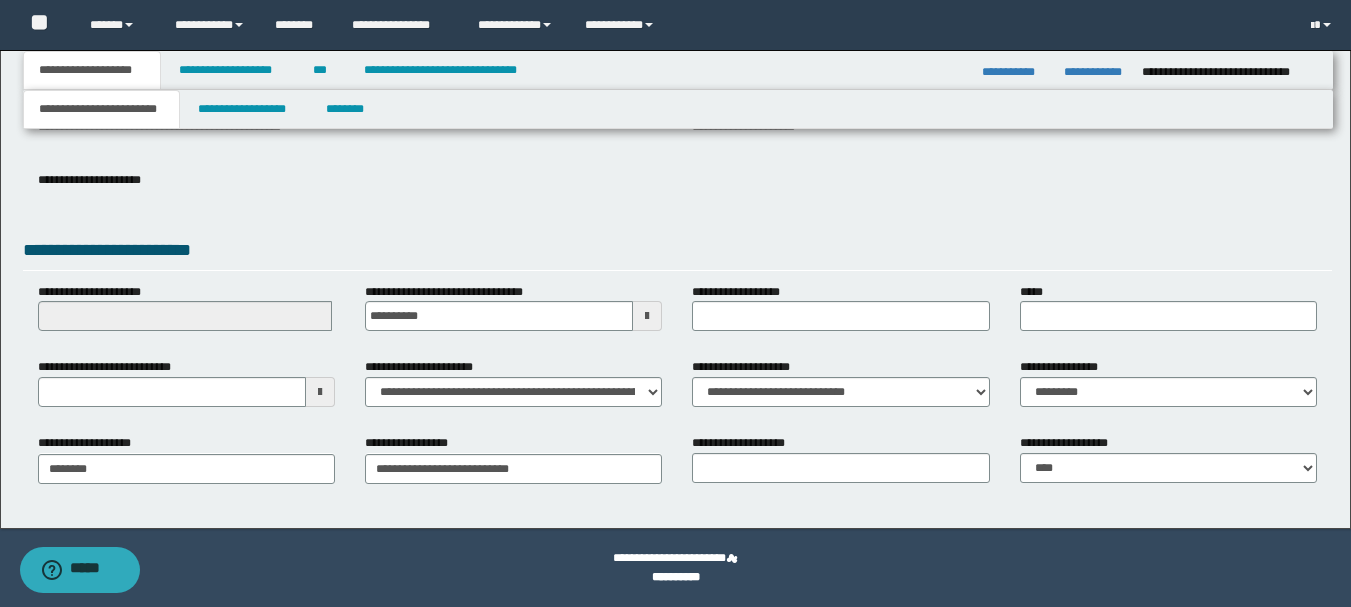 click on "**********" at bounding box center (677, 253) 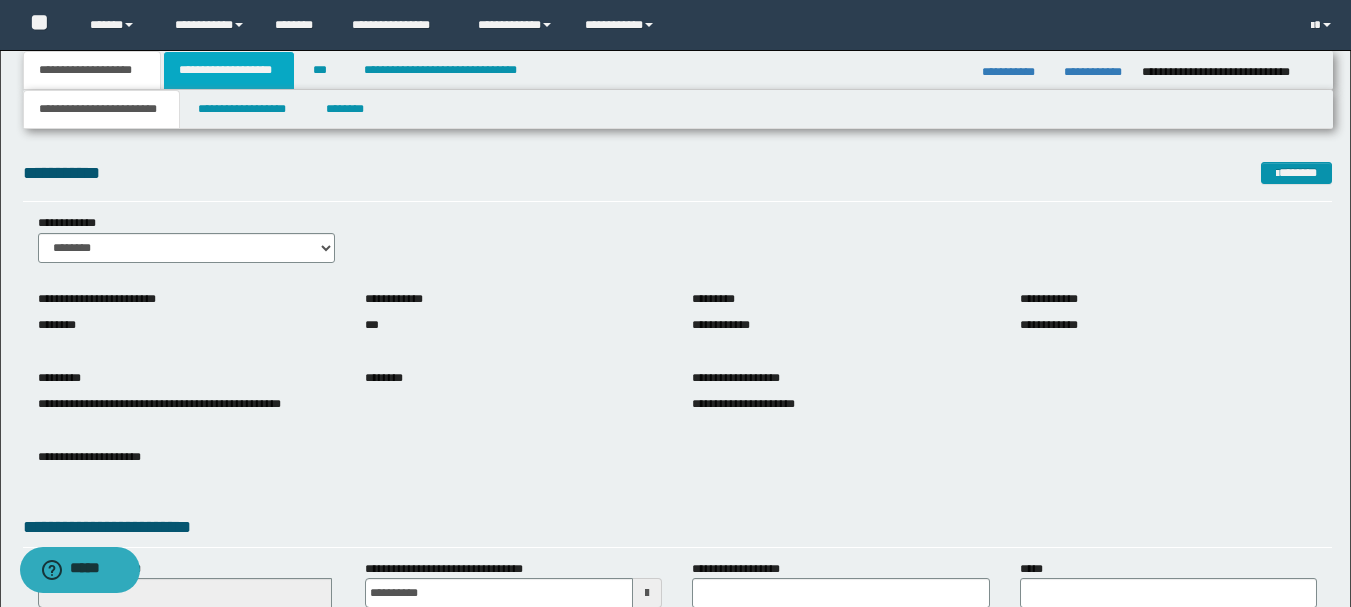click on "**********" at bounding box center [229, 70] 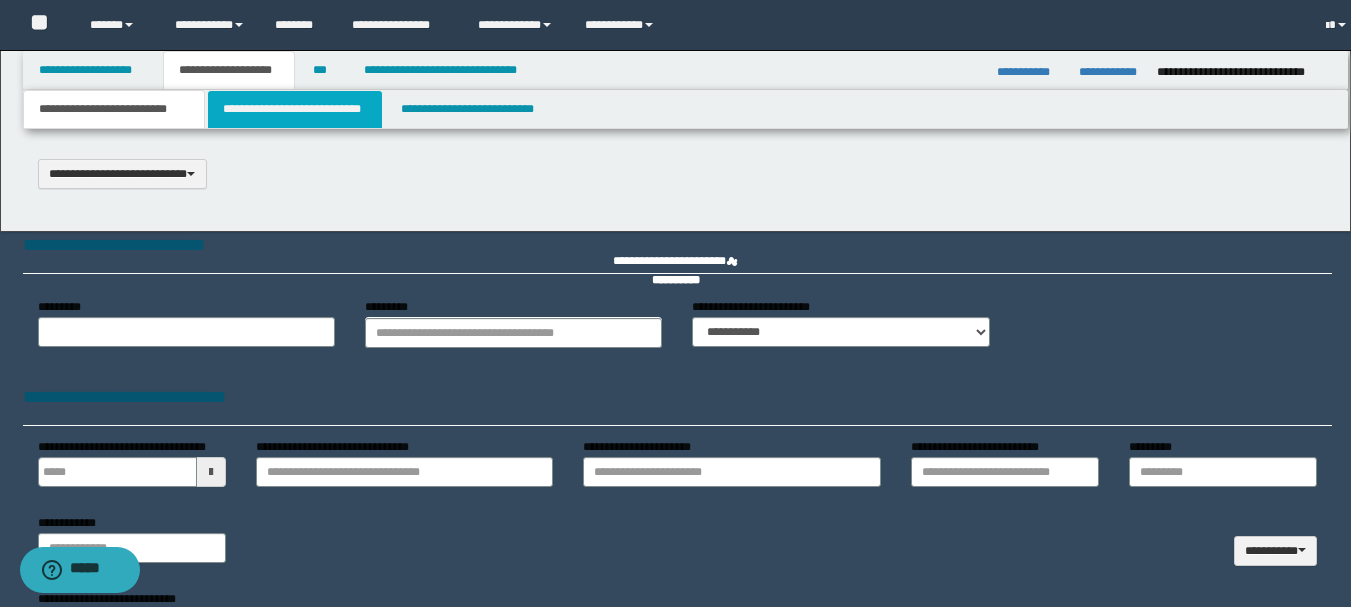 scroll, scrollTop: 0, scrollLeft: 0, axis: both 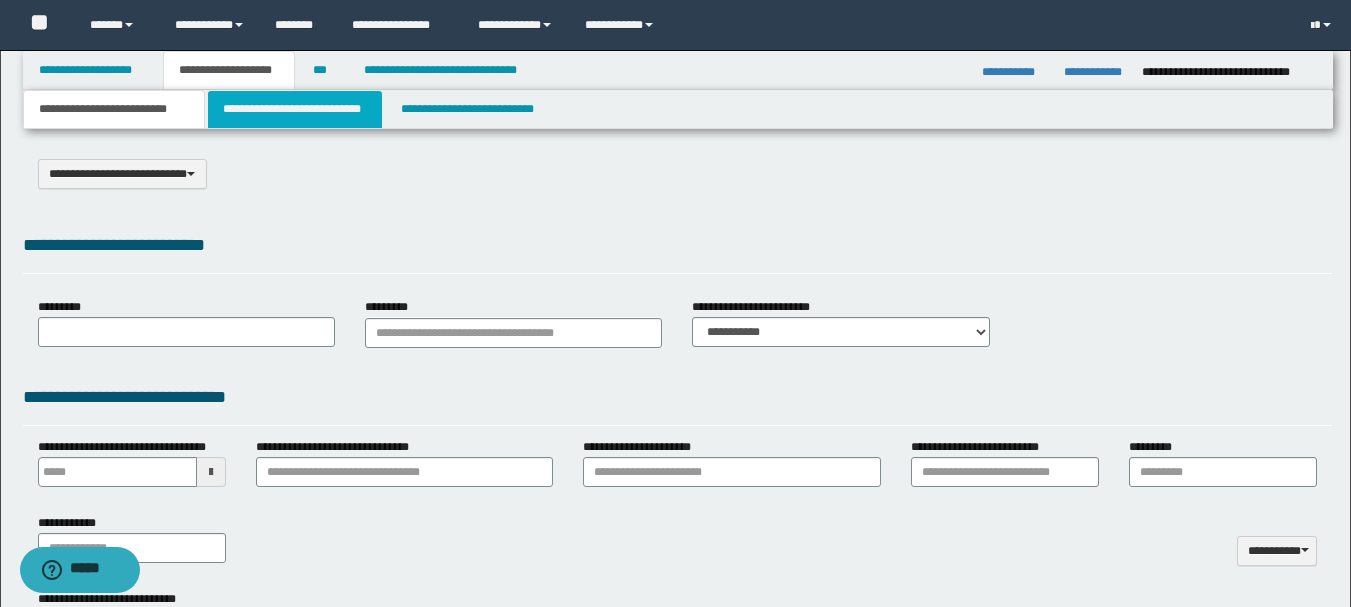 type on "**********" 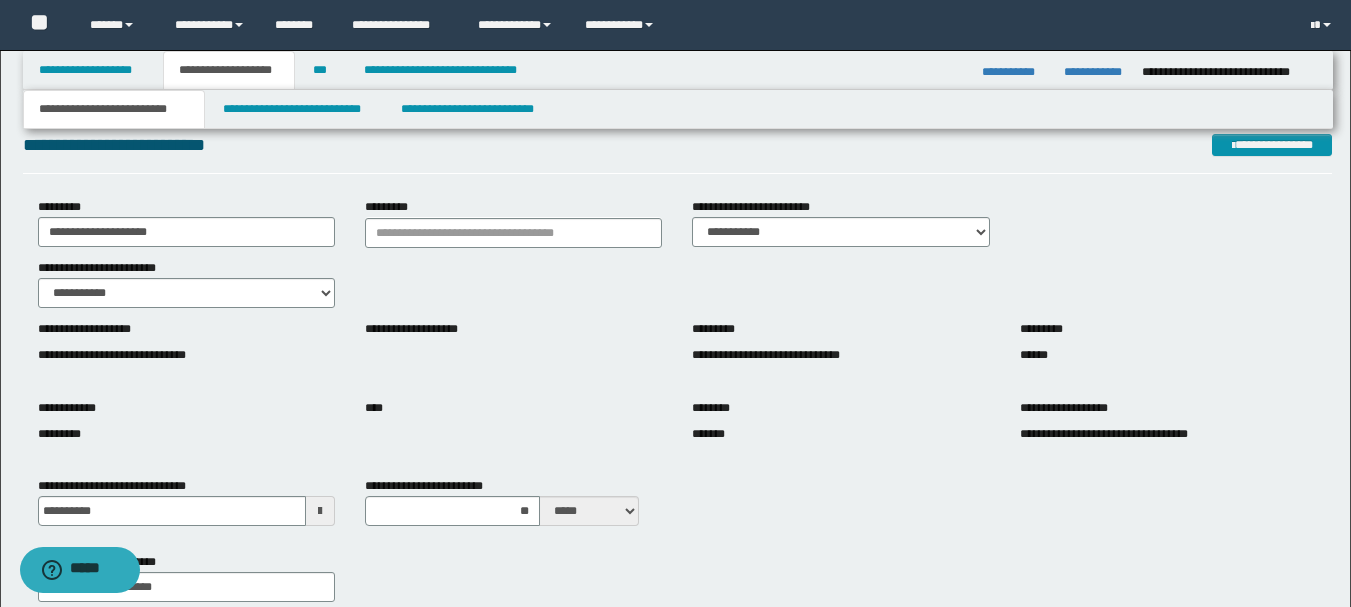 scroll, scrollTop: 200, scrollLeft: 0, axis: vertical 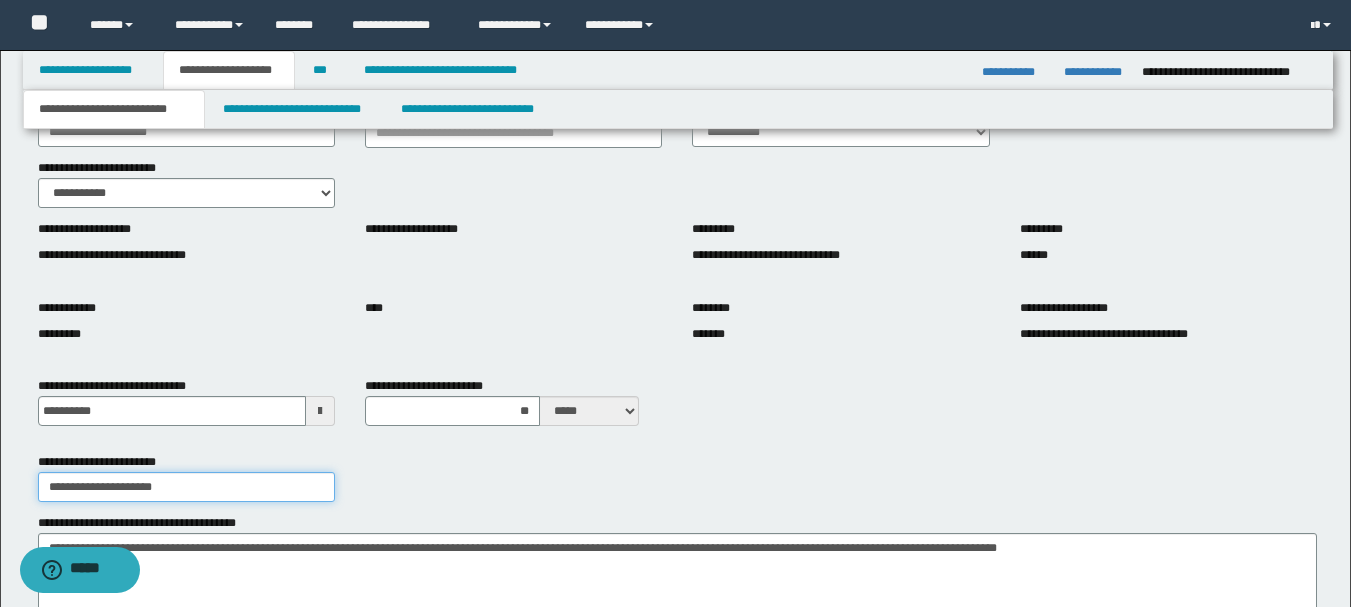 drag, startPoint x: 47, startPoint y: 488, endPoint x: 189, endPoint y: 486, distance: 142.01408 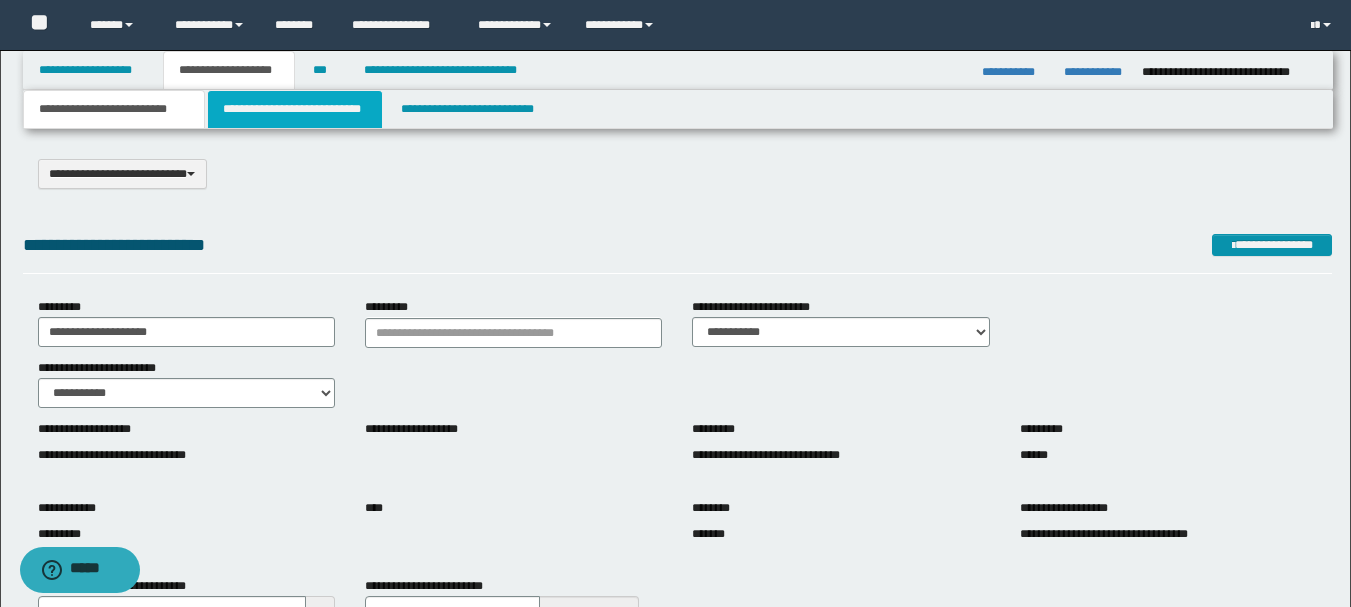 click on "**********" at bounding box center (295, 109) 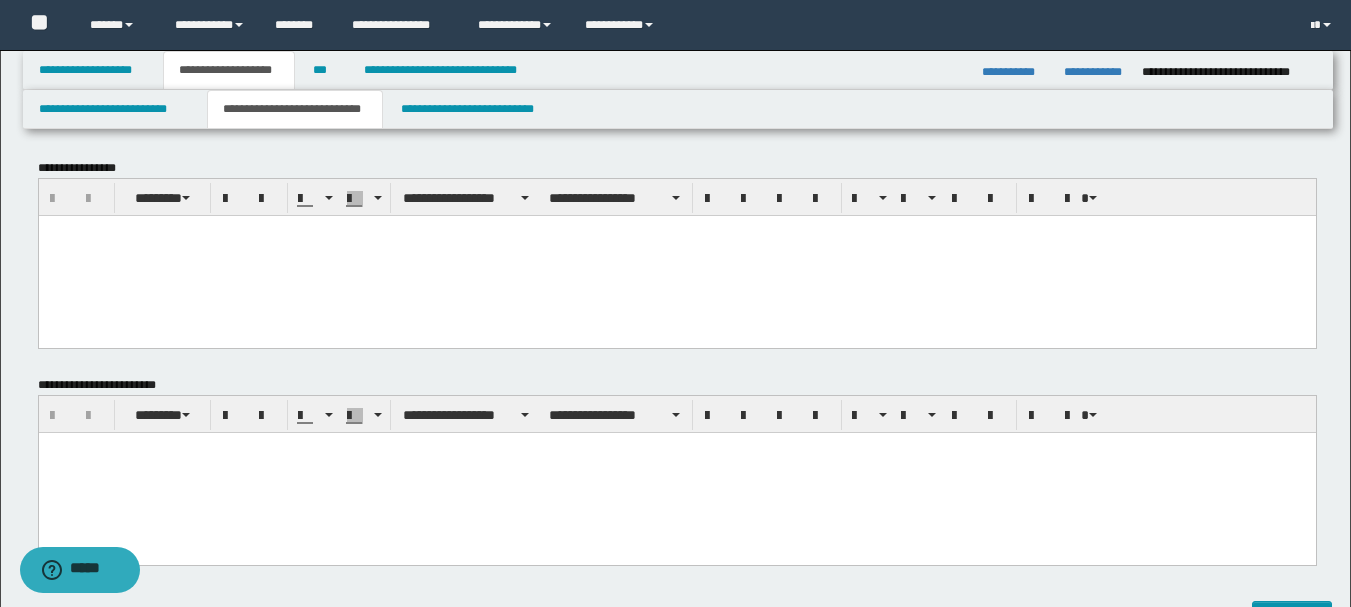 scroll, scrollTop: 0, scrollLeft: 0, axis: both 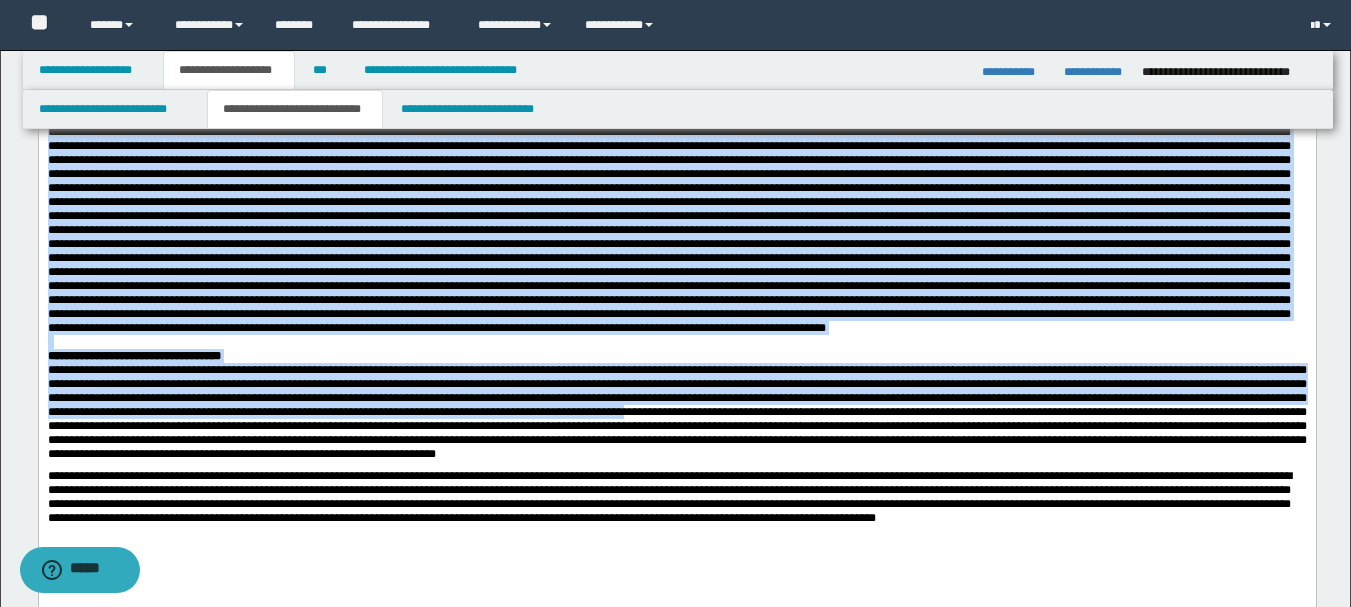 drag, startPoint x: 45, startPoint y: -783, endPoint x: 717, endPoint y: 511, distance: 1458.0878 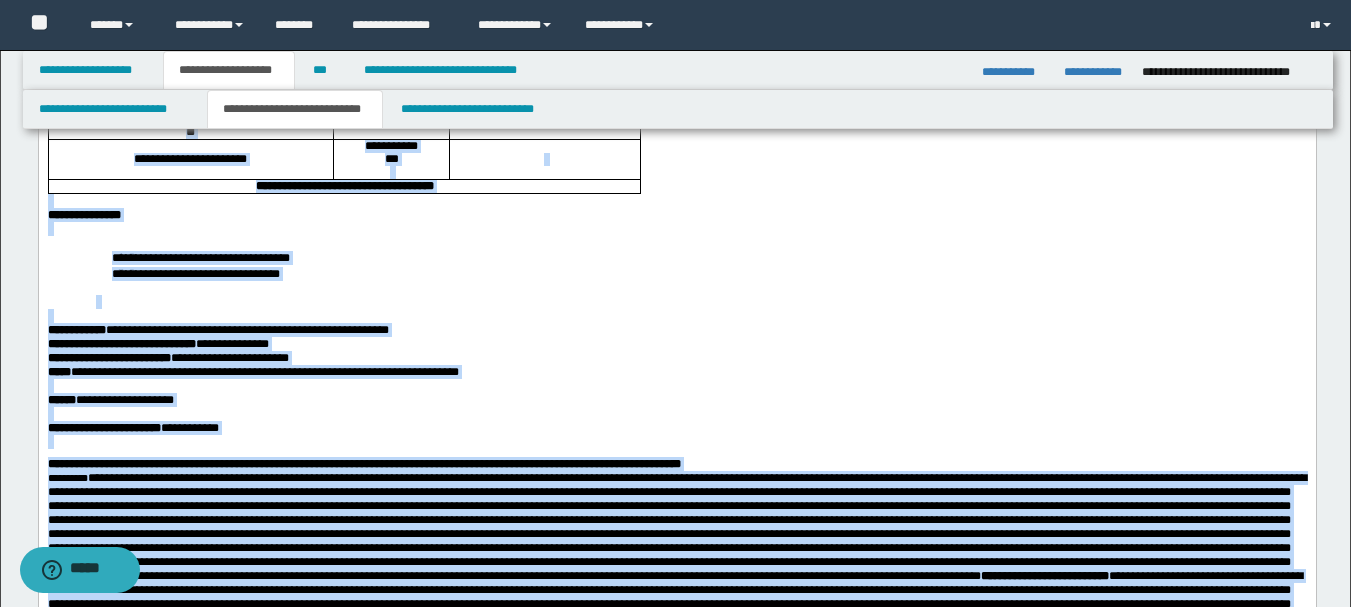 scroll, scrollTop: 0, scrollLeft: 0, axis: both 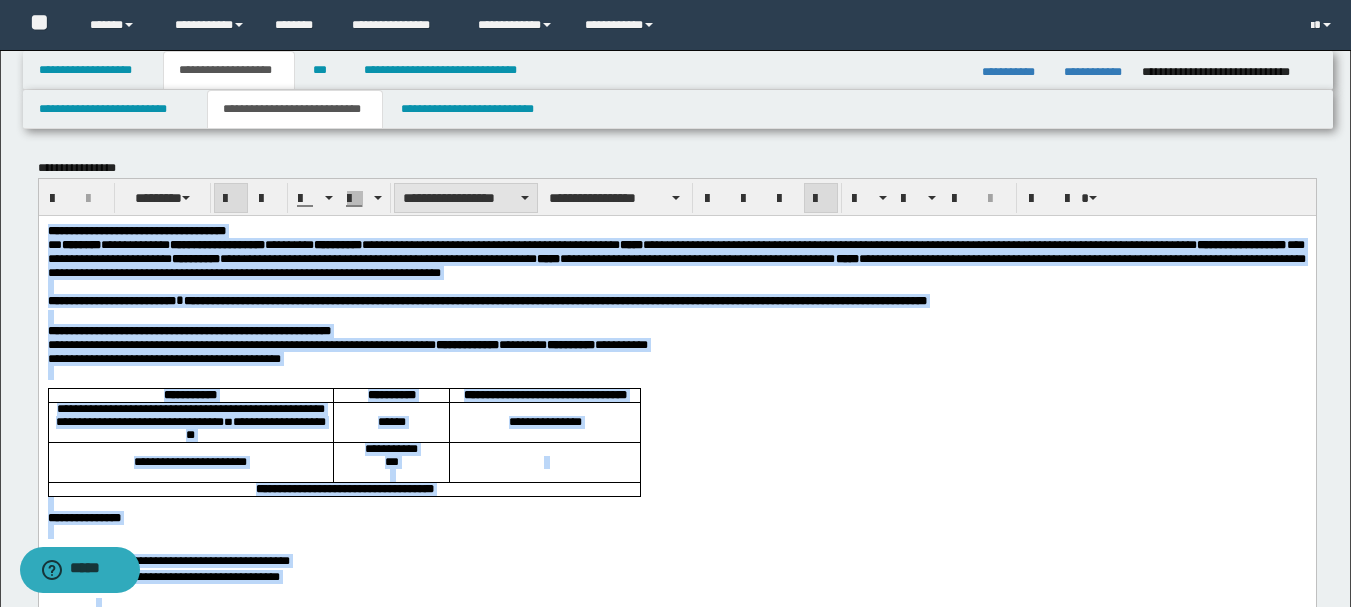 click on "**********" at bounding box center (466, 198) 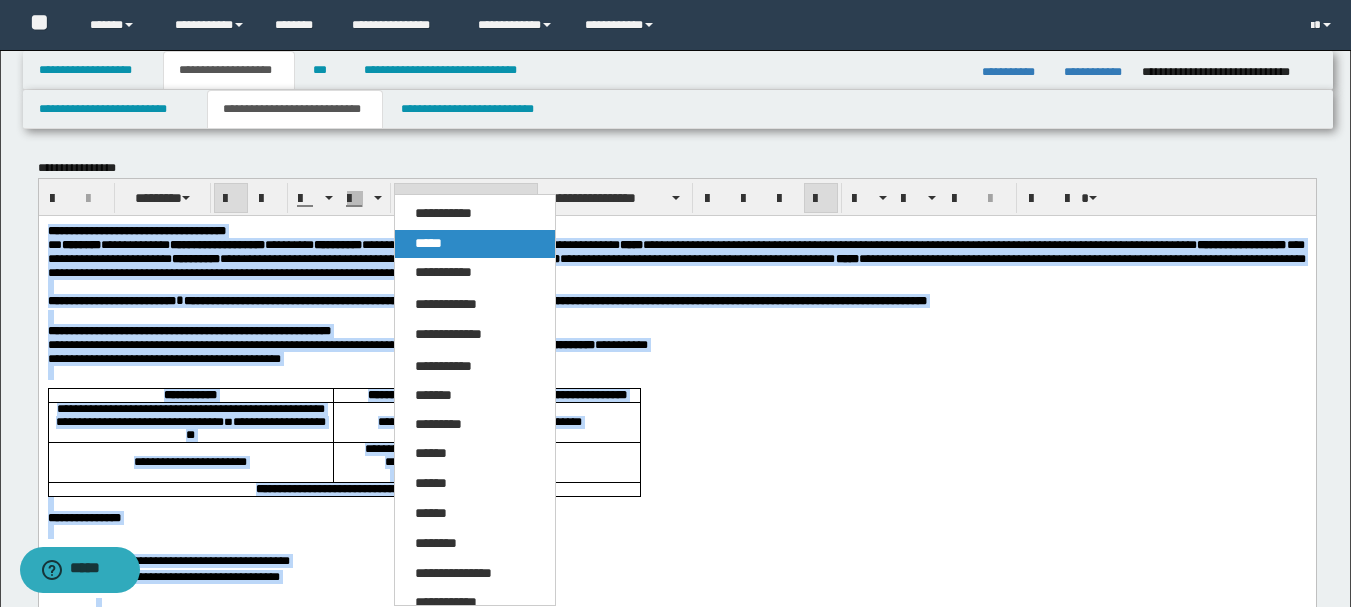 click on "*****" at bounding box center [475, 244] 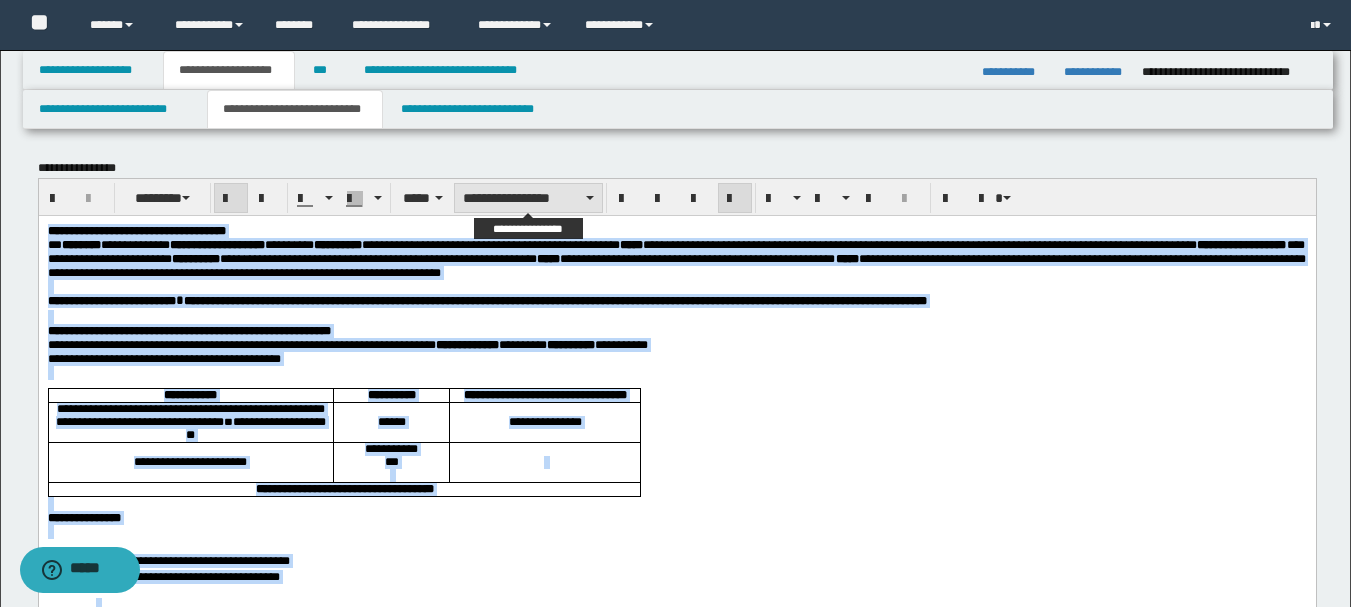 click on "**********" at bounding box center [528, 198] 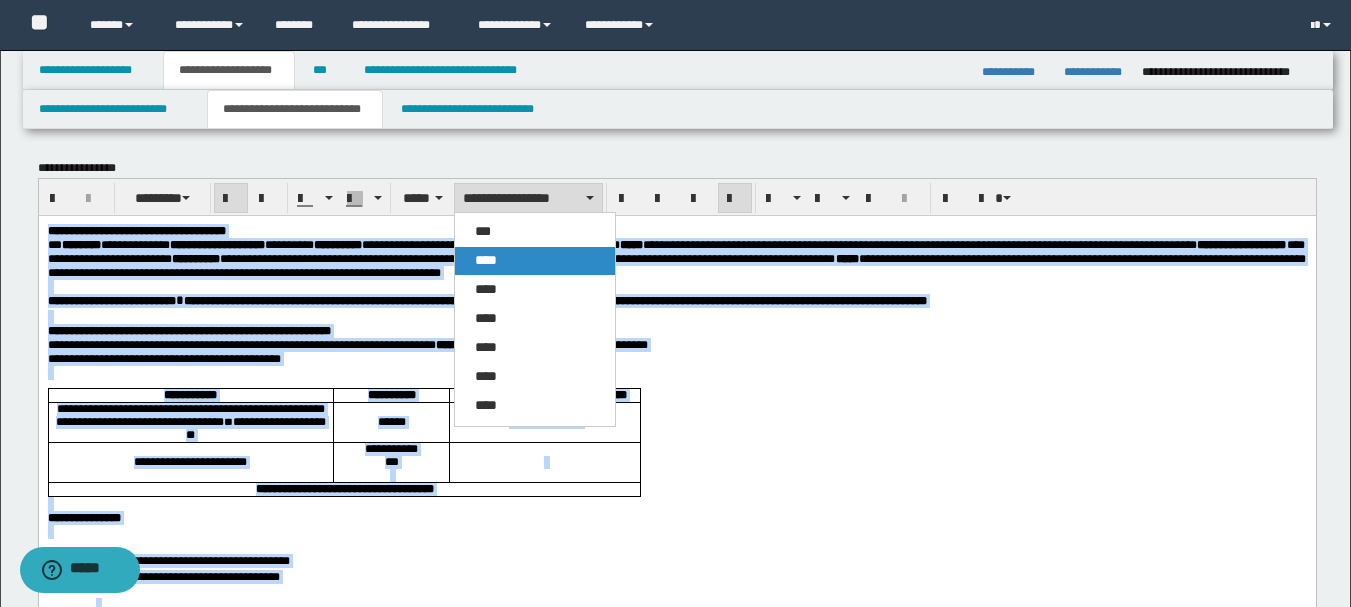 click on "****" at bounding box center [535, 261] 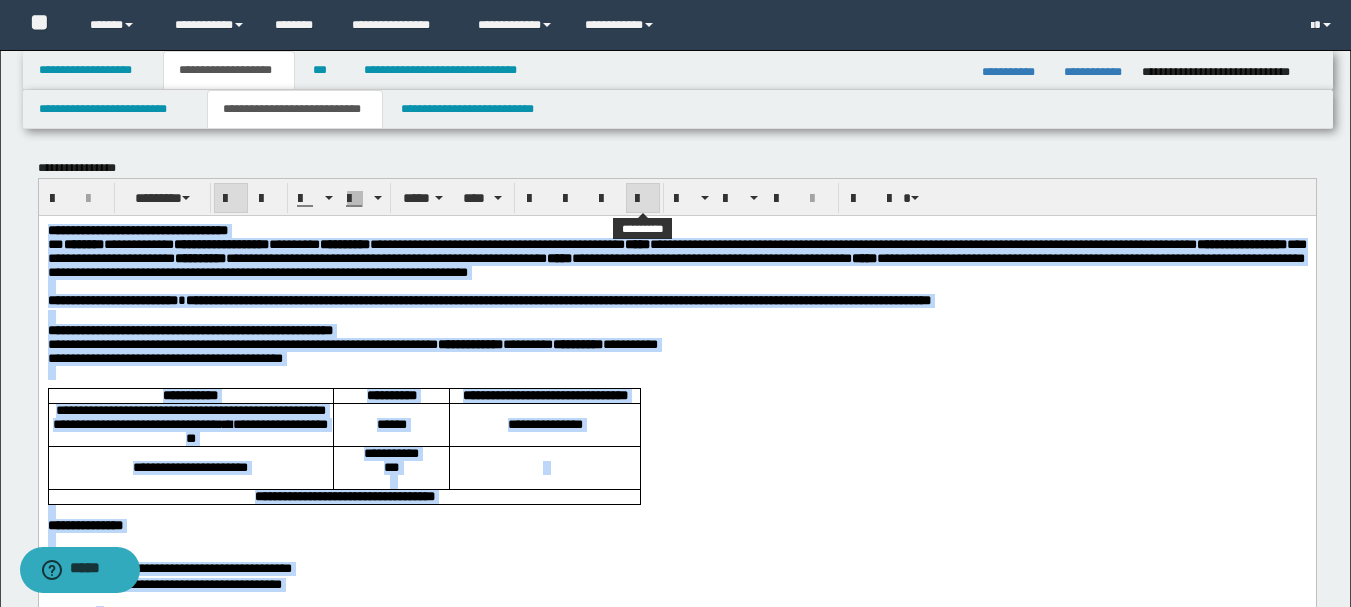click at bounding box center [643, 199] 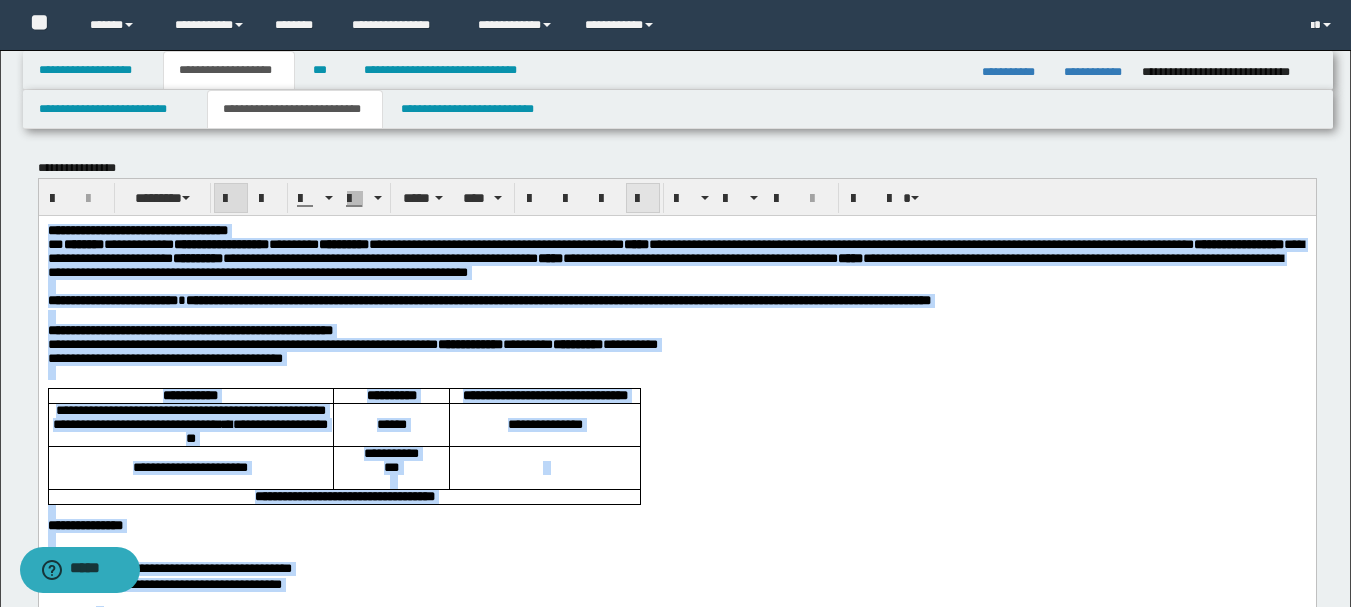 click at bounding box center [643, 199] 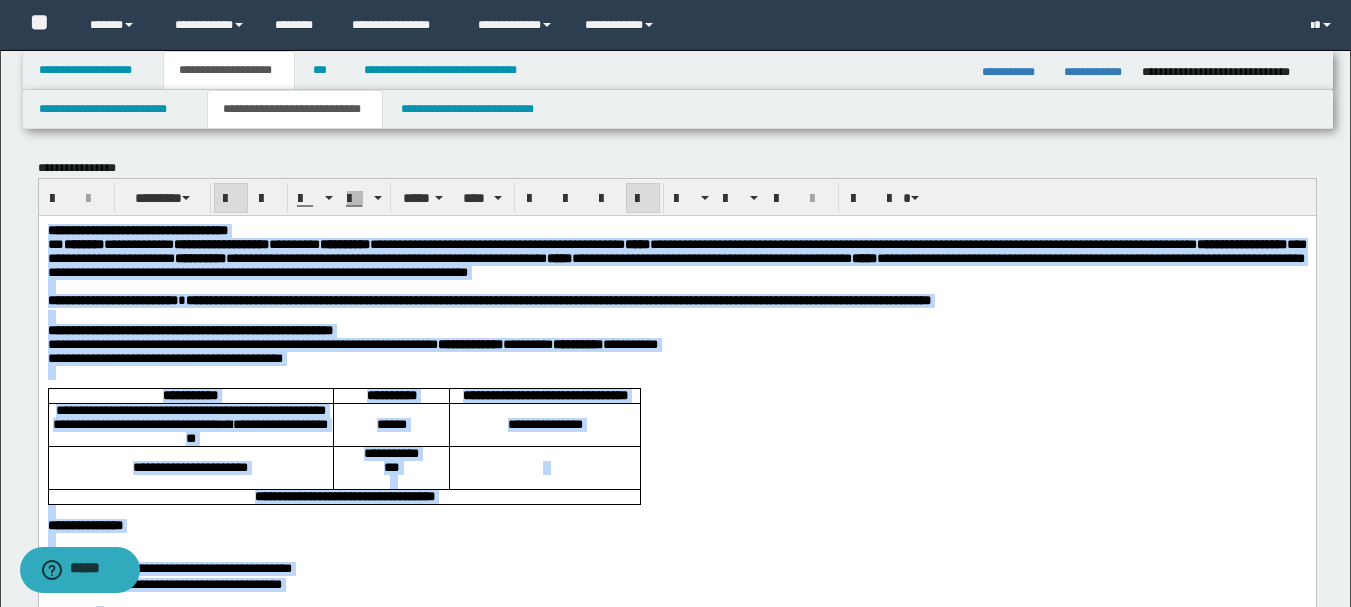click at bounding box center [676, 372] 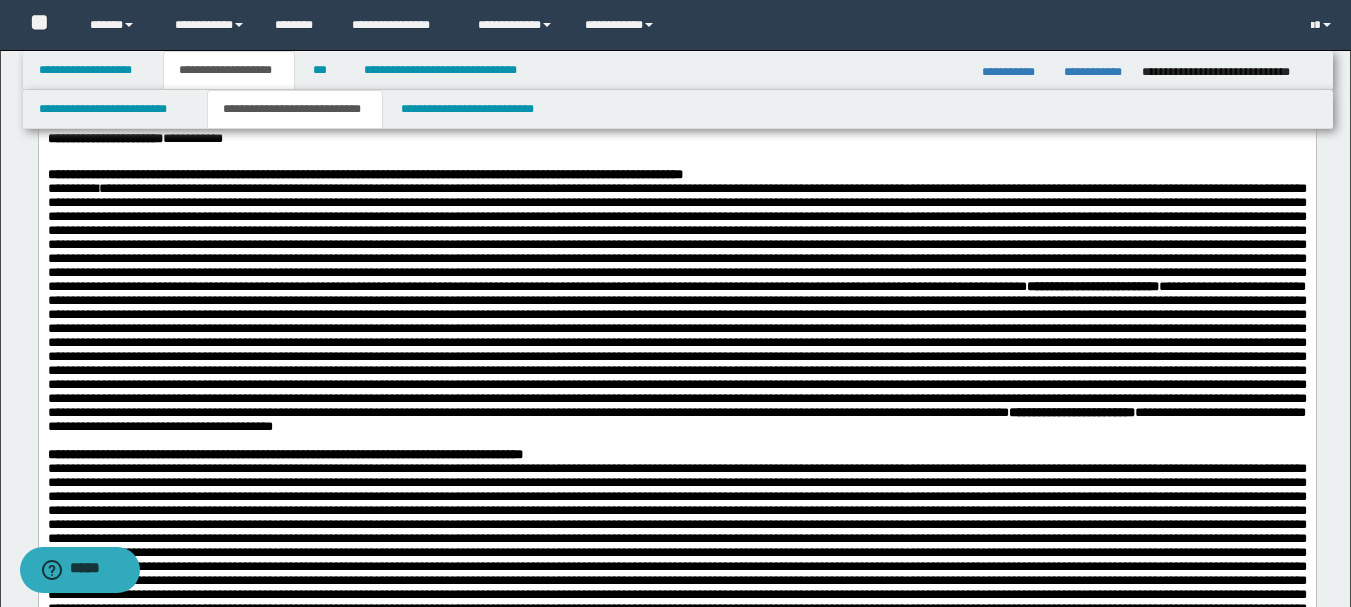 scroll, scrollTop: 500, scrollLeft: 0, axis: vertical 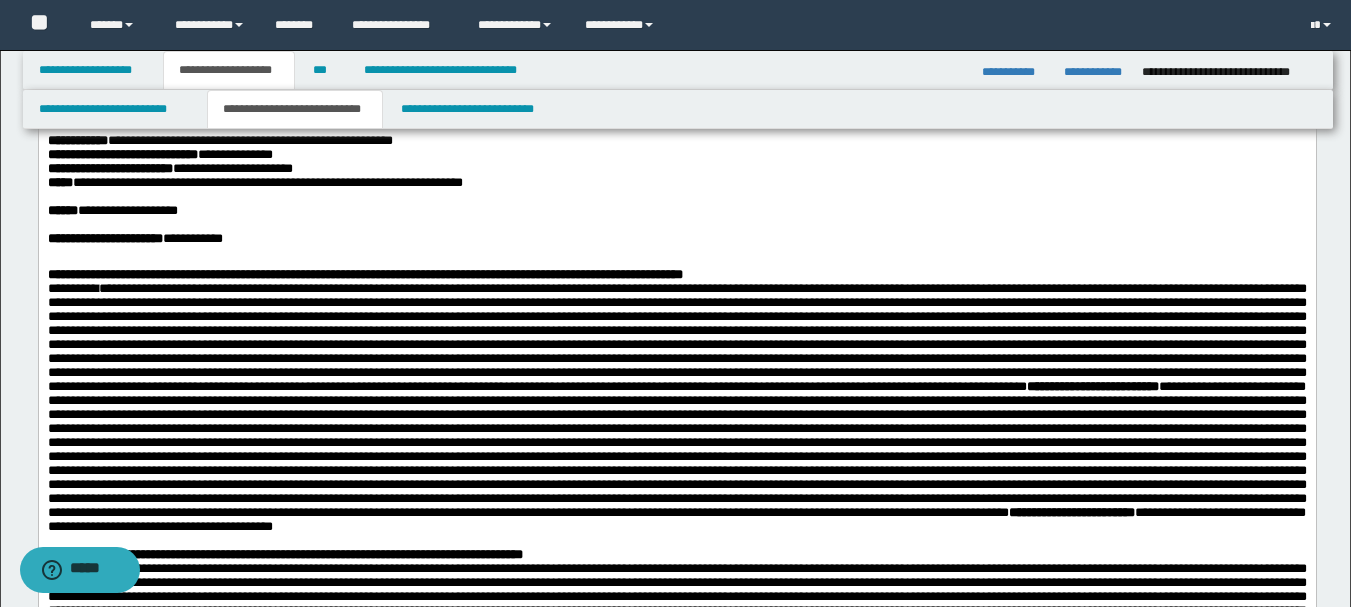click on "**********" at bounding box center [254, 182] 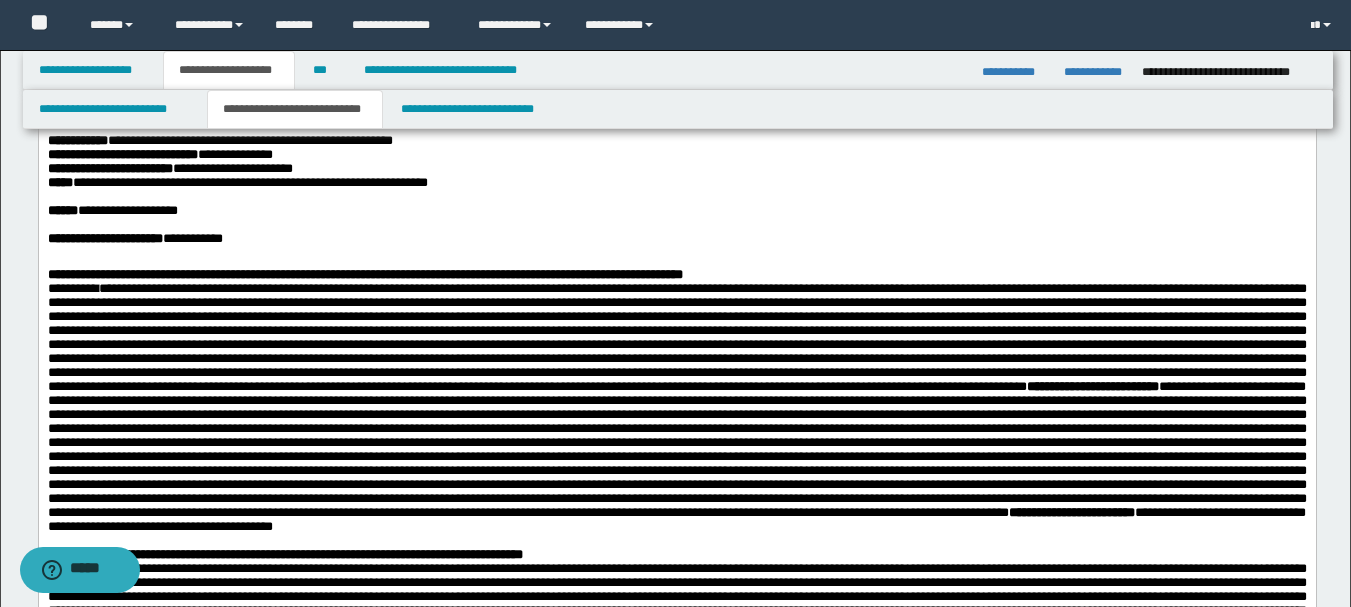 click at bounding box center (676, 253) 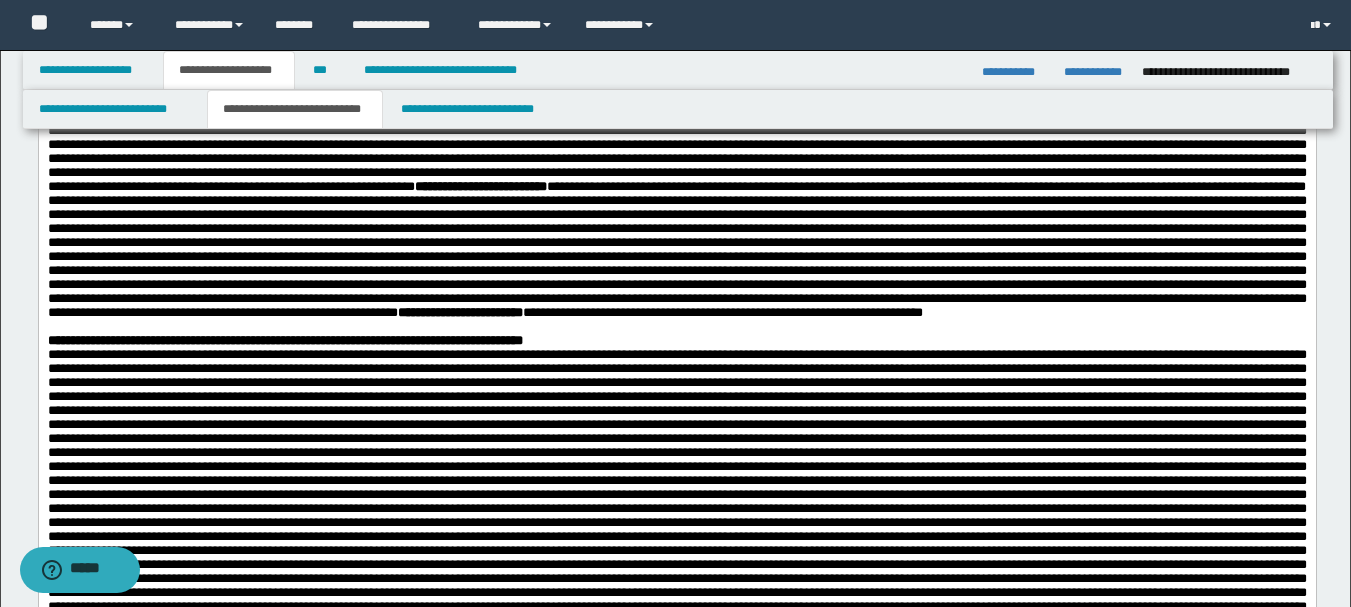 scroll, scrollTop: 900, scrollLeft: 0, axis: vertical 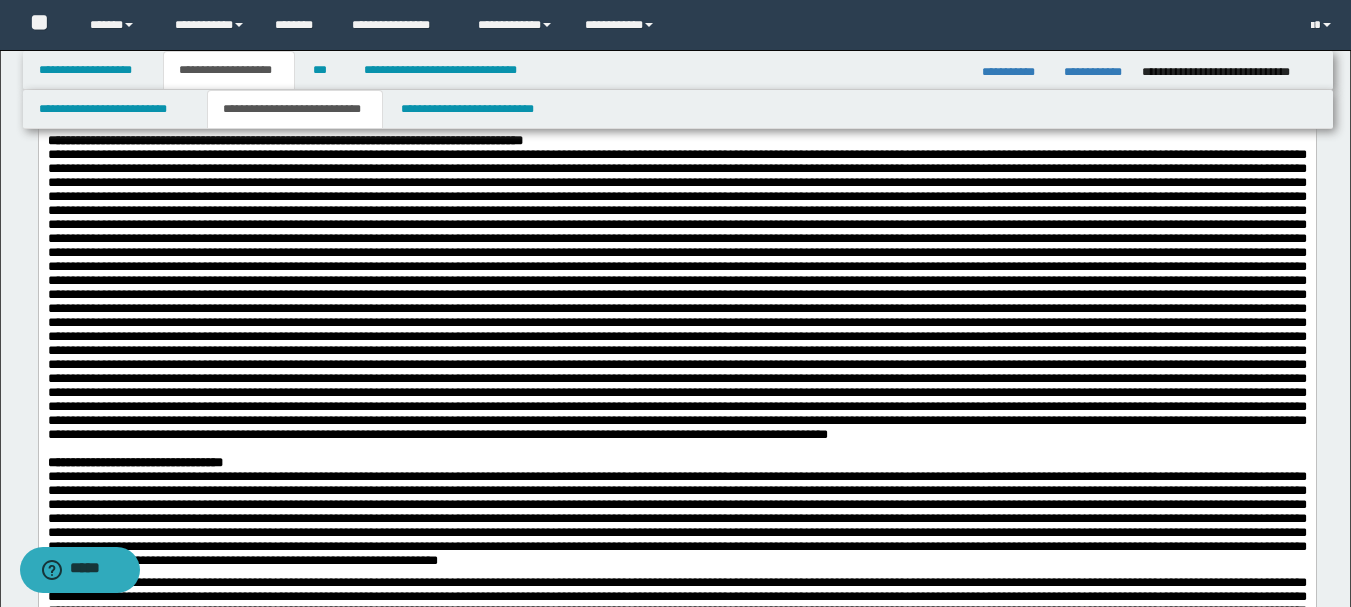 click on "**********" at bounding box center (676, 141) 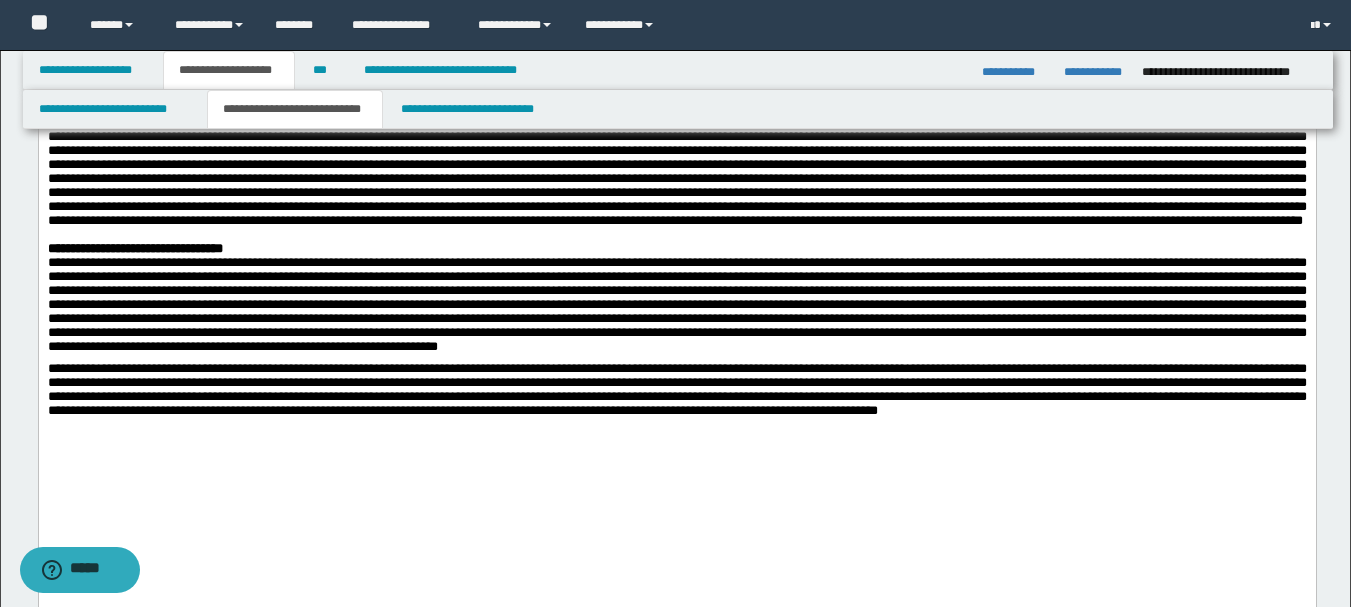 scroll, scrollTop: 1400, scrollLeft: 0, axis: vertical 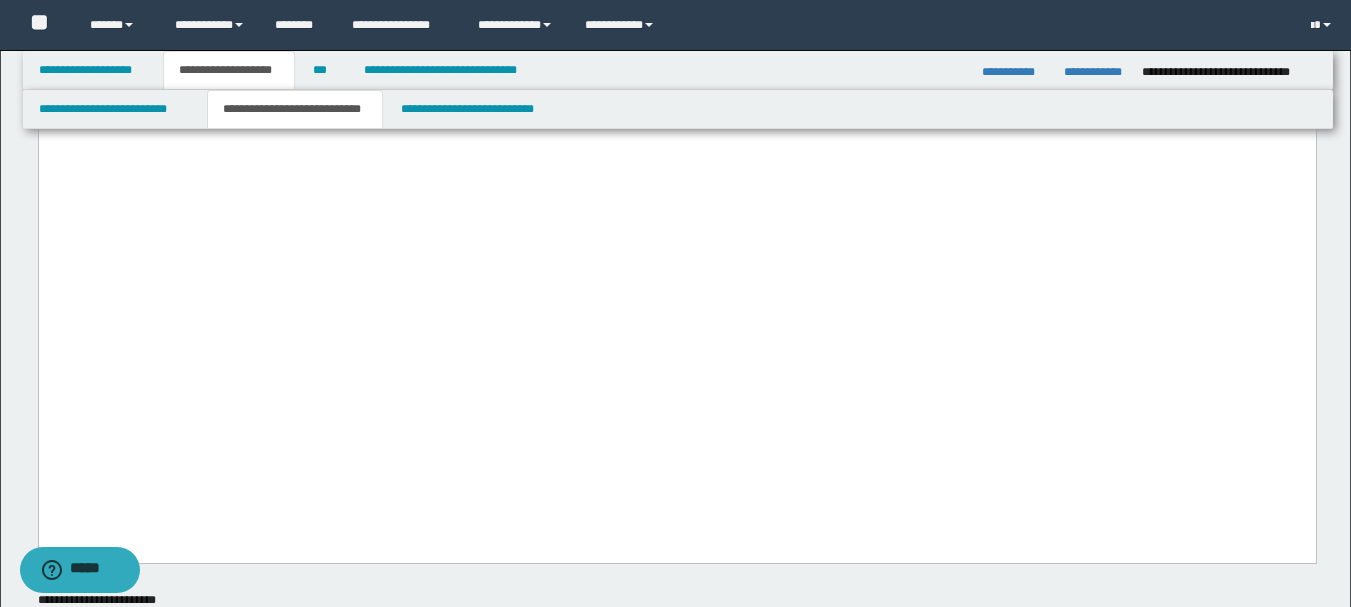 click on "**********" at bounding box center [676, -51] 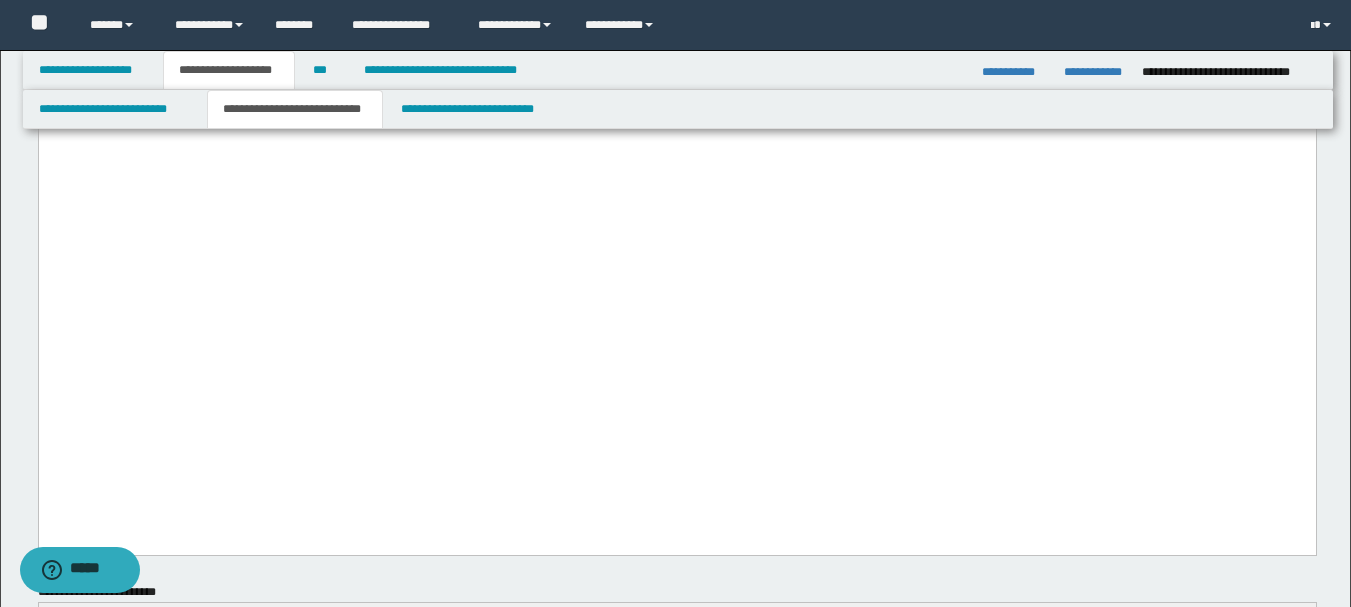 click on "**********" at bounding box center (676, -9) 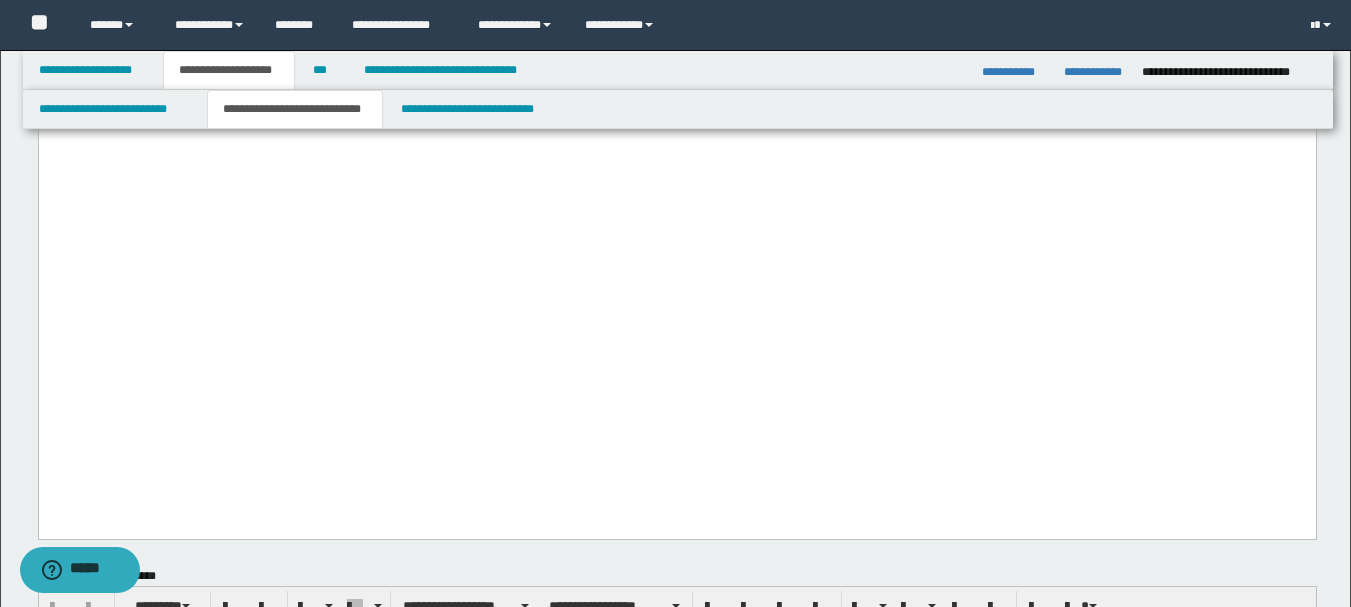 scroll, scrollTop: 1700, scrollLeft: 0, axis: vertical 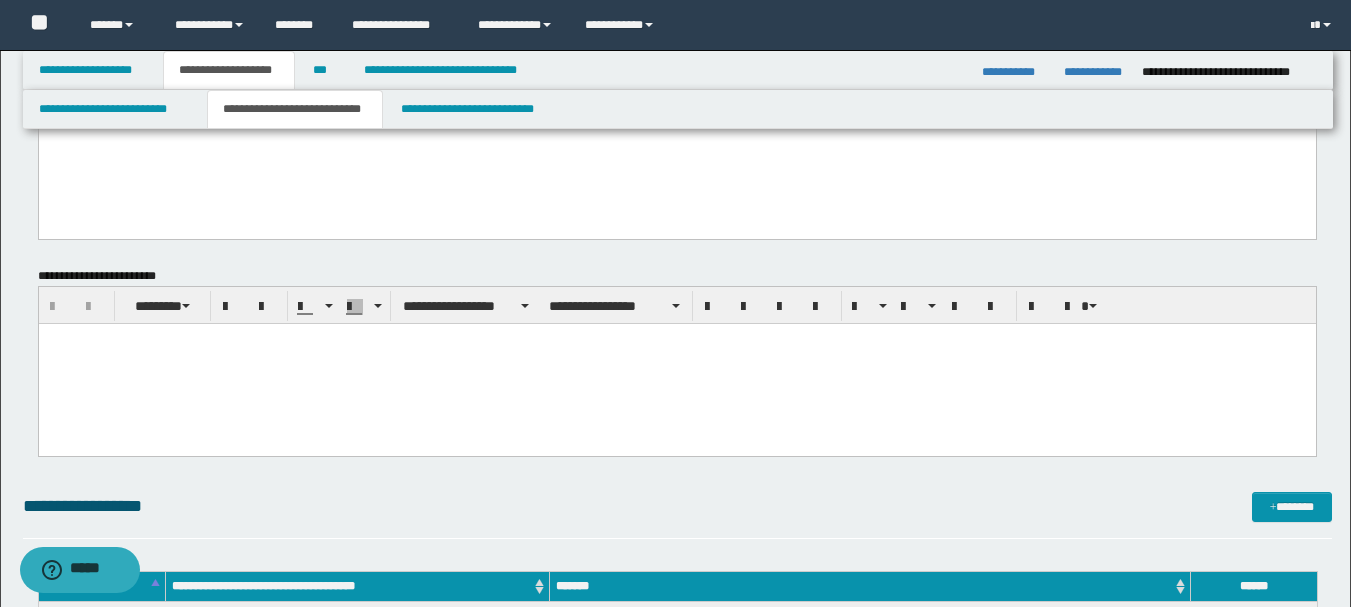 click at bounding box center (676, 363) 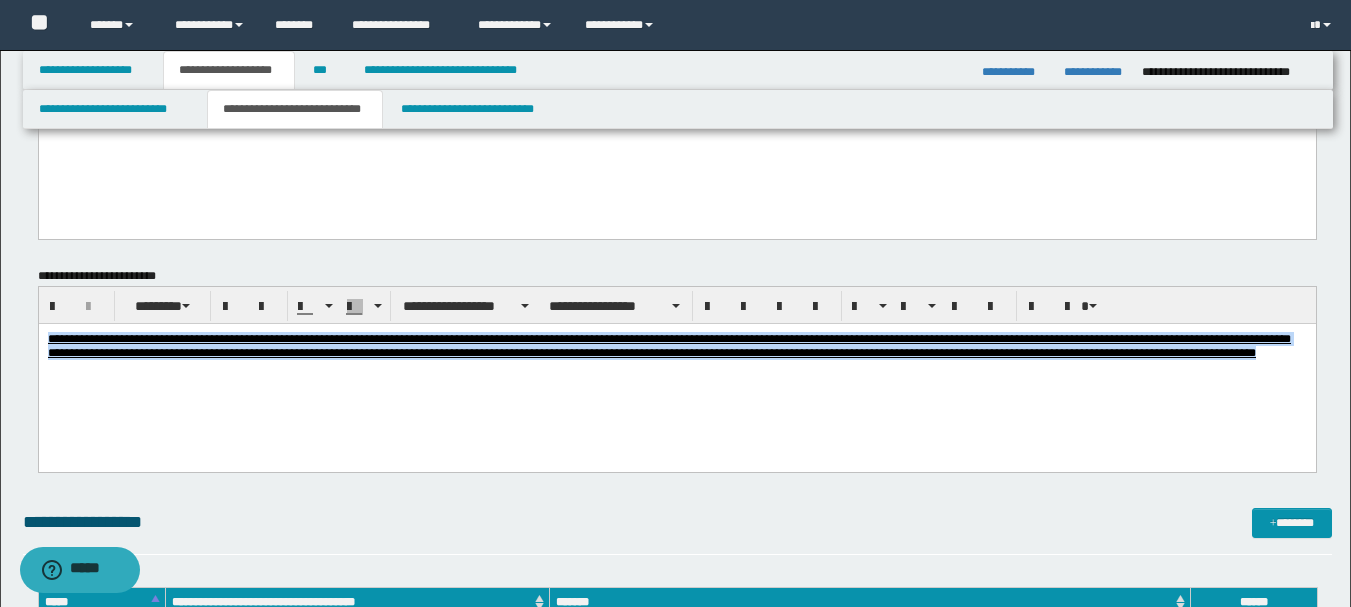 drag, startPoint x: 1147, startPoint y: 358, endPoint x: 1, endPoint y: 319, distance: 1146.6635 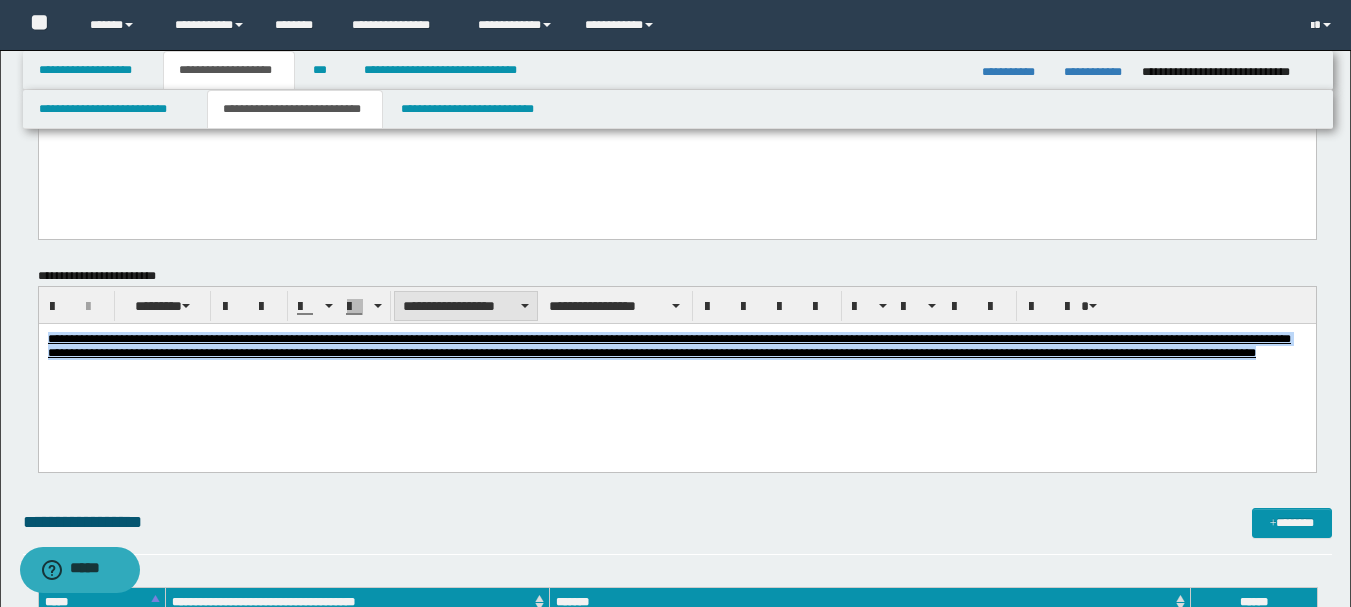 click on "**********" at bounding box center [466, 306] 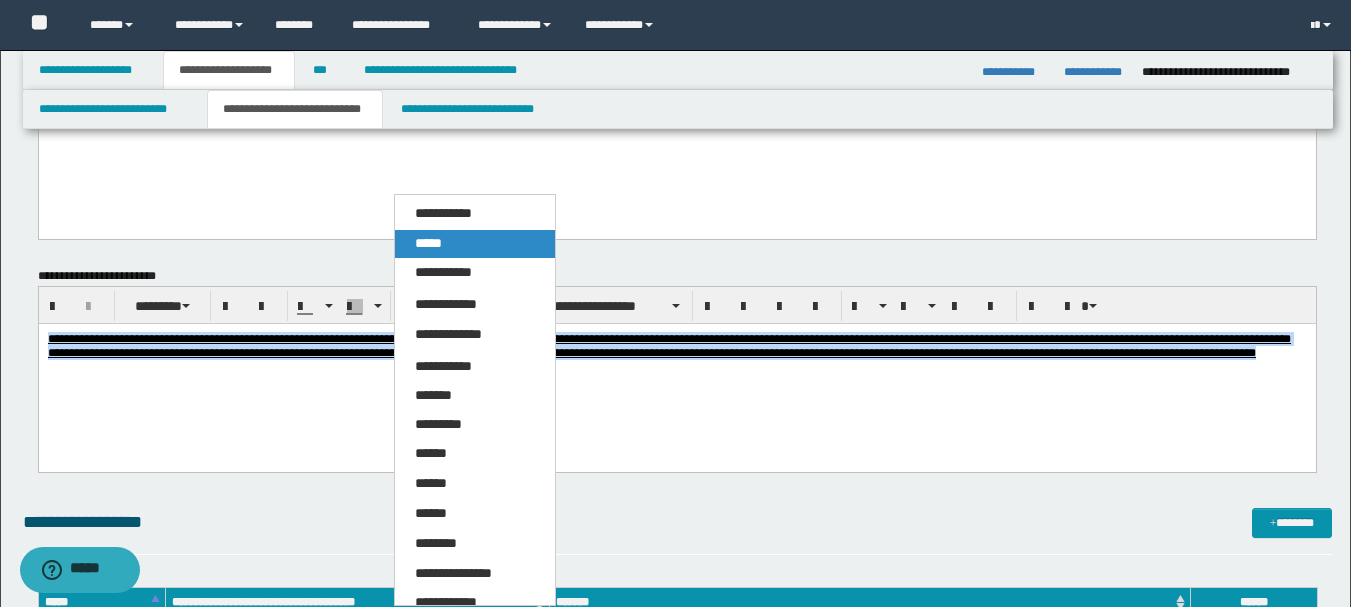 click on "*****" at bounding box center (428, 243) 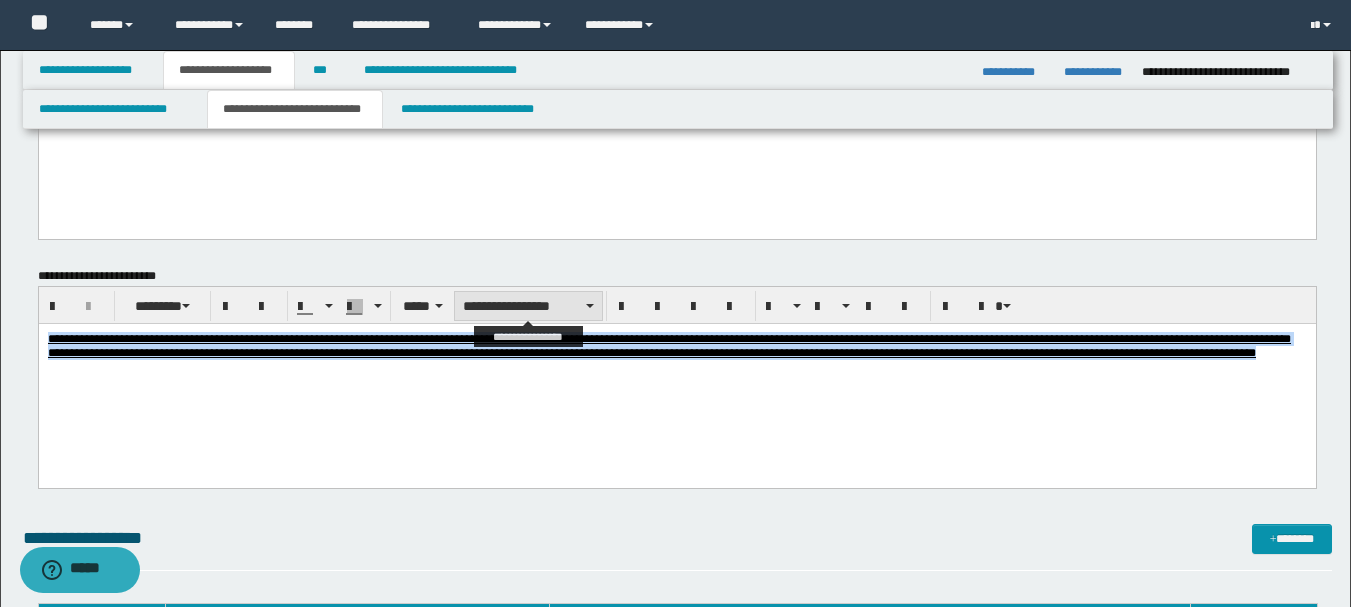 click on "**********" at bounding box center [528, 306] 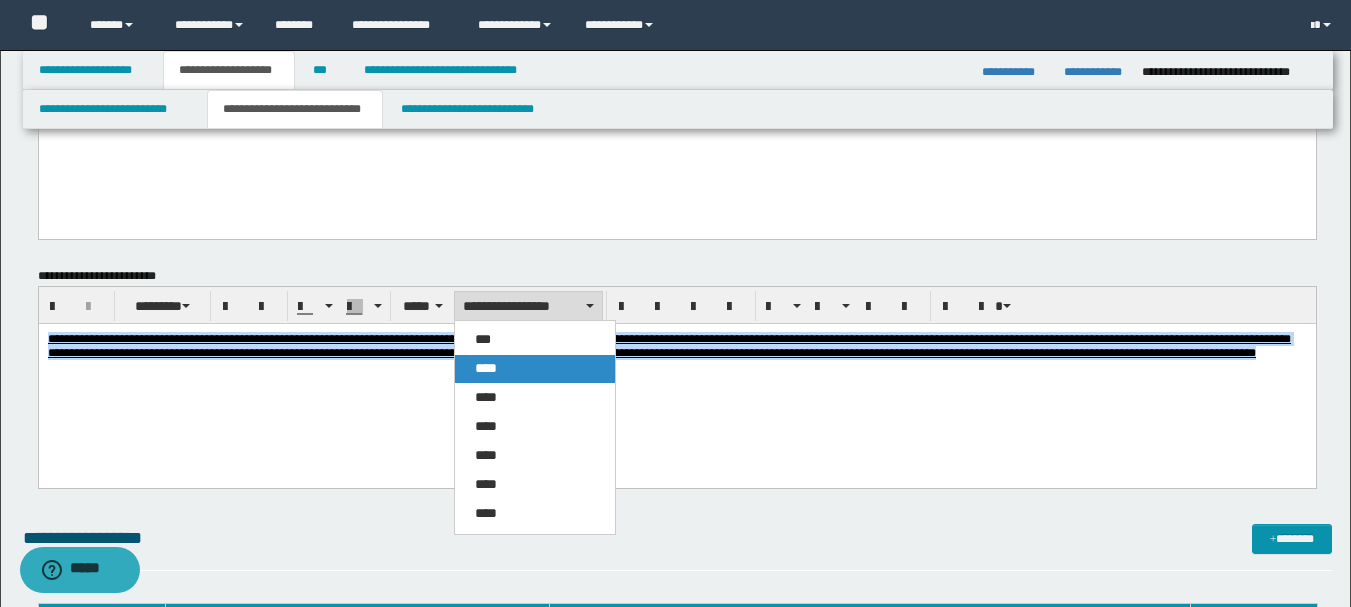 click on "****" at bounding box center (486, 368) 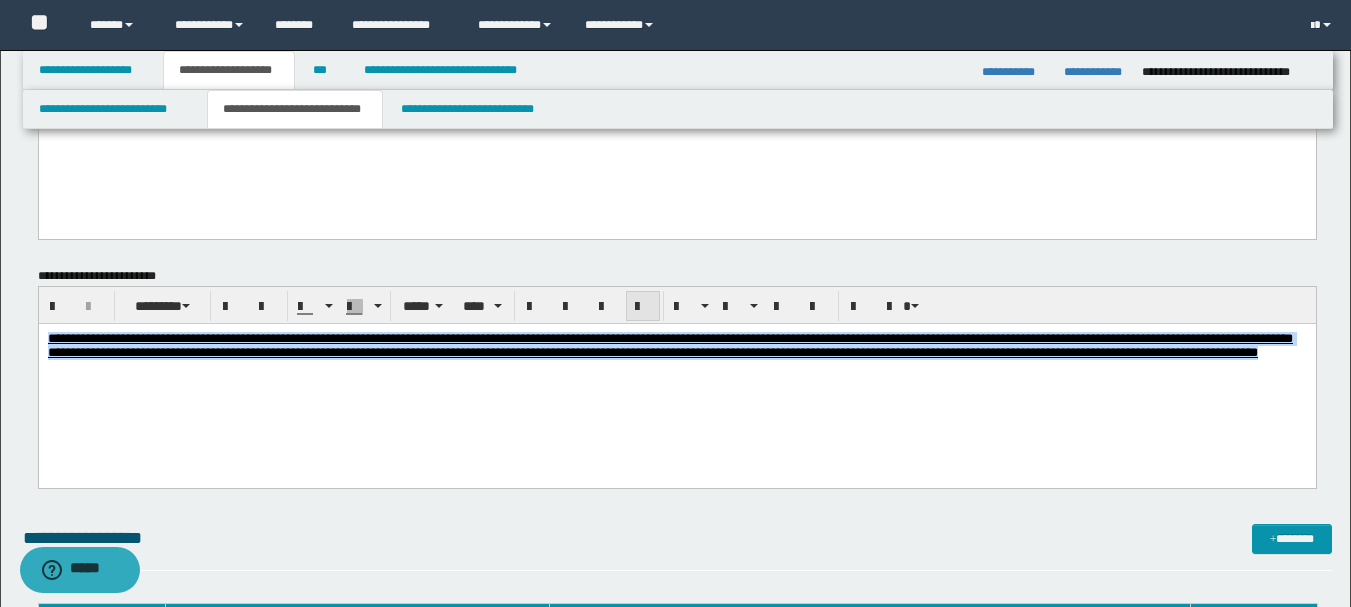 click at bounding box center [643, 307] 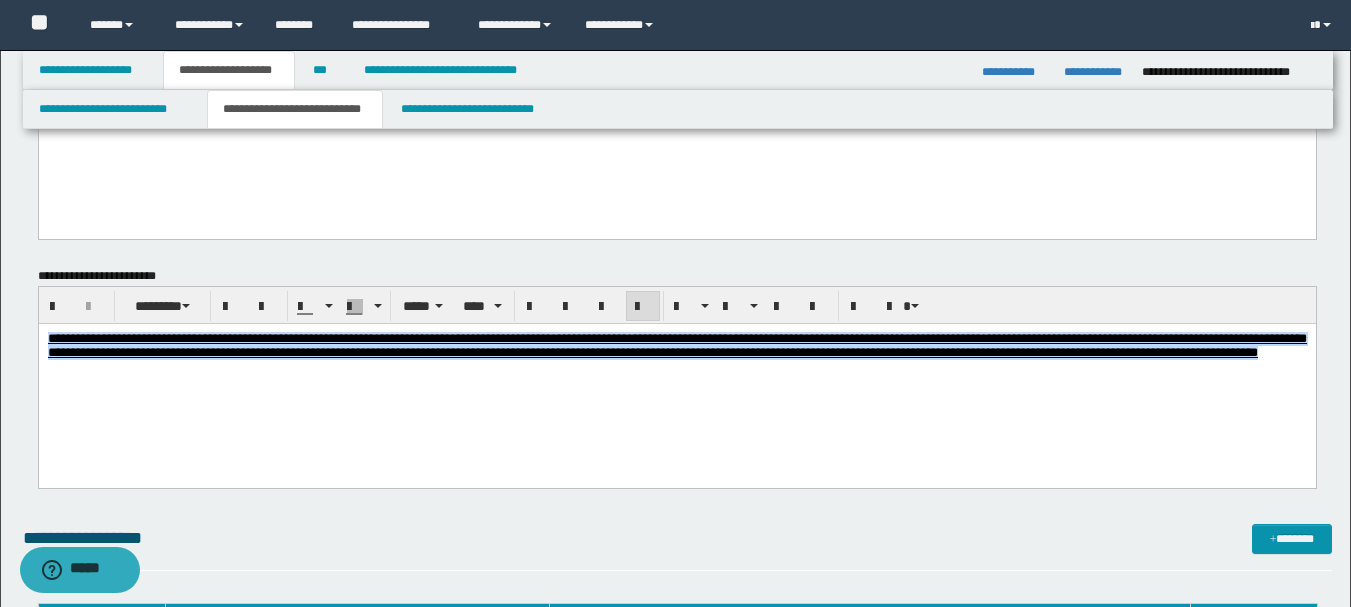 click on "**********" at bounding box center [676, 370] 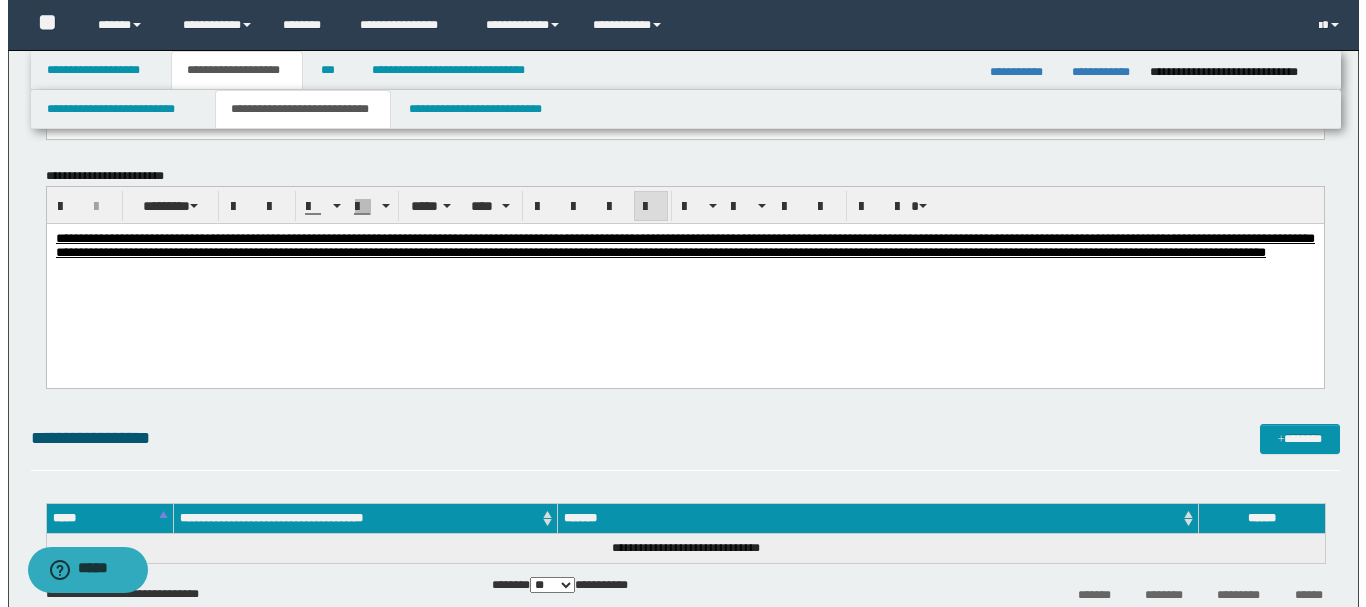 scroll, scrollTop: 2000, scrollLeft: 0, axis: vertical 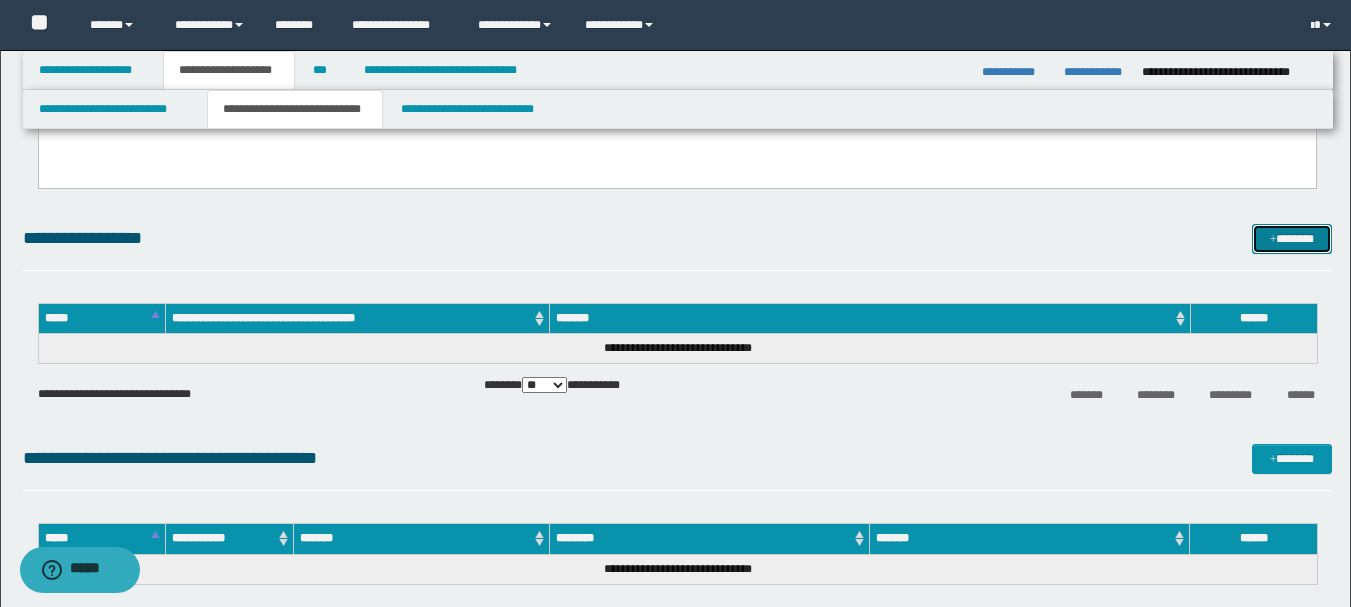 click on "*******" at bounding box center [1292, 239] 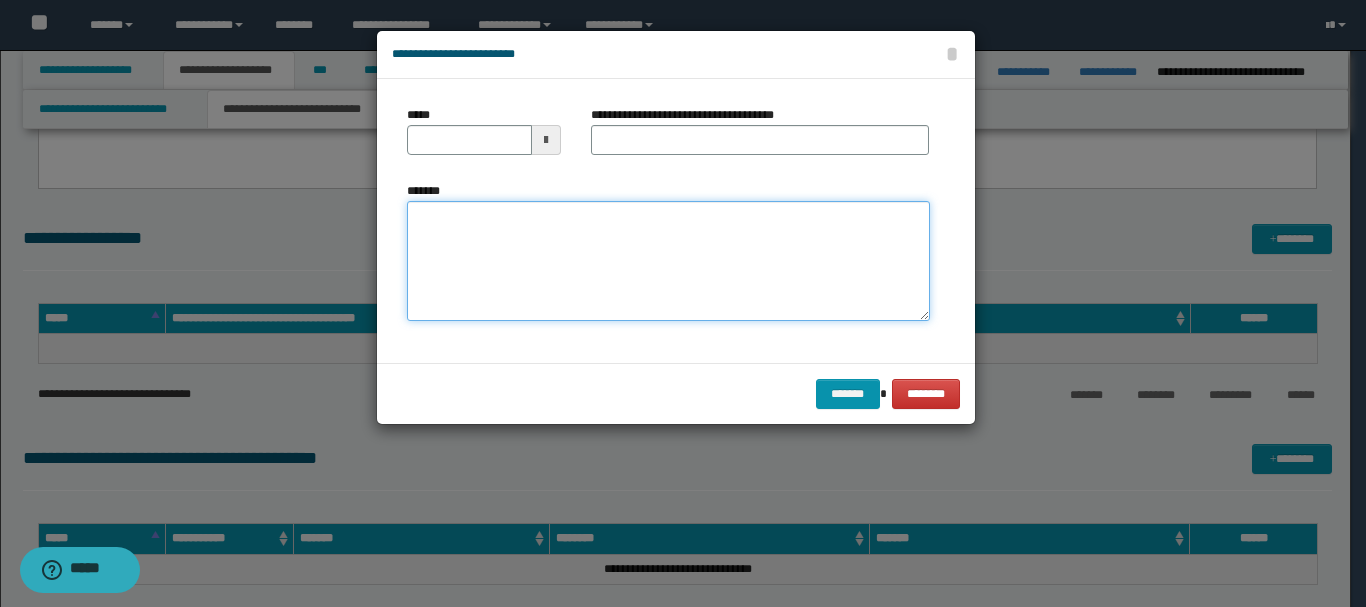 click on "*******" at bounding box center [668, 261] 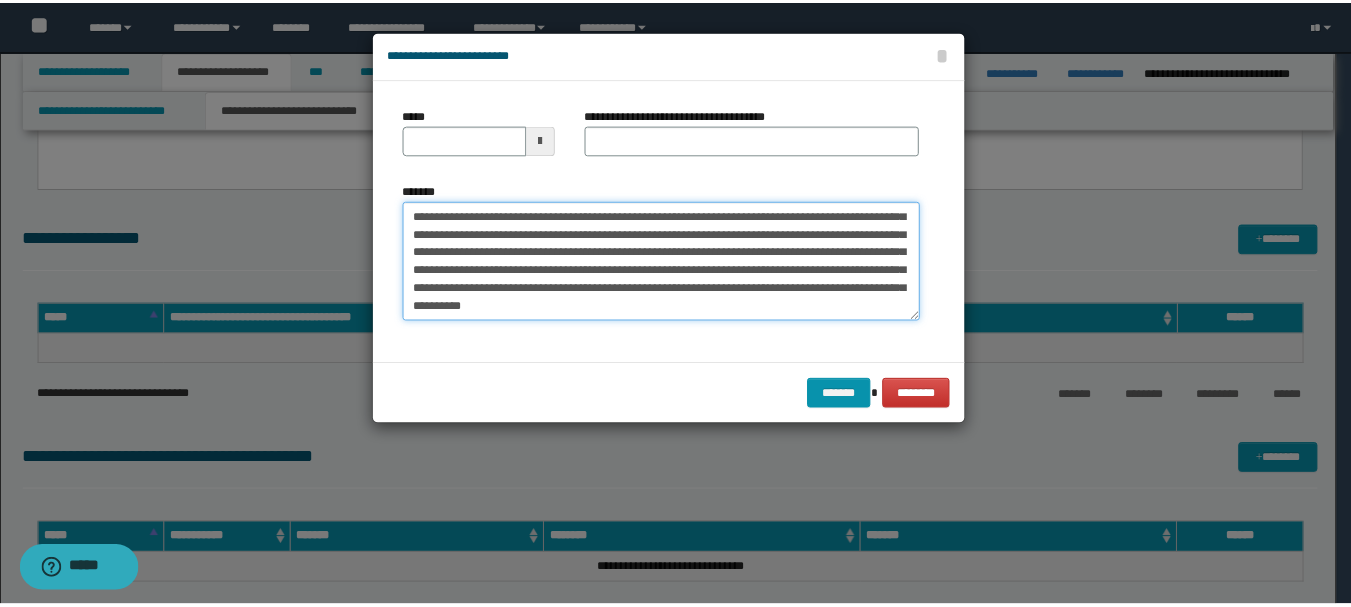 scroll, scrollTop: 0, scrollLeft: 0, axis: both 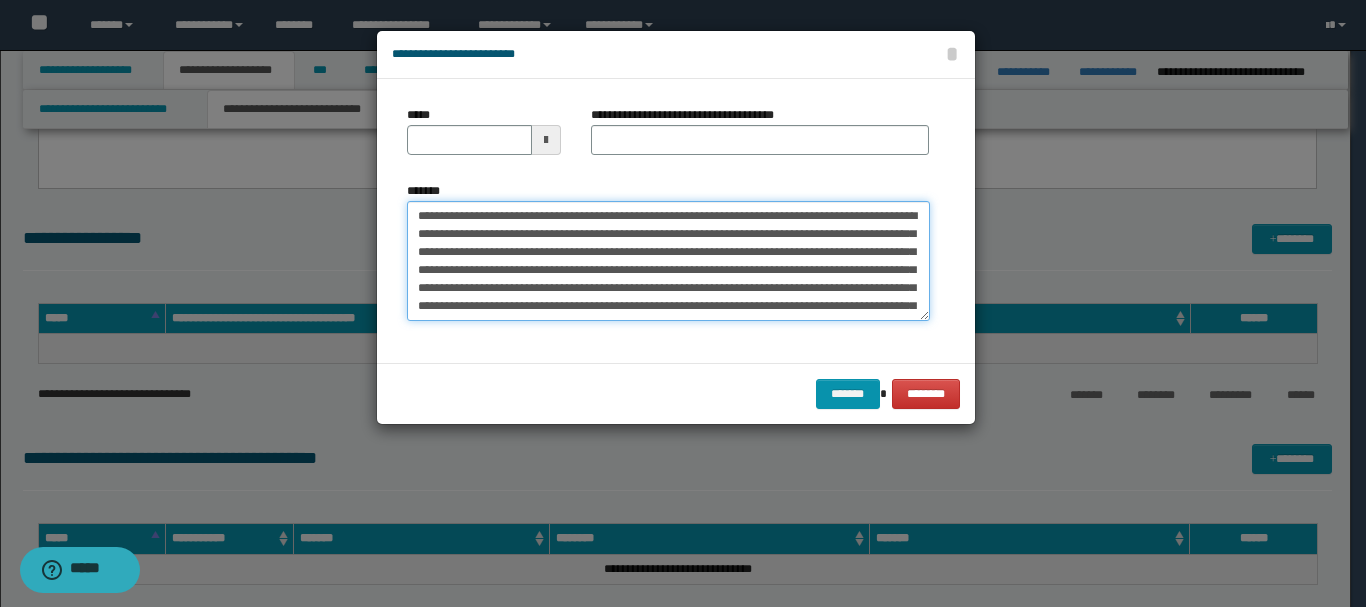 drag, startPoint x: 456, startPoint y: 217, endPoint x: 513, endPoint y: 219, distance: 57.035076 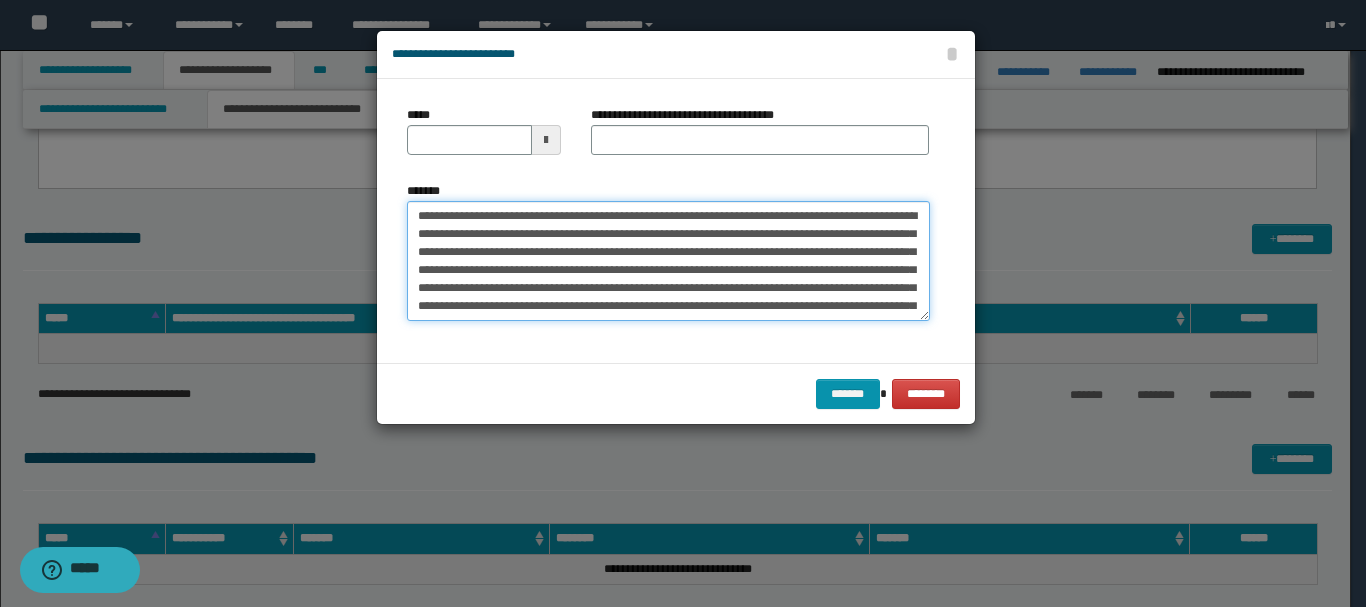 type 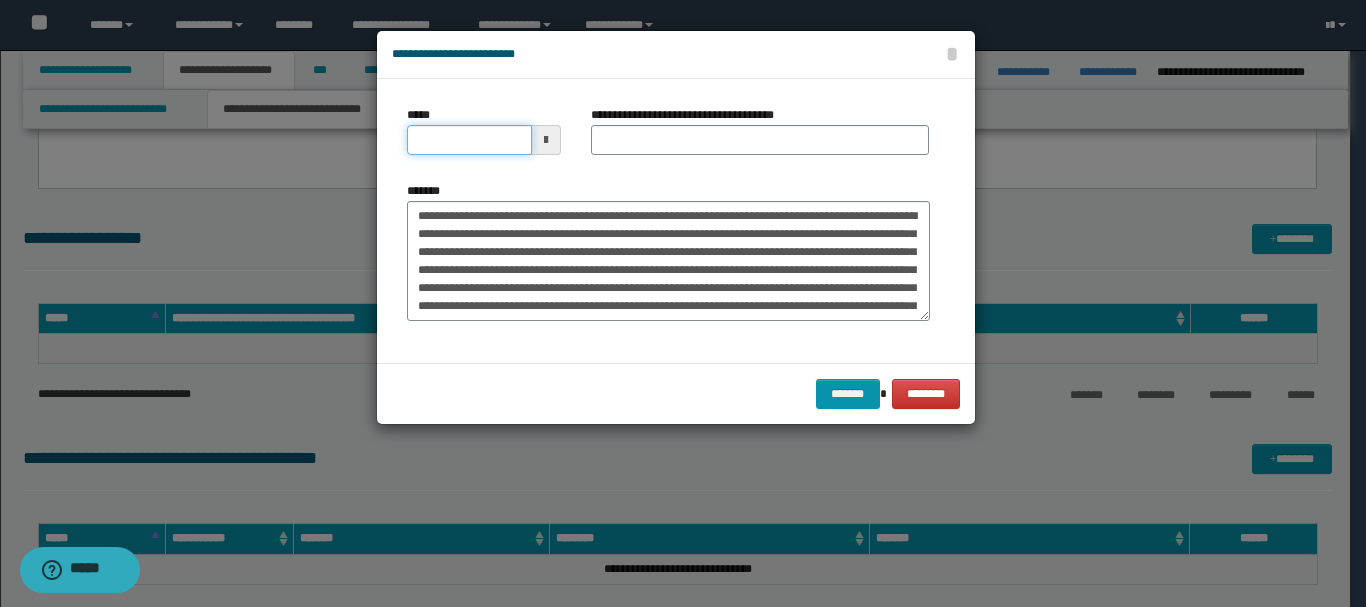 click on "*****" at bounding box center (469, 140) 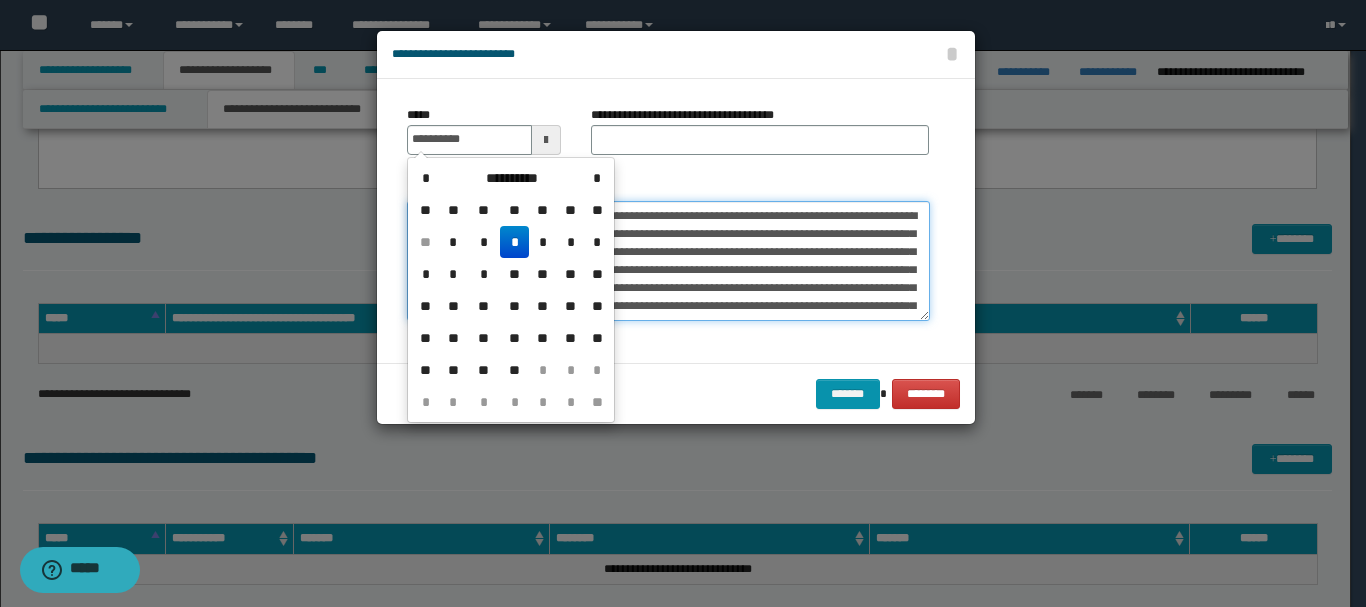 type on "**********" 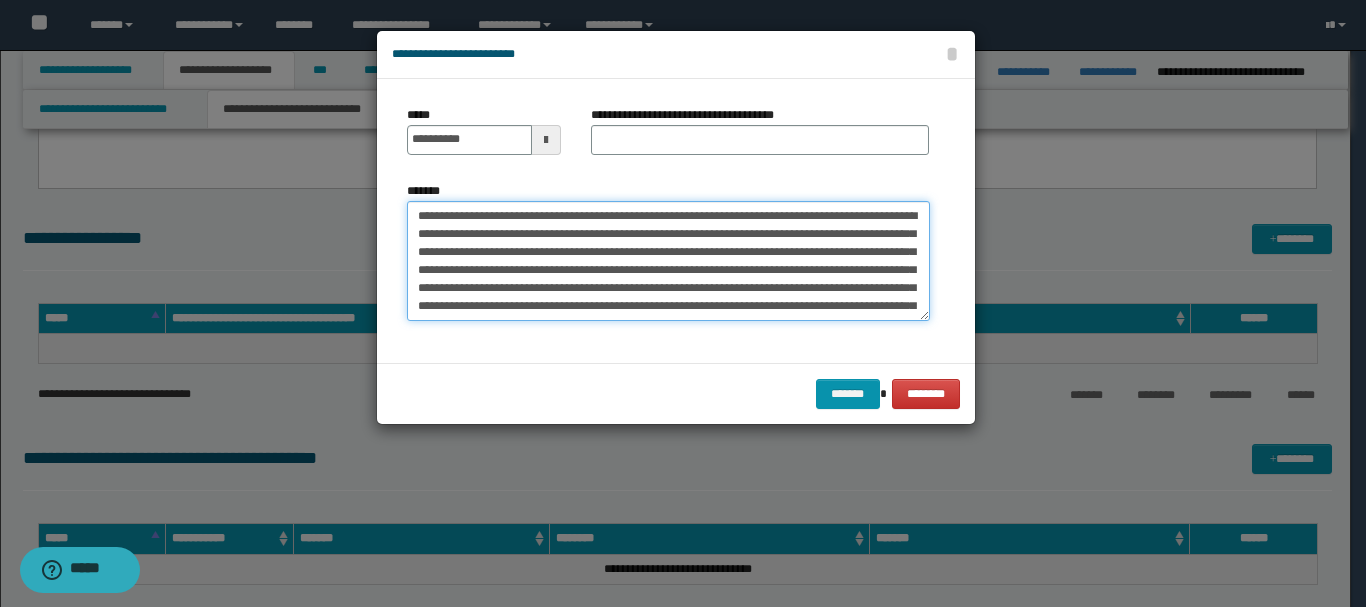 drag, startPoint x: 519, startPoint y: 218, endPoint x: 569, endPoint y: 218, distance: 50 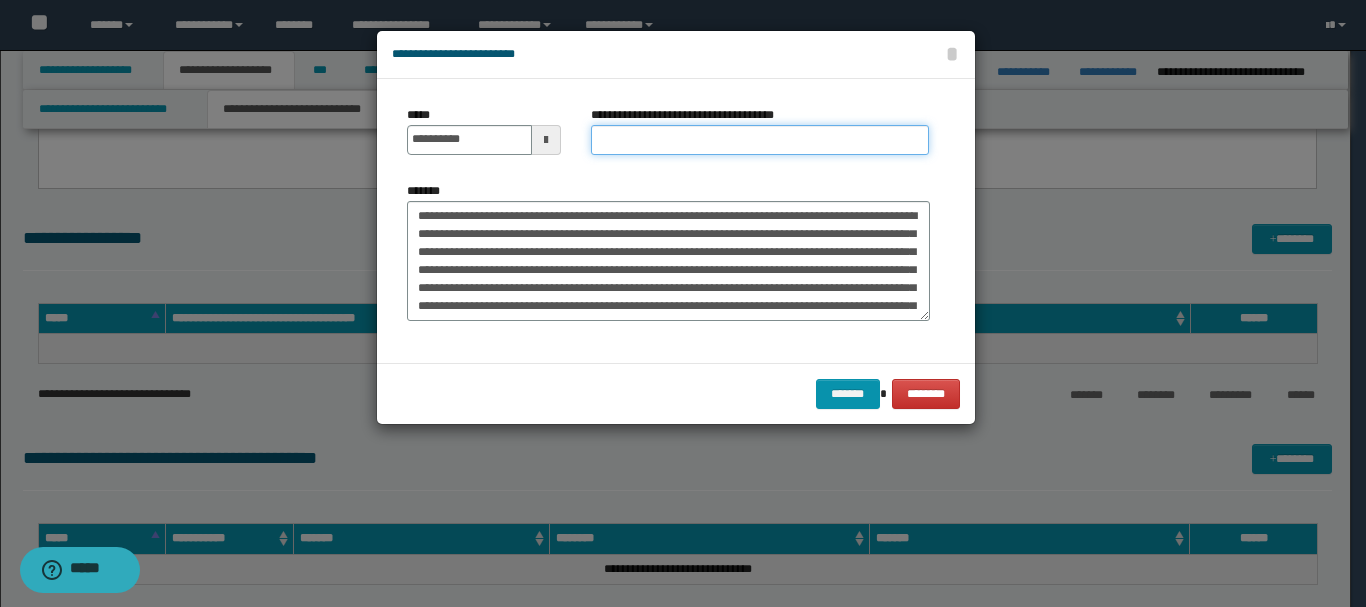 click on "**********" at bounding box center (760, 140) 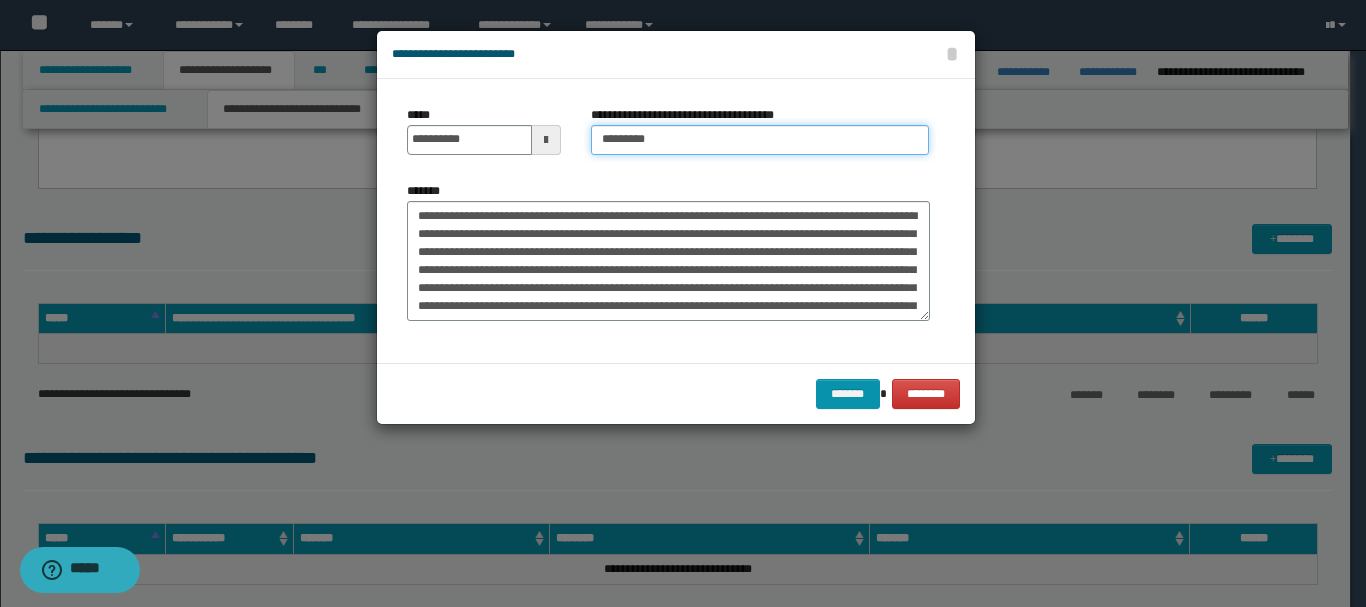 type on "*********" 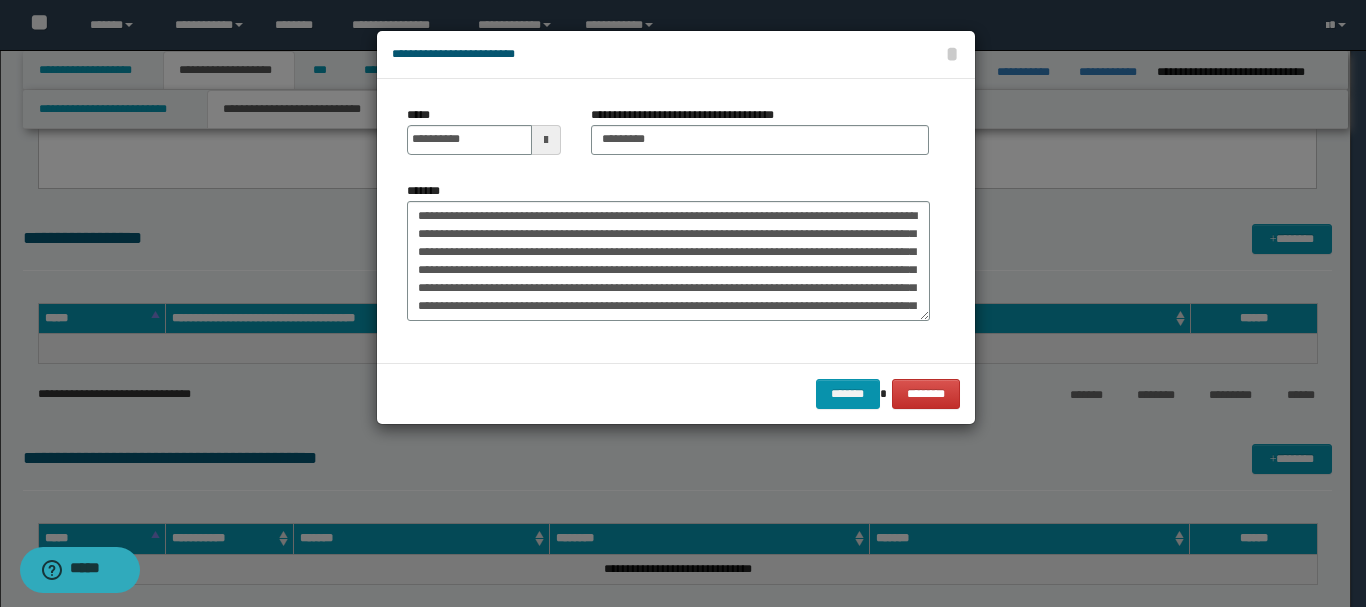 click on "*******
********" at bounding box center (676, 393) 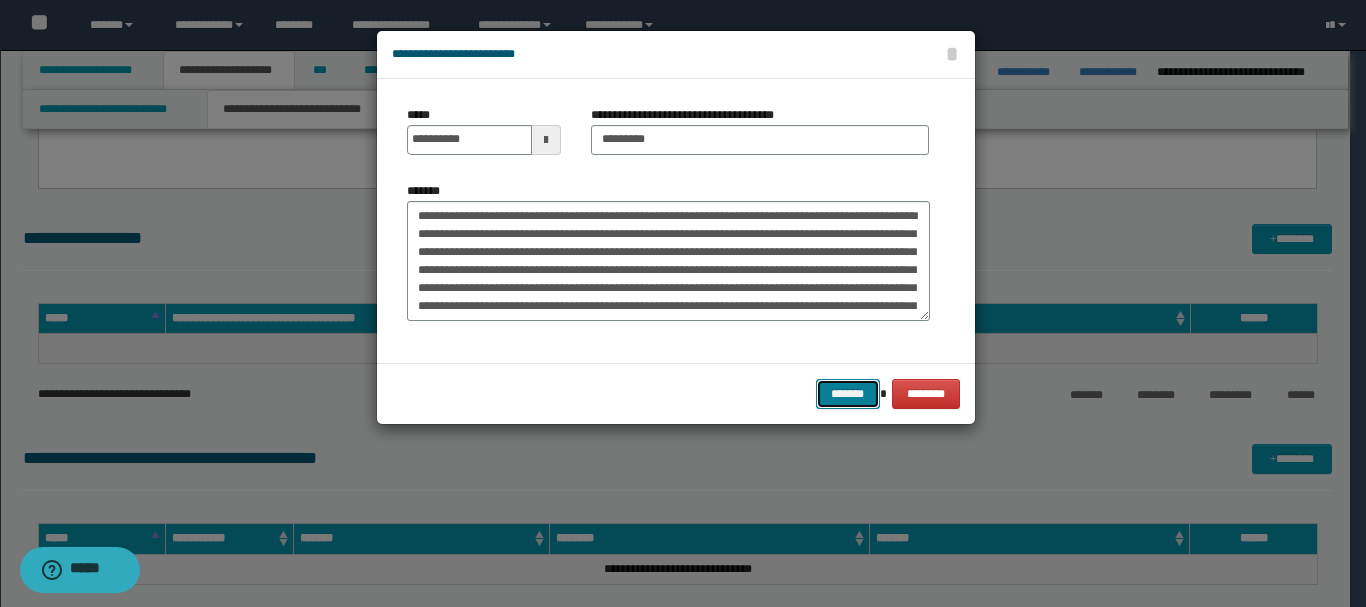 click on "*******" at bounding box center [848, 394] 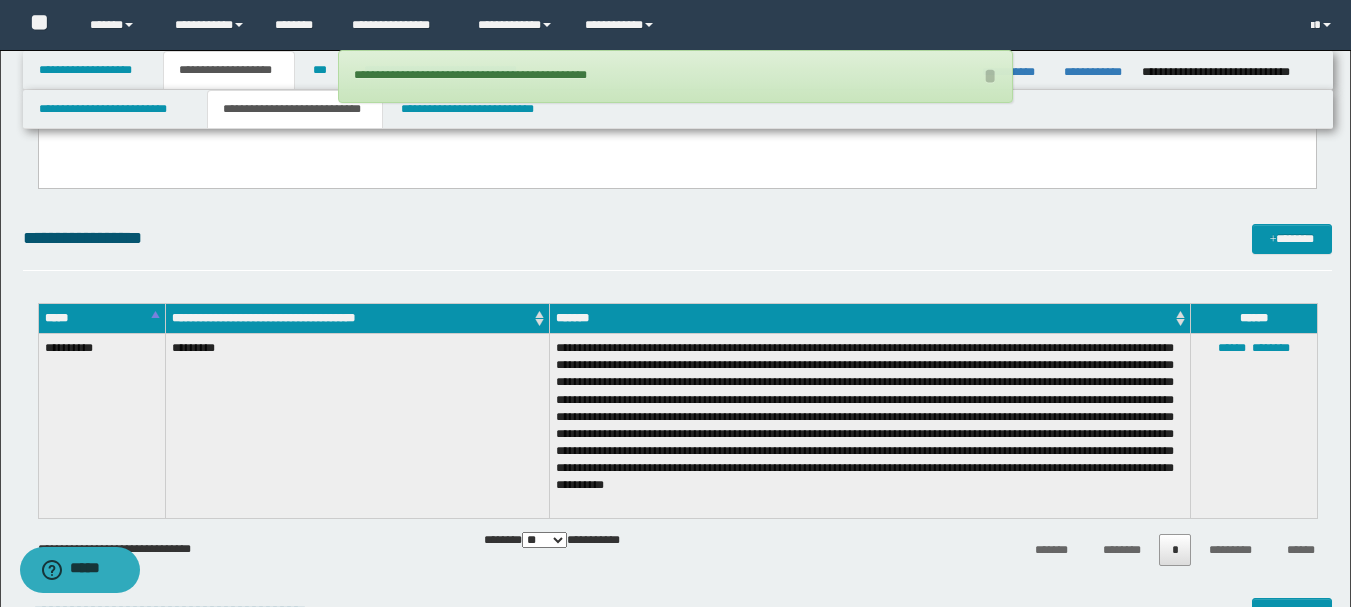 click on "**********" at bounding box center (677, -247) 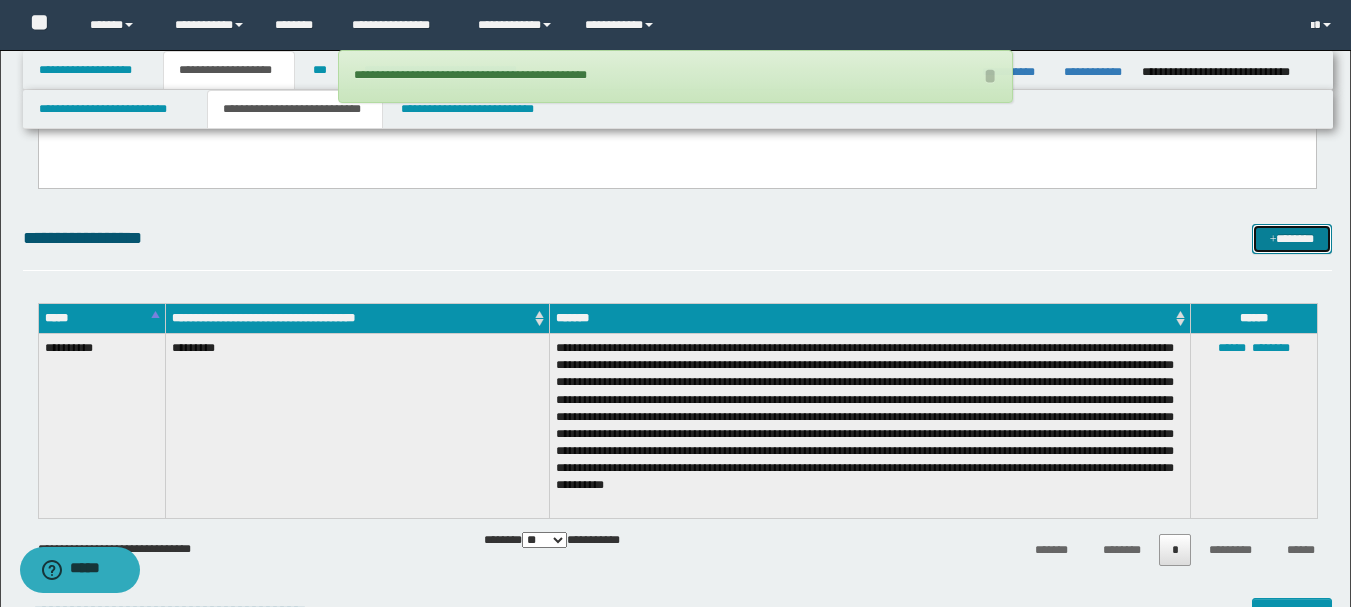 click on "*******" at bounding box center [1292, 239] 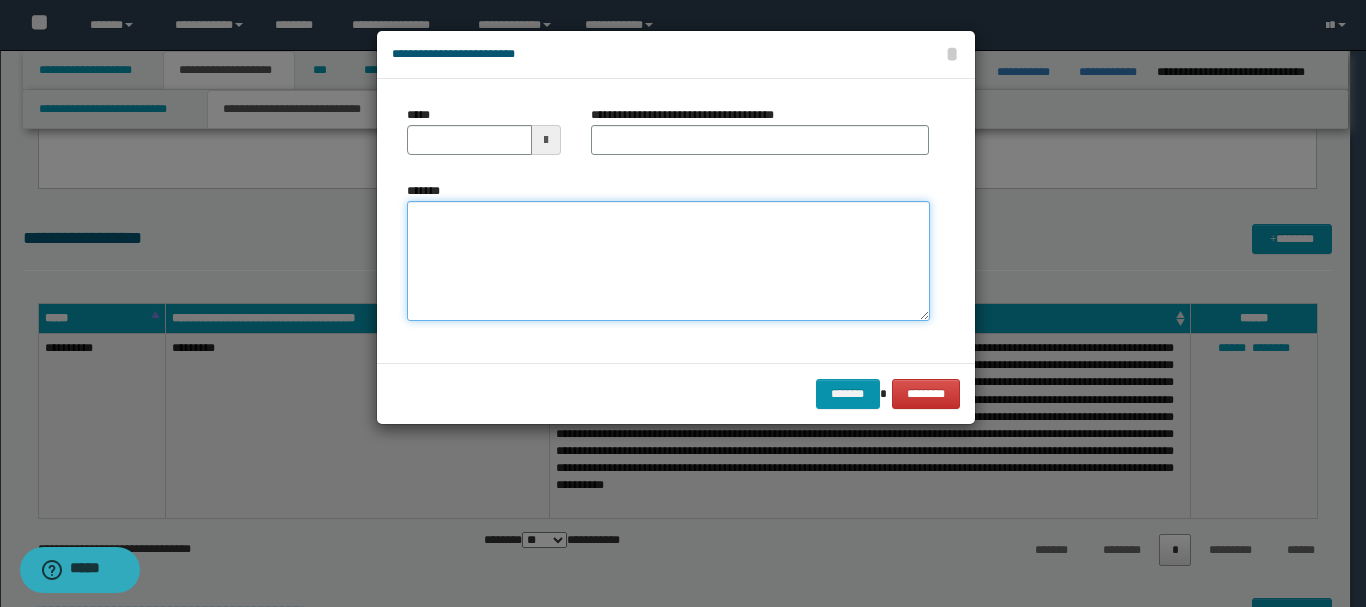 click on "*******" at bounding box center [668, 261] 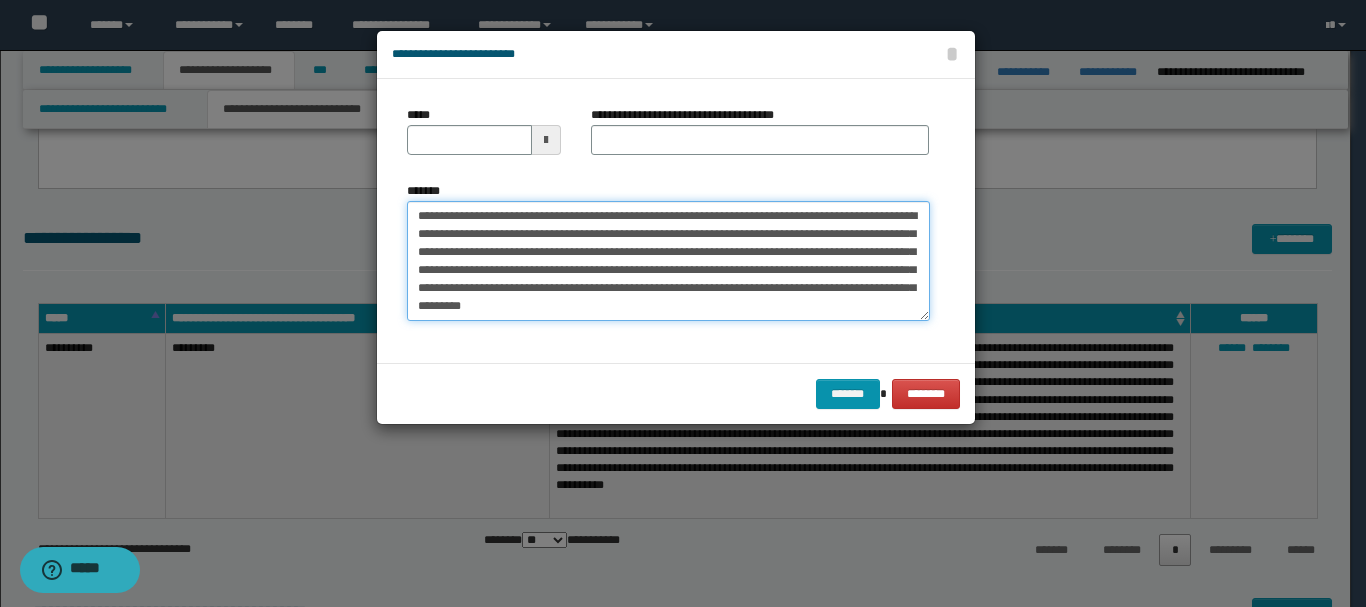 drag, startPoint x: 455, startPoint y: 217, endPoint x: 514, endPoint y: 217, distance: 59 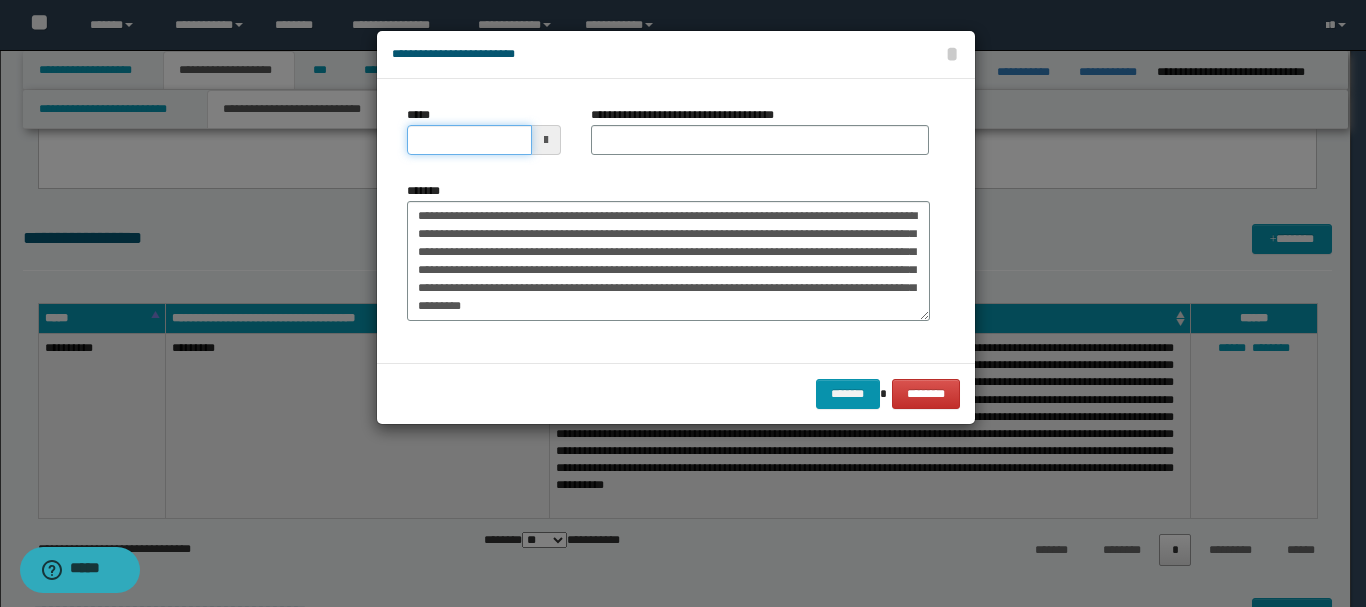click on "*****" at bounding box center (469, 140) 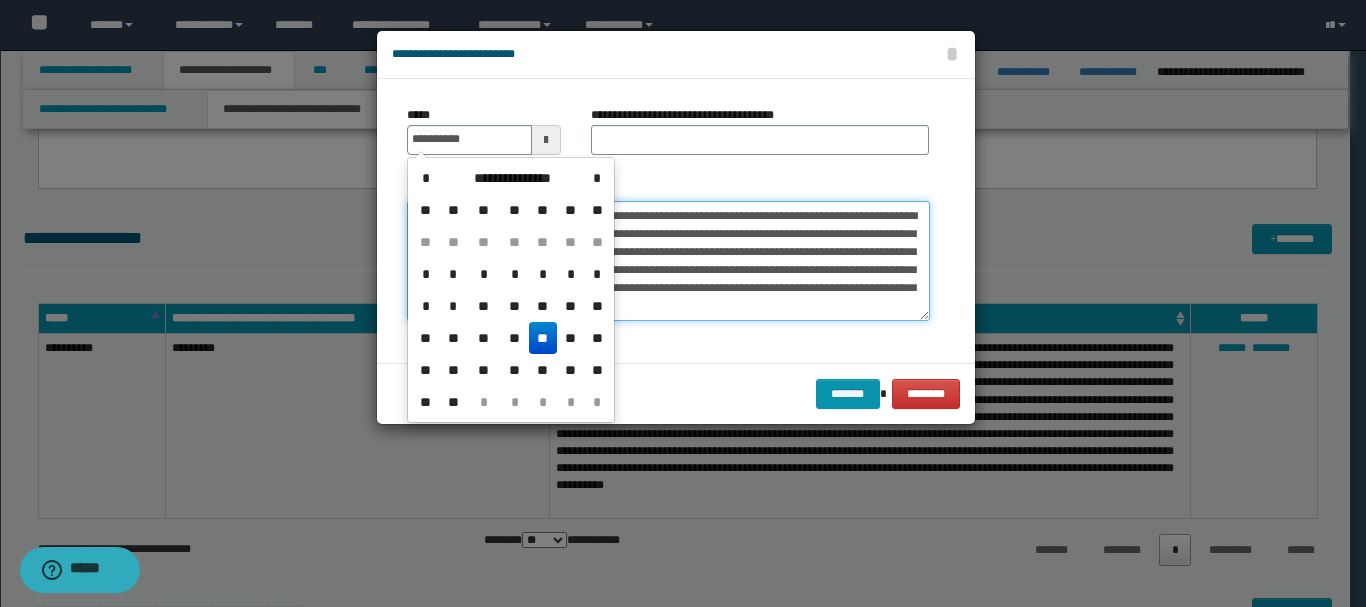 type on "**********" 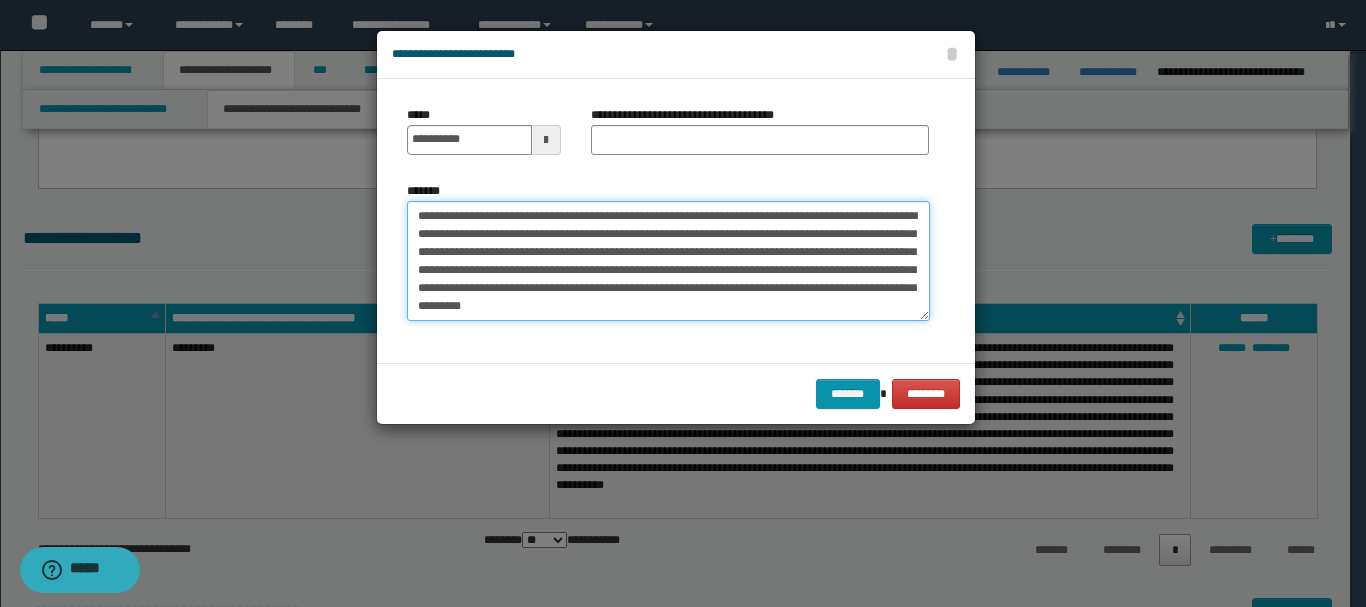 drag, startPoint x: 522, startPoint y: 214, endPoint x: 660, endPoint y: 218, distance: 138.05795 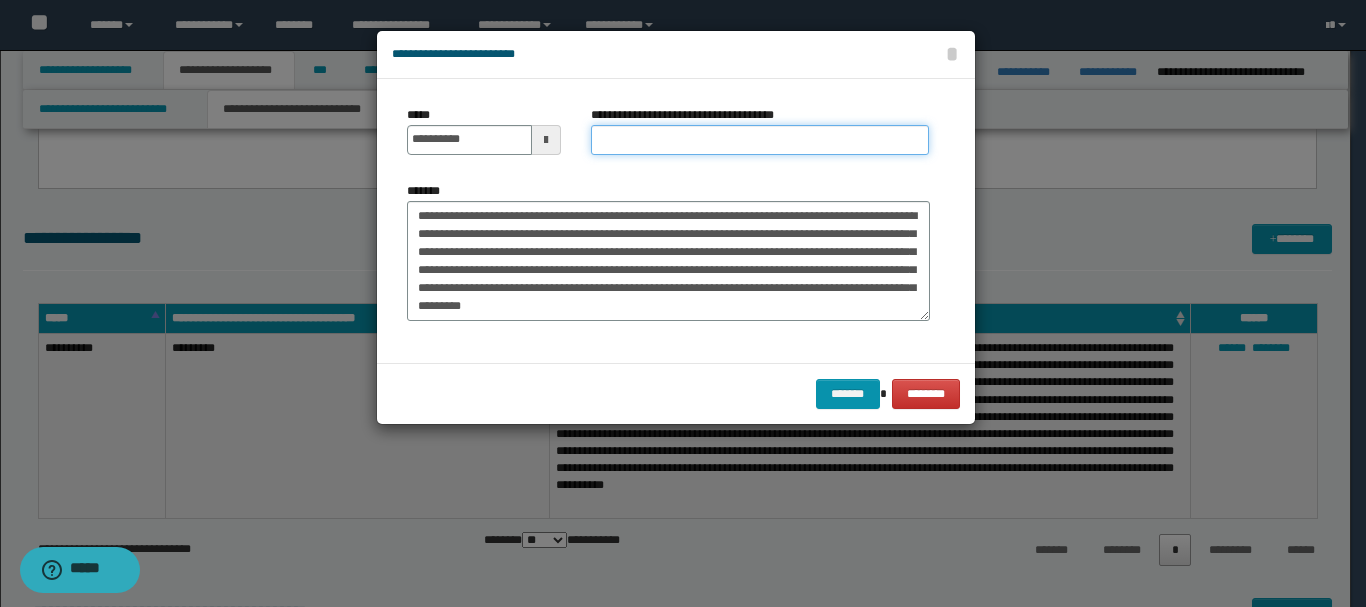 click on "**********" at bounding box center [760, 140] 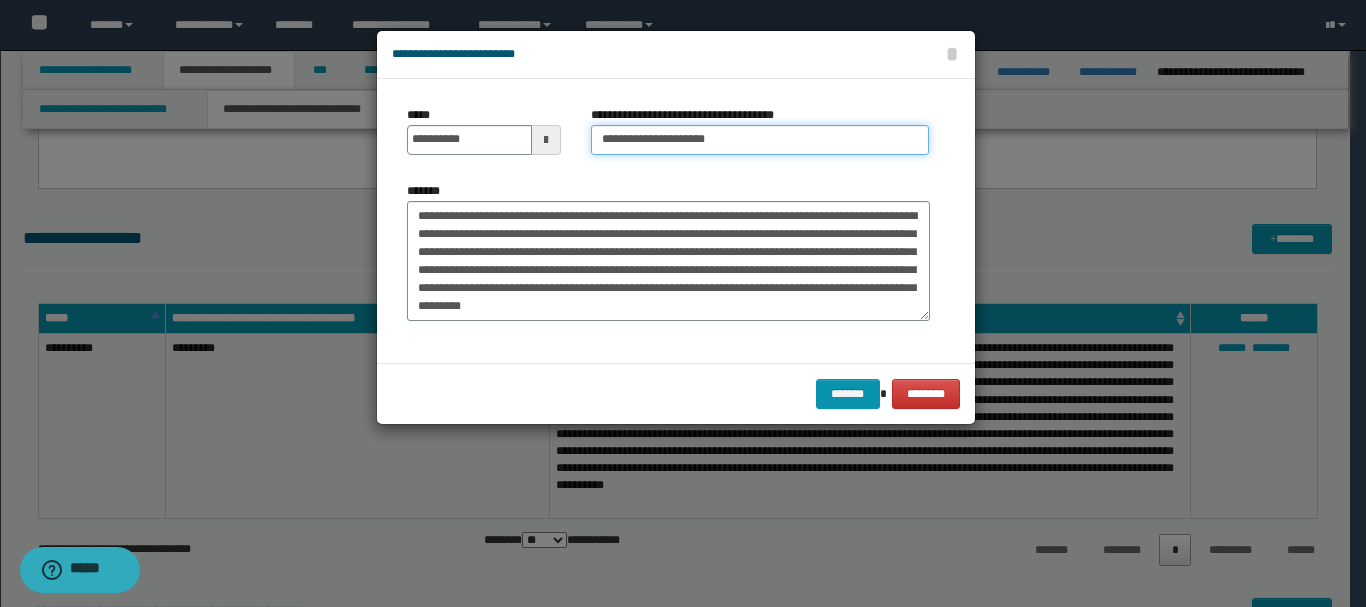 type on "**********" 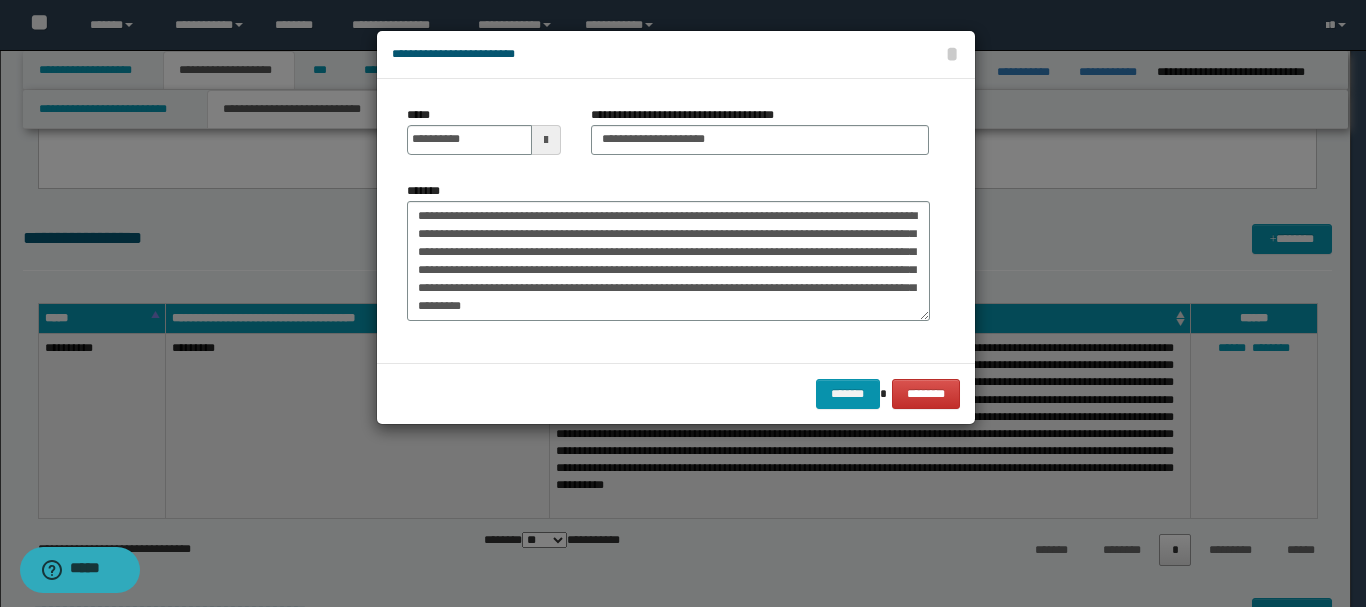 click on "*******
********" at bounding box center [676, 393] 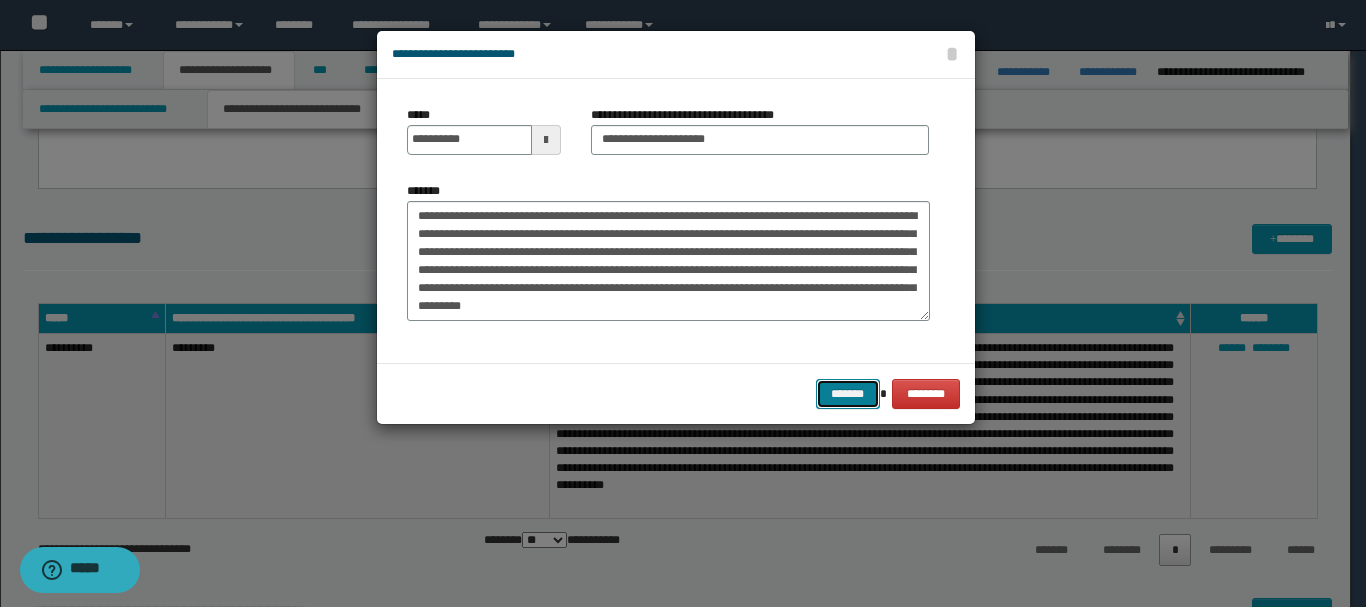 click on "*******" at bounding box center (848, 394) 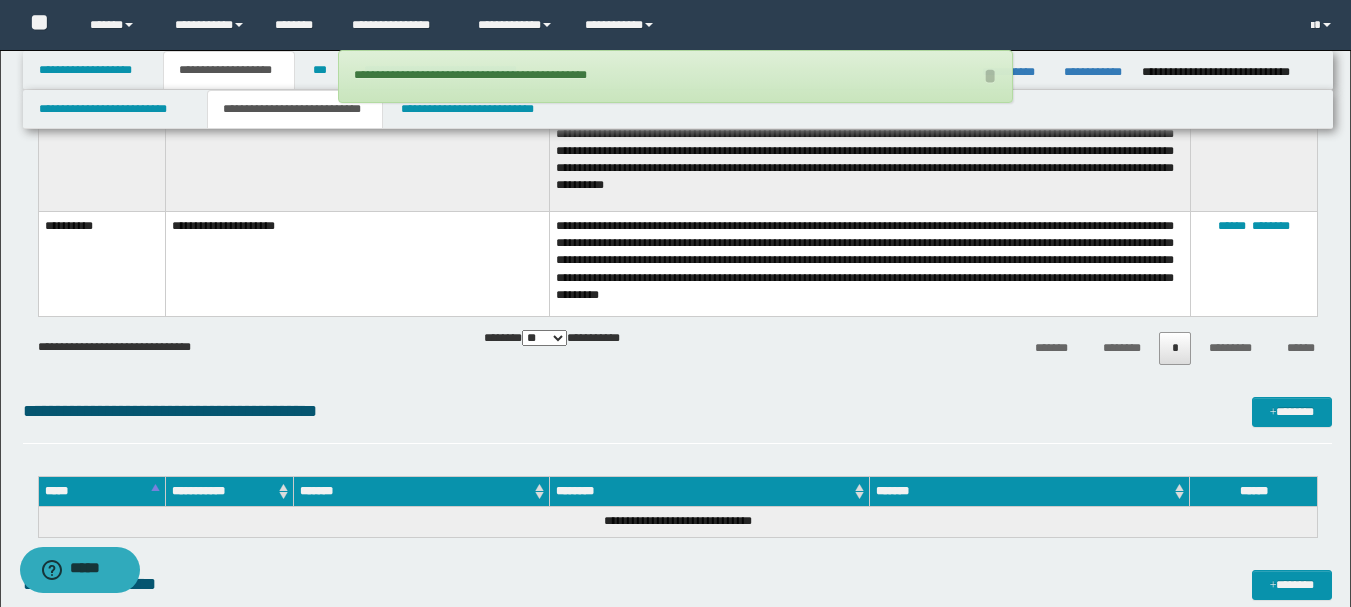 scroll, scrollTop: 2600, scrollLeft: 0, axis: vertical 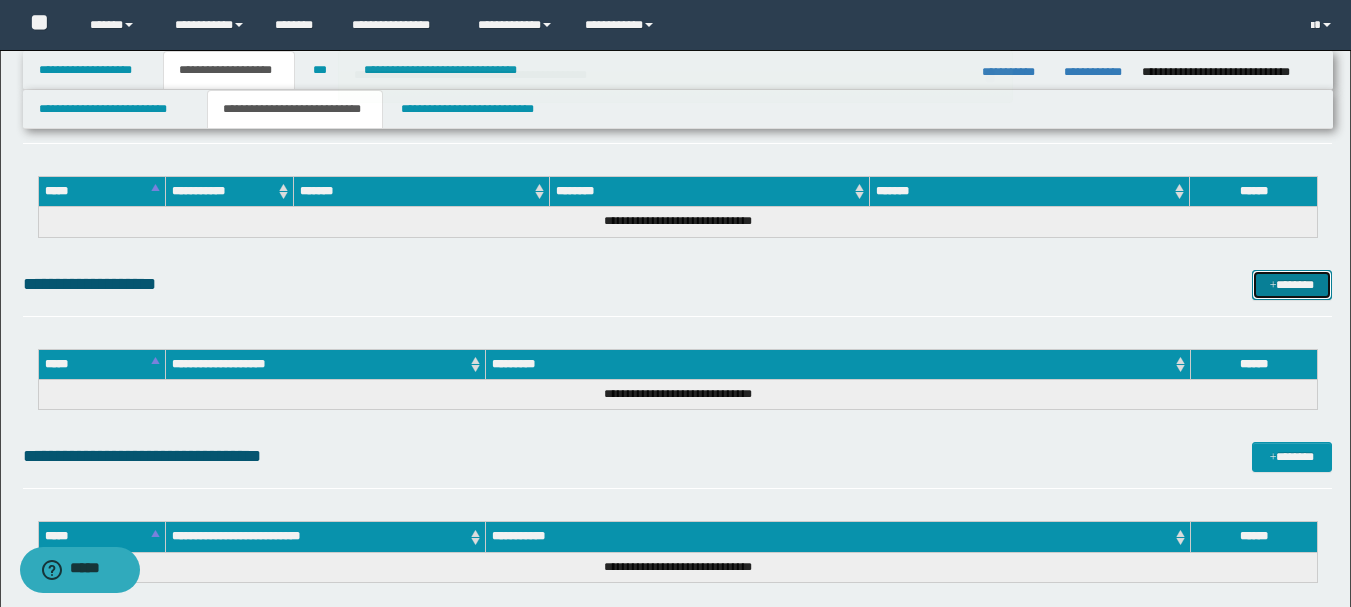 click on "*******" at bounding box center (1292, 285) 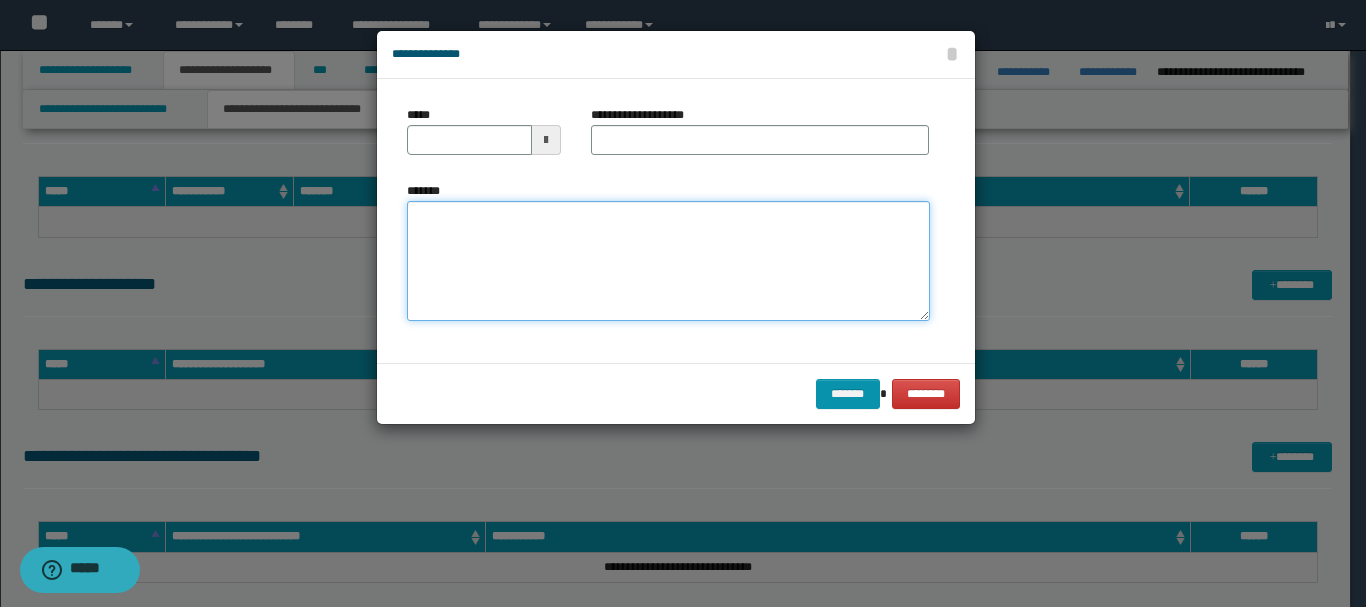 click on "*******" at bounding box center (668, 261) 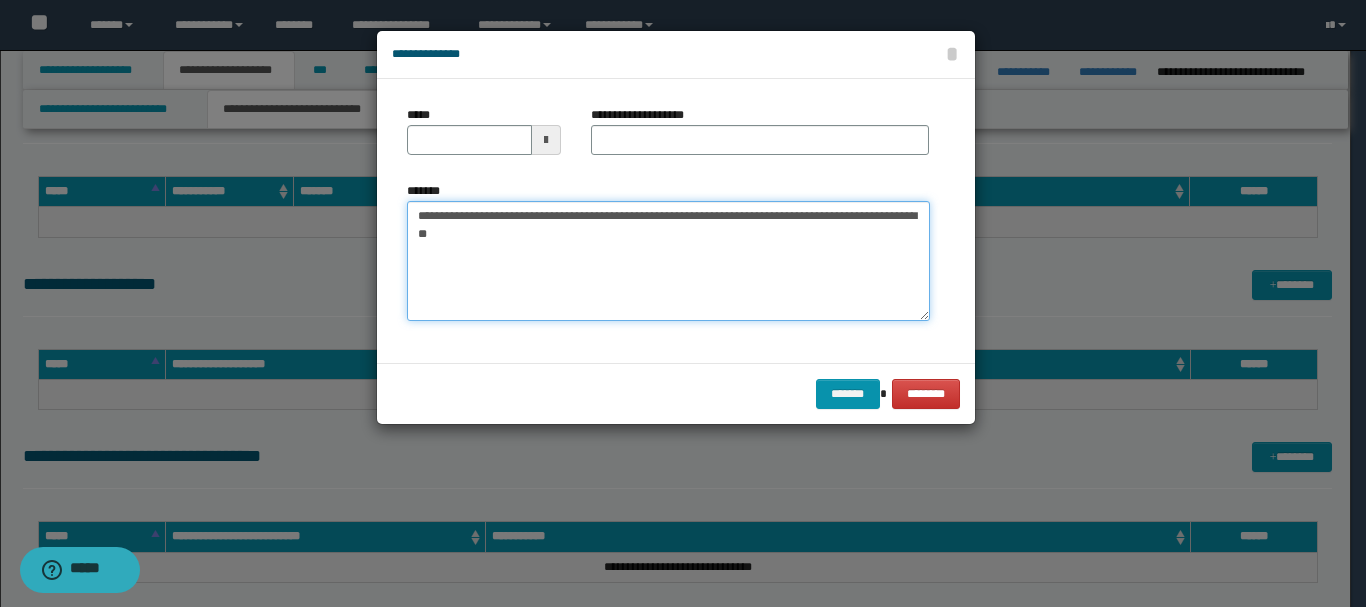 drag, startPoint x: 455, startPoint y: 214, endPoint x: 513, endPoint y: 218, distance: 58.137768 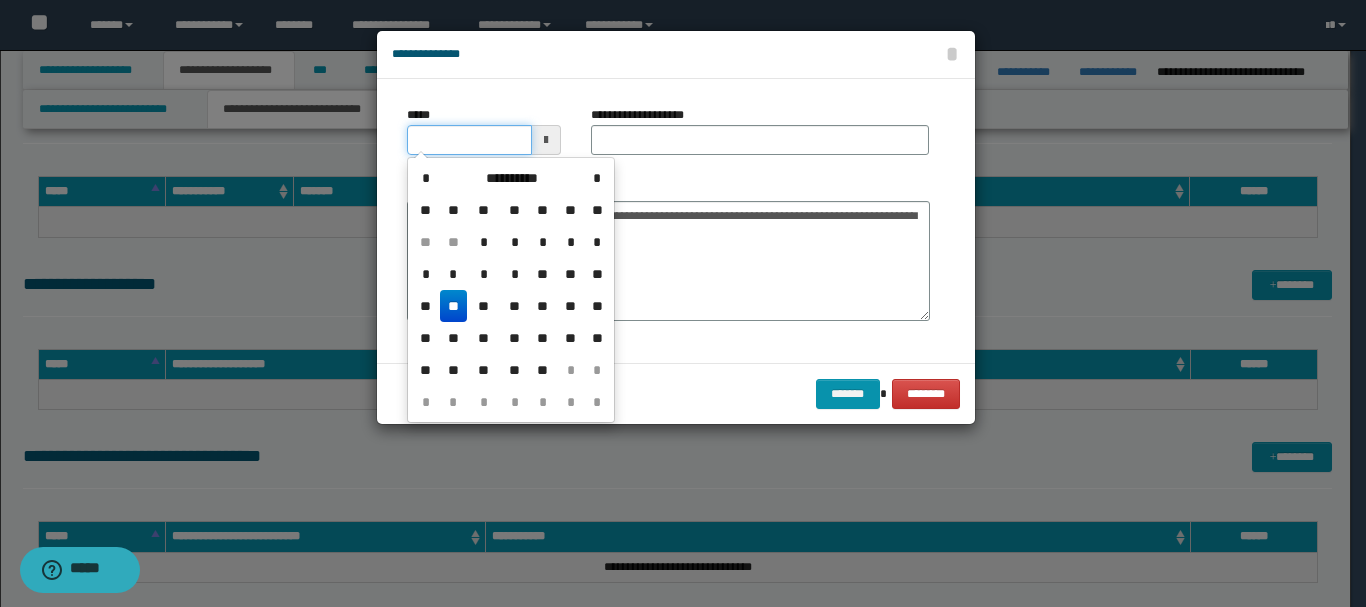 click on "*****" at bounding box center [469, 140] 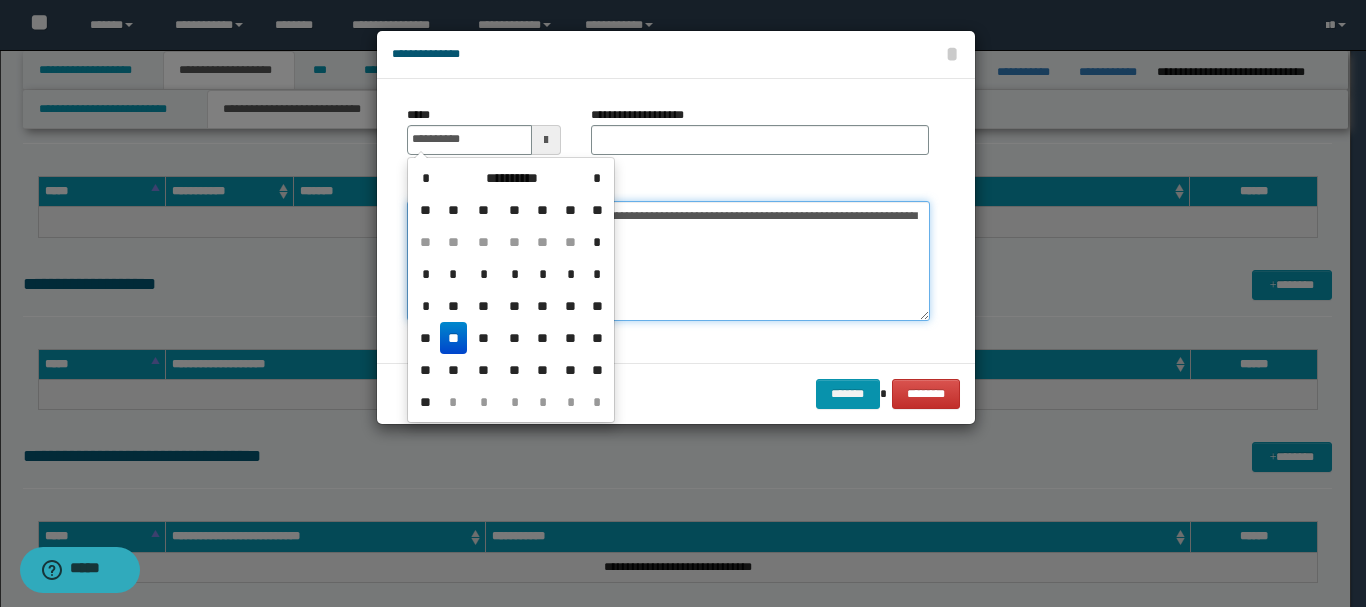 type on "**********" 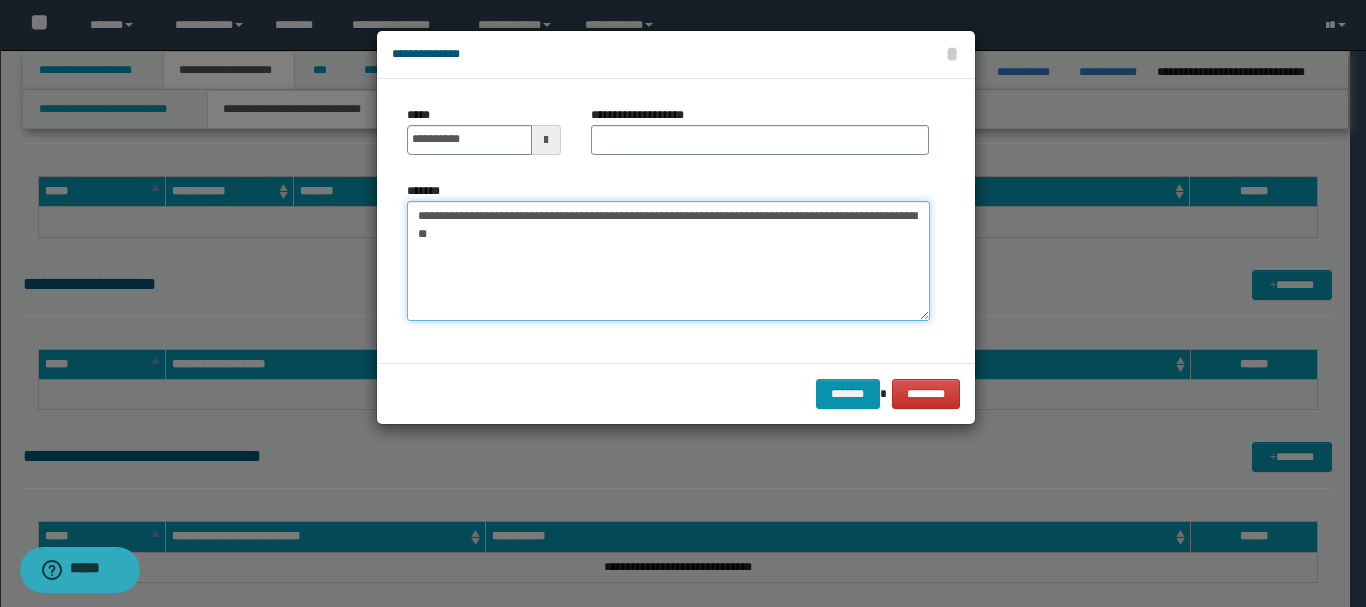 drag, startPoint x: 517, startPoint y: 214, endPoint x: 703, endPoint y: 217, distance: 186.02419 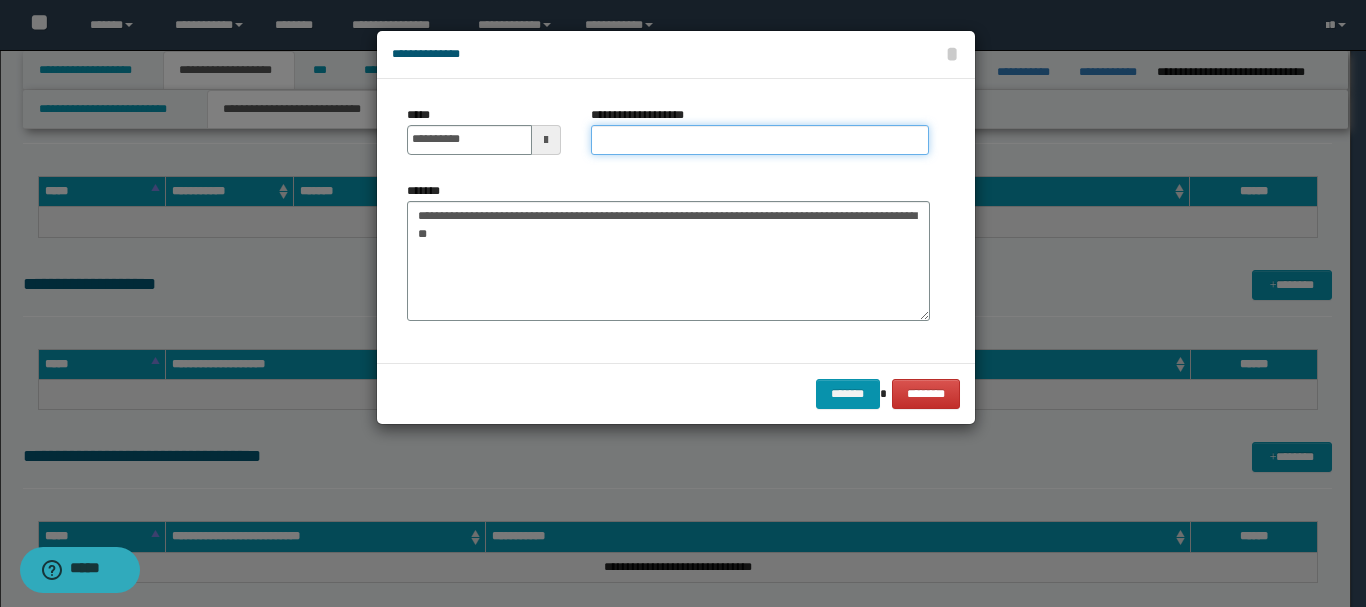 click on "**********" at bounding box center [760, 140] 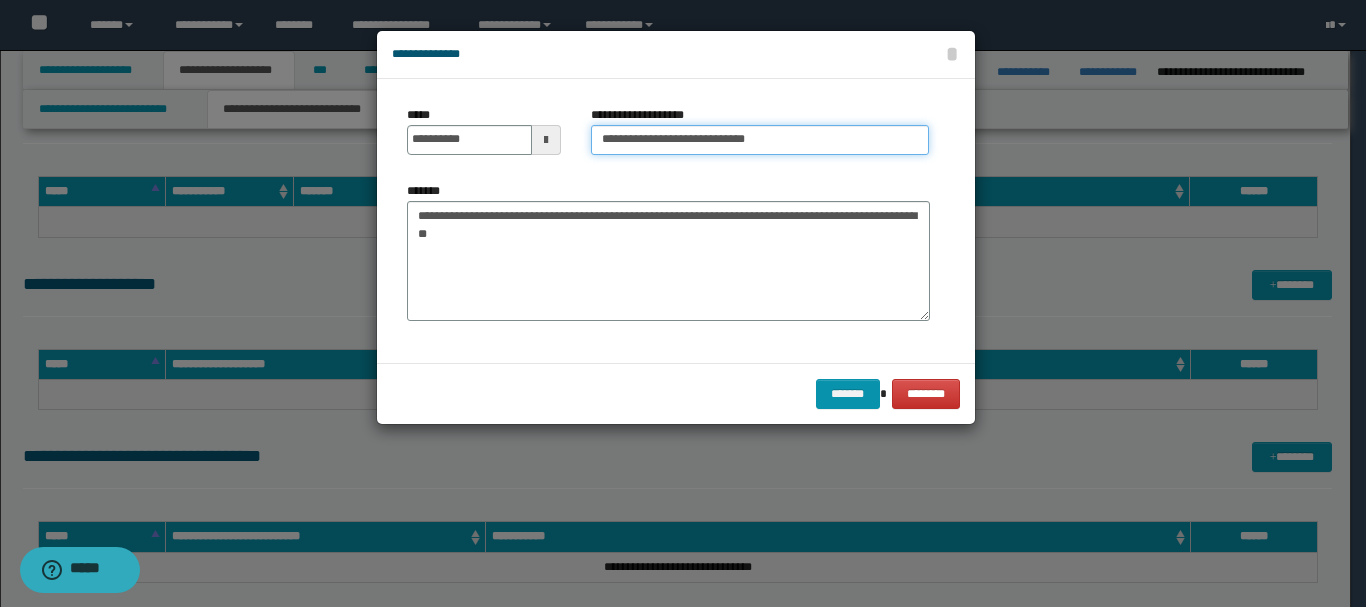 type on "**********" 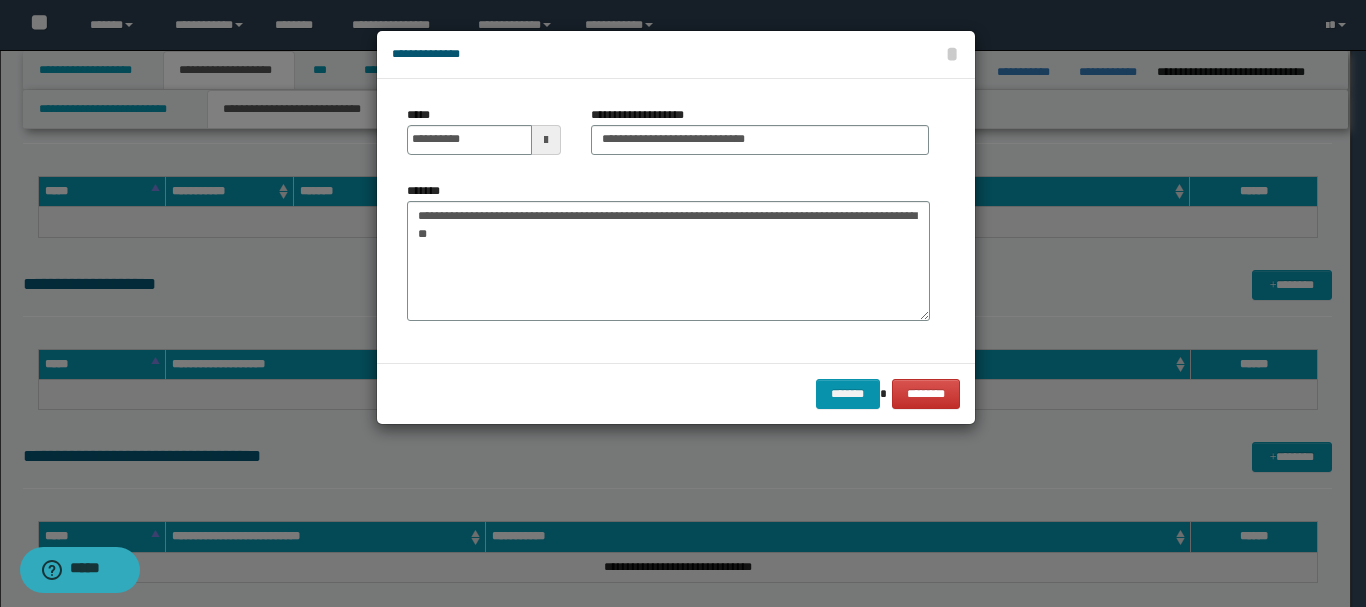 click on "*******
********" at bounding box center [676, 393] 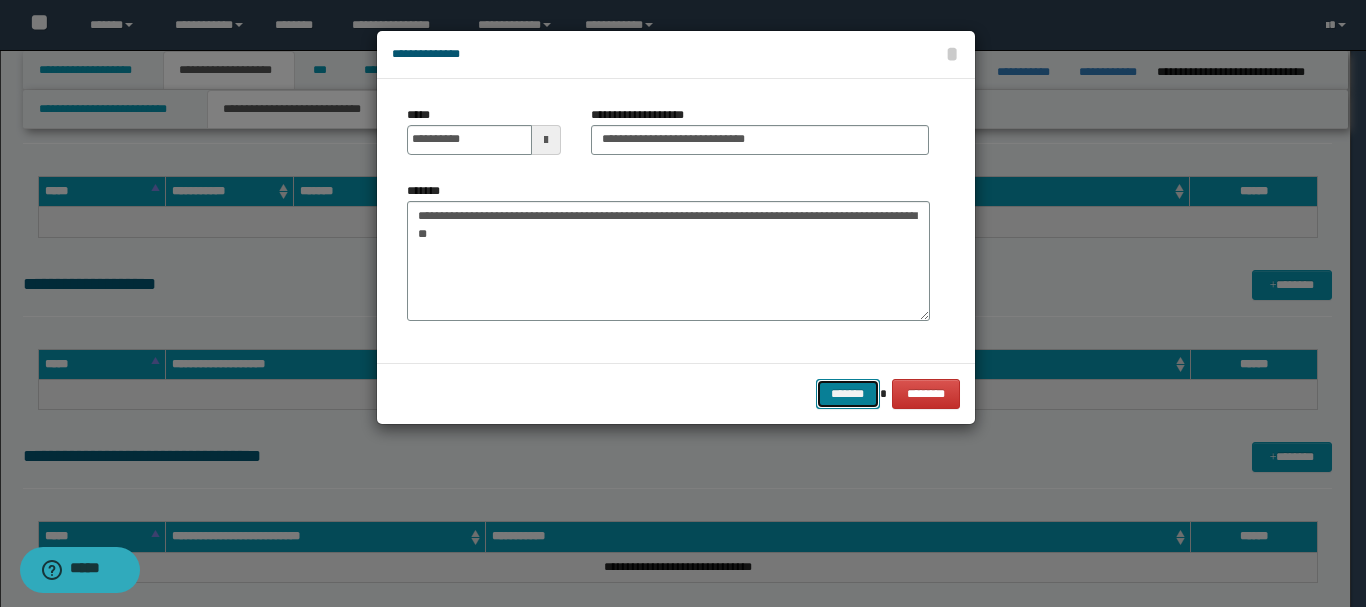 click on "*******" at bounding box center [848, 394] 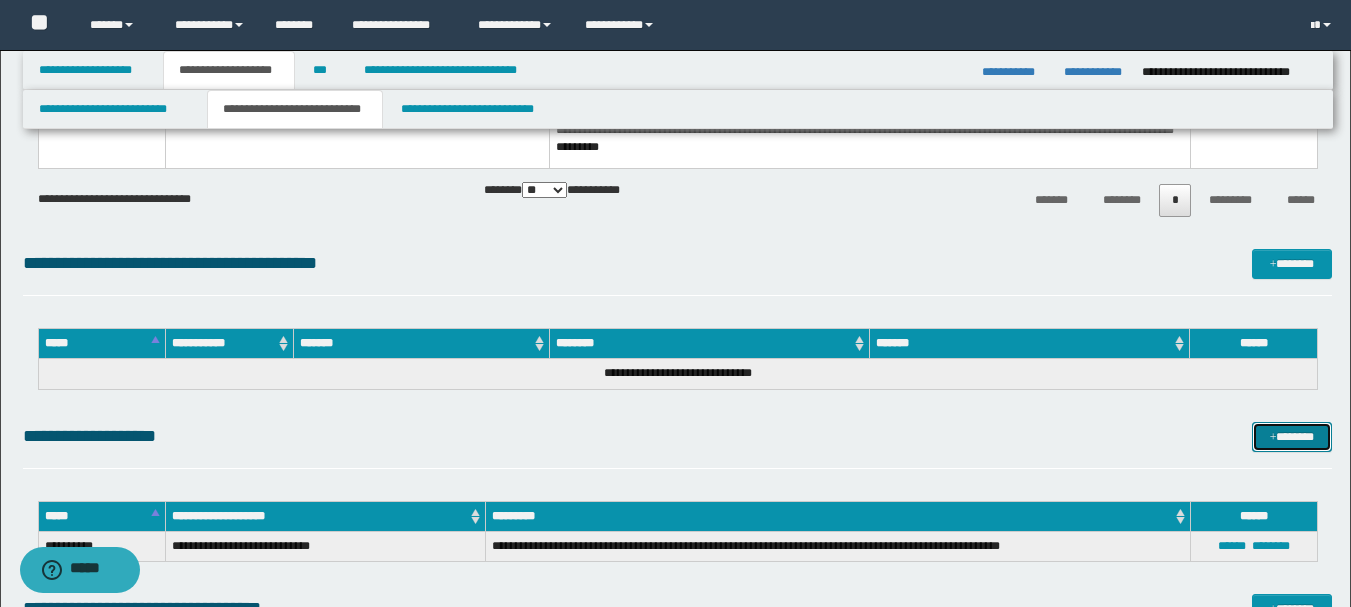 scroll, scrollTop: 1848, scrollLeft: 0, axis: vertical 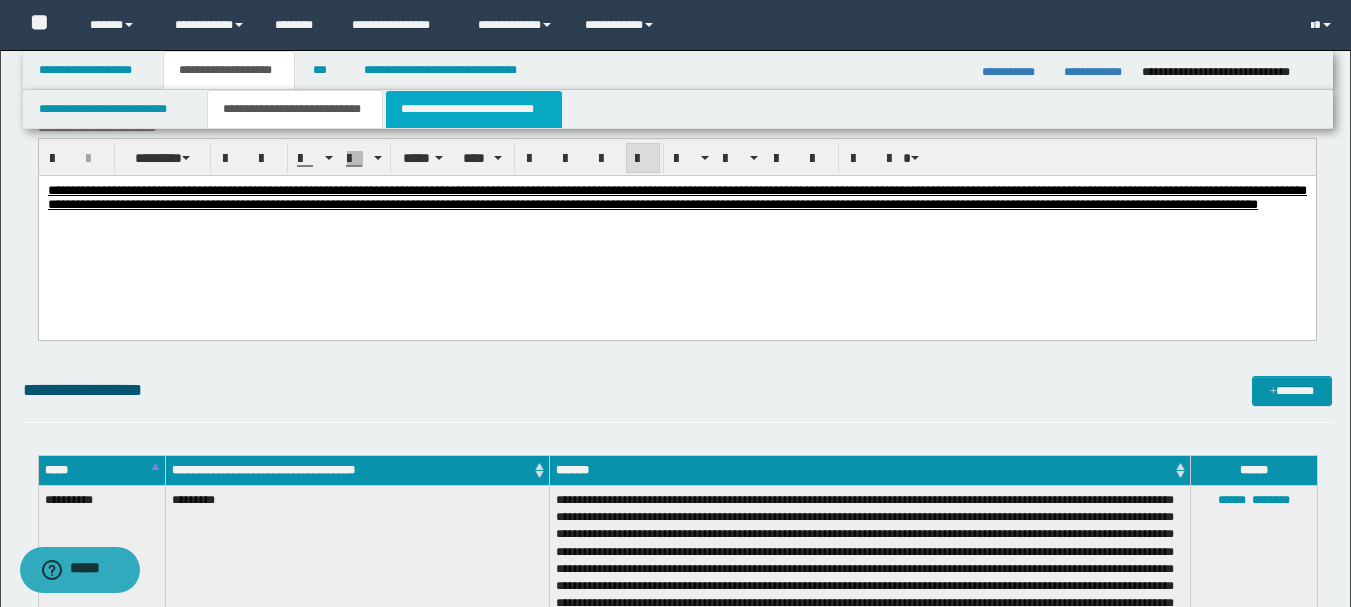 click on "**********" at bounding box center [474, 109] 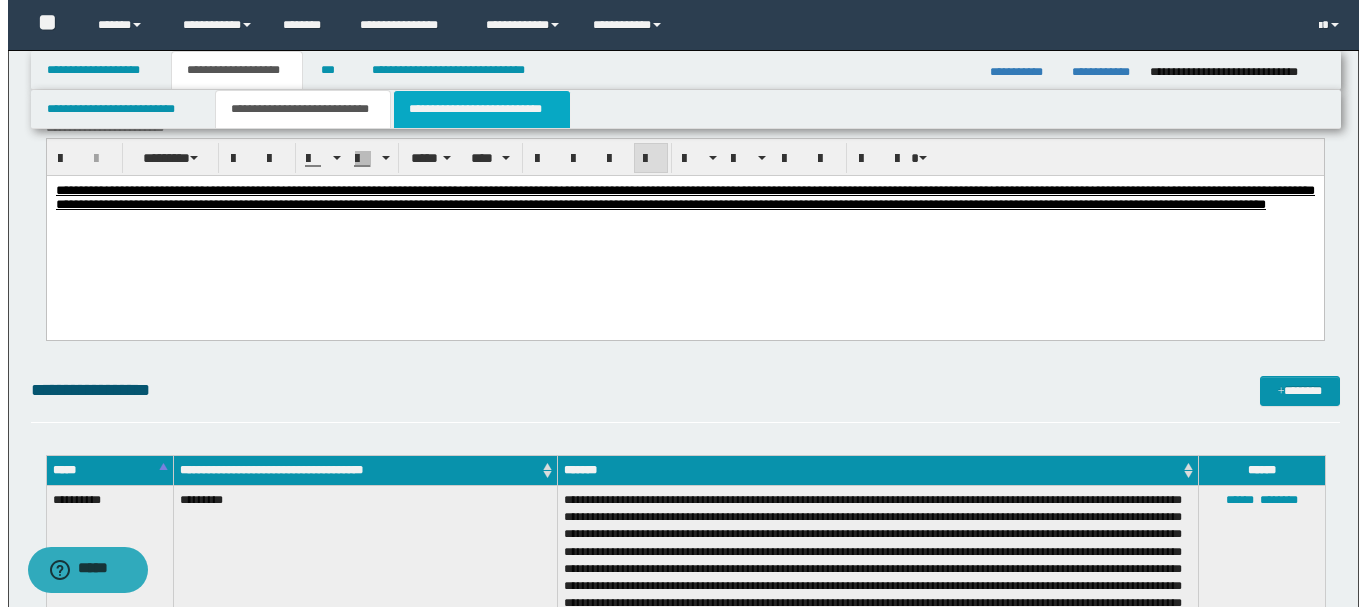 scroll, scrollTop: 0, scrollLeft: 0, axis: both 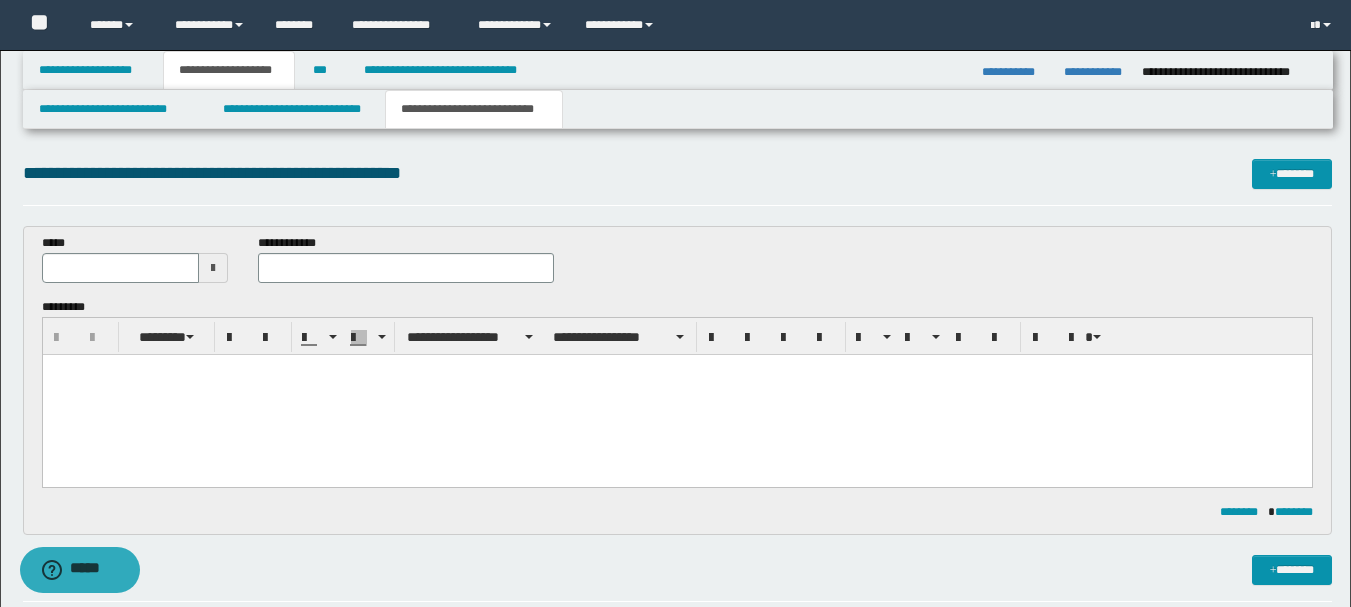 click at bounding box center [676, 370] 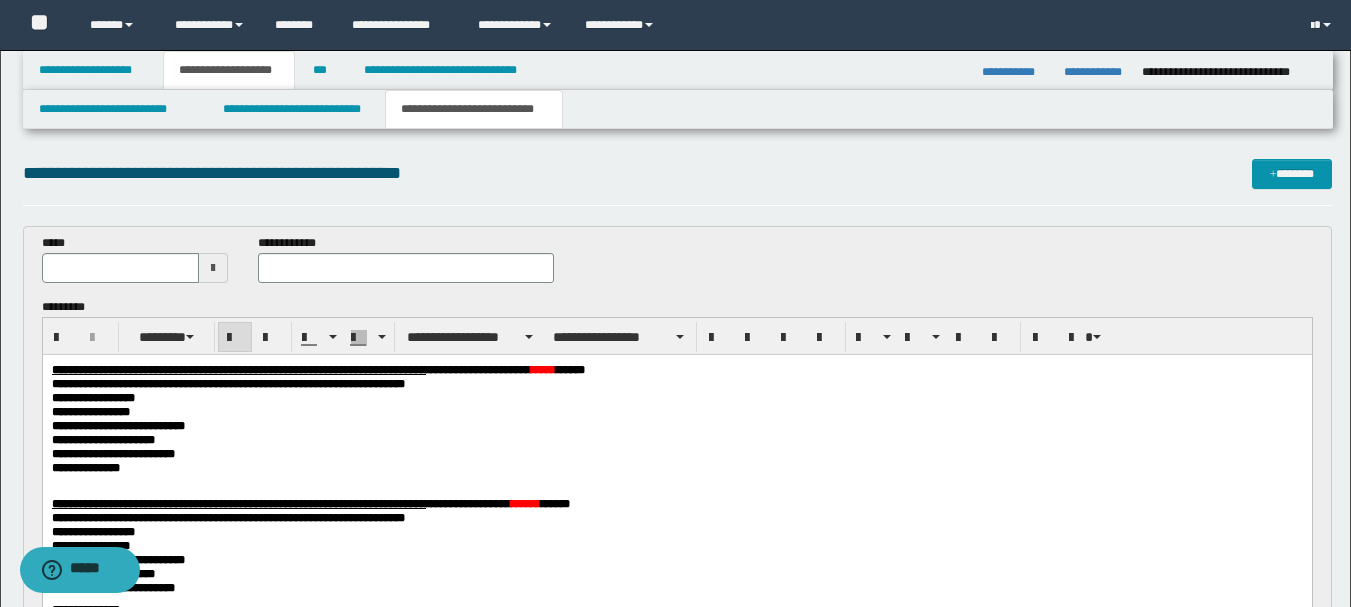 scroll, scrollTop: 200, scrollLeft: 0, axis: vertical 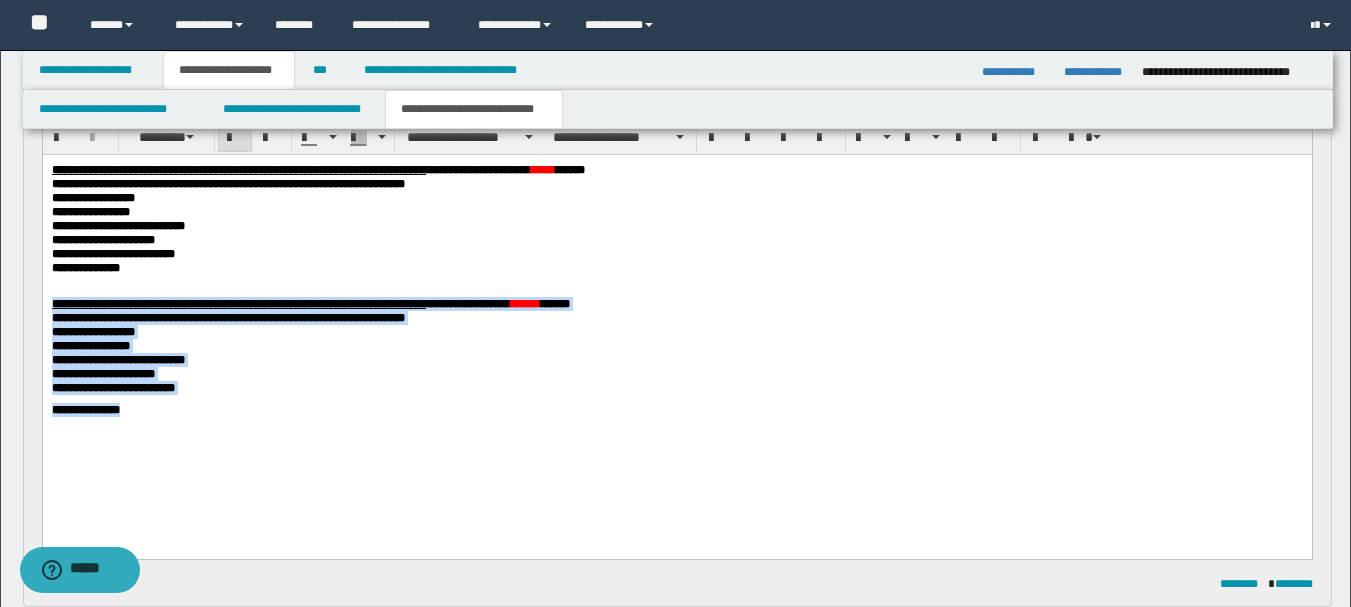 drag, startPoint x: 146, startPoint y: 442, endPoint x: 53, endPoint y: 312, distance: 159.84055 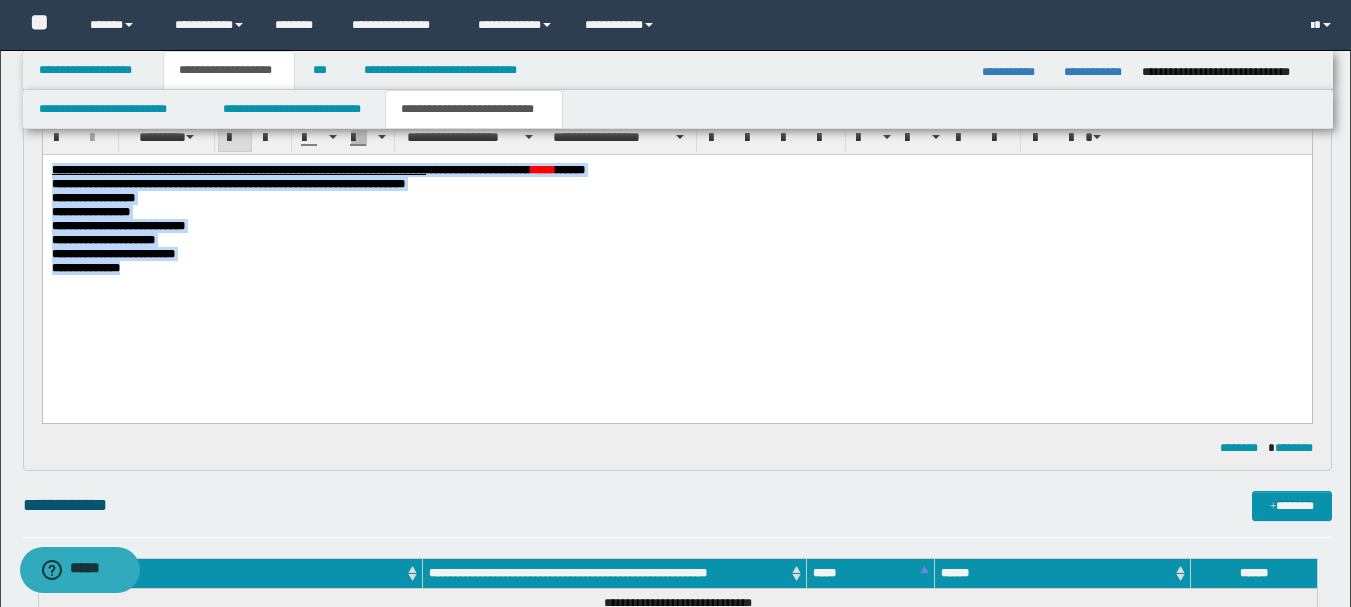 drag, startPoint x: 138, startPoint y: 281, endPoint x: 46, endPoint y: 164, distance: 148.83884 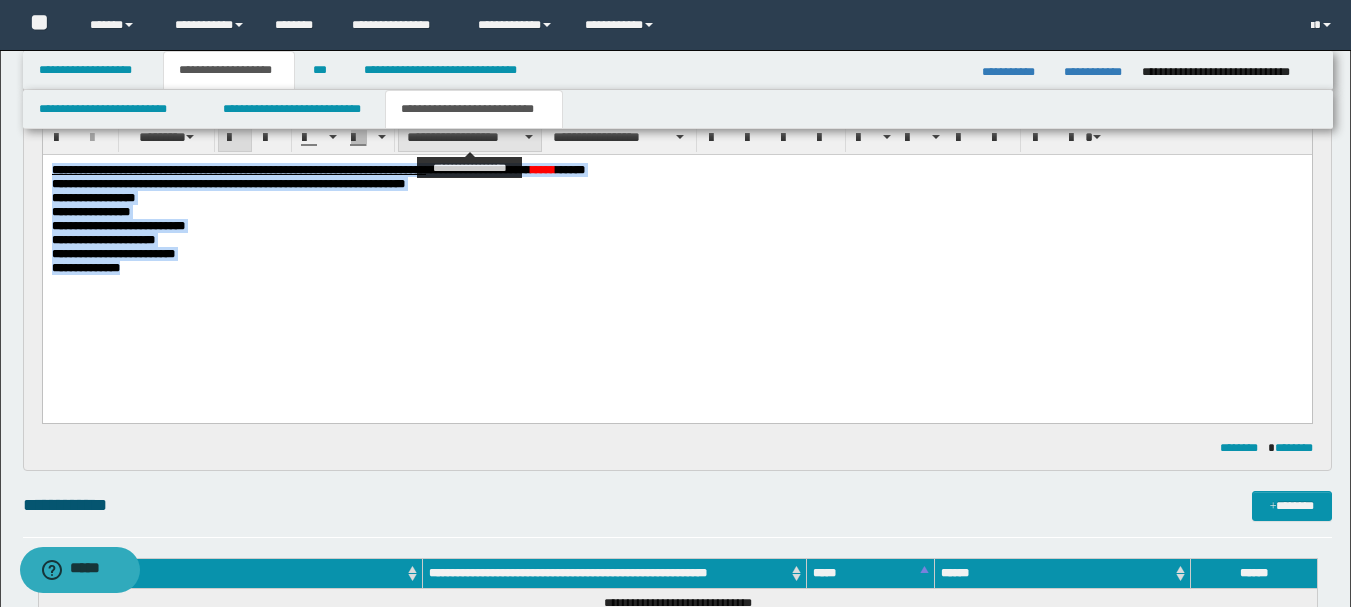 click on "**********" at bounding box center [470, 137] 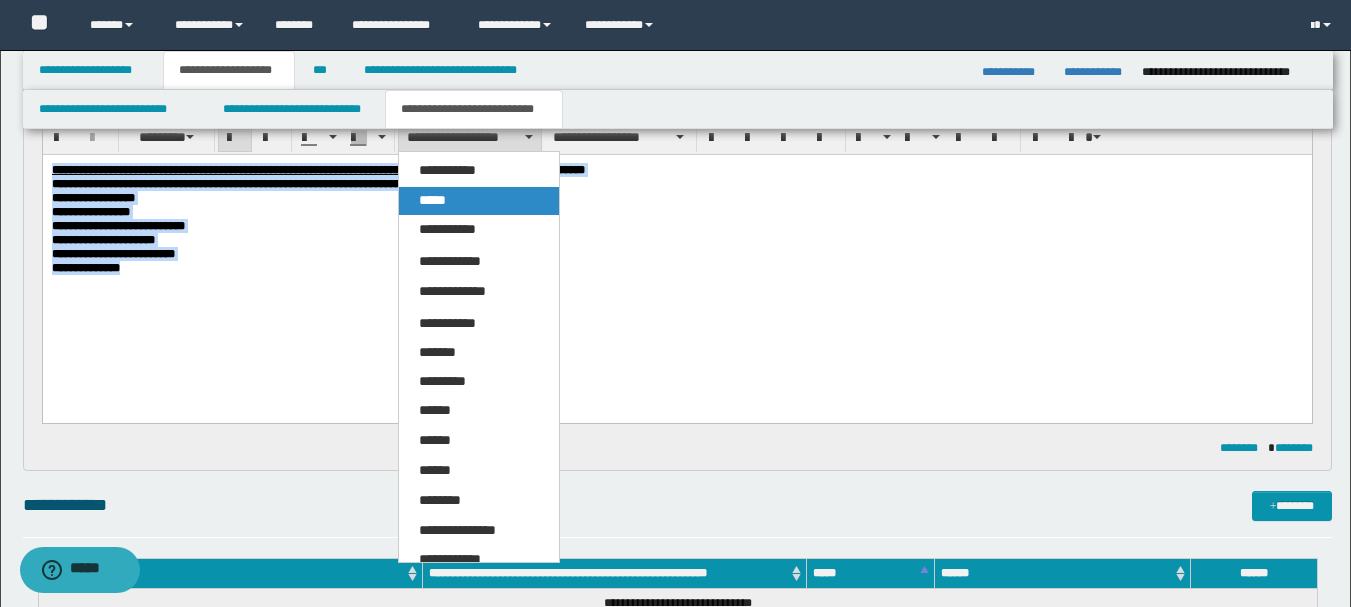 click on "*****" at bounding box center [479, 201] 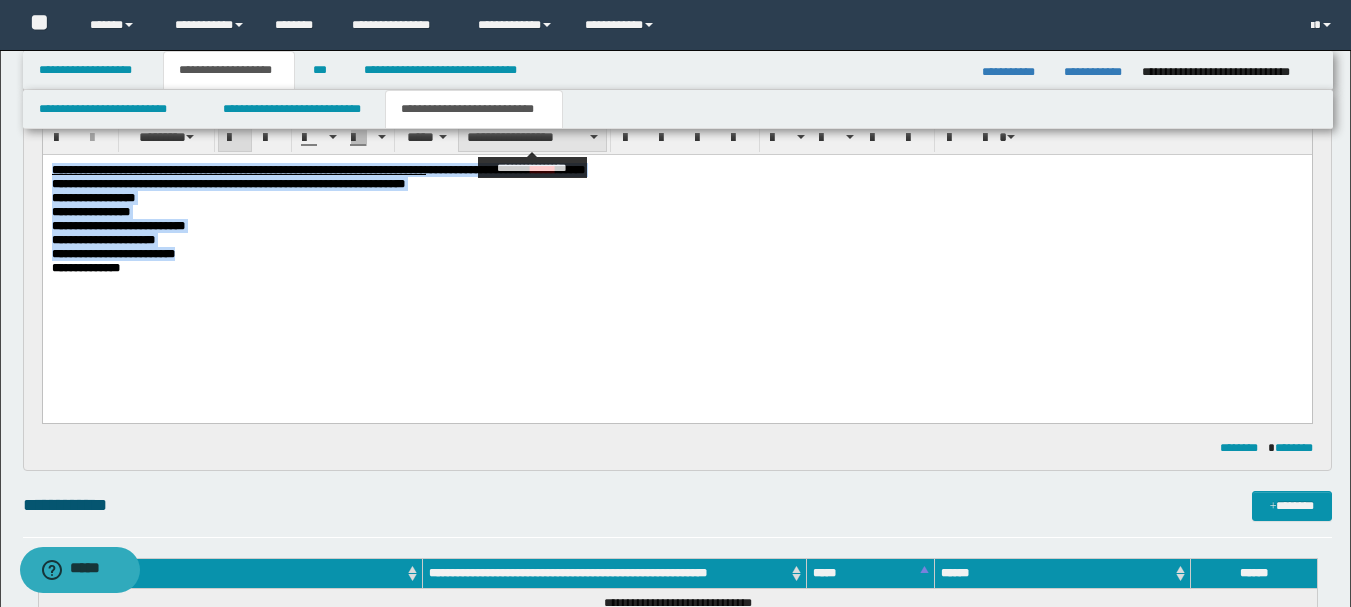 click on "**********" at bounding box center (532, 137) 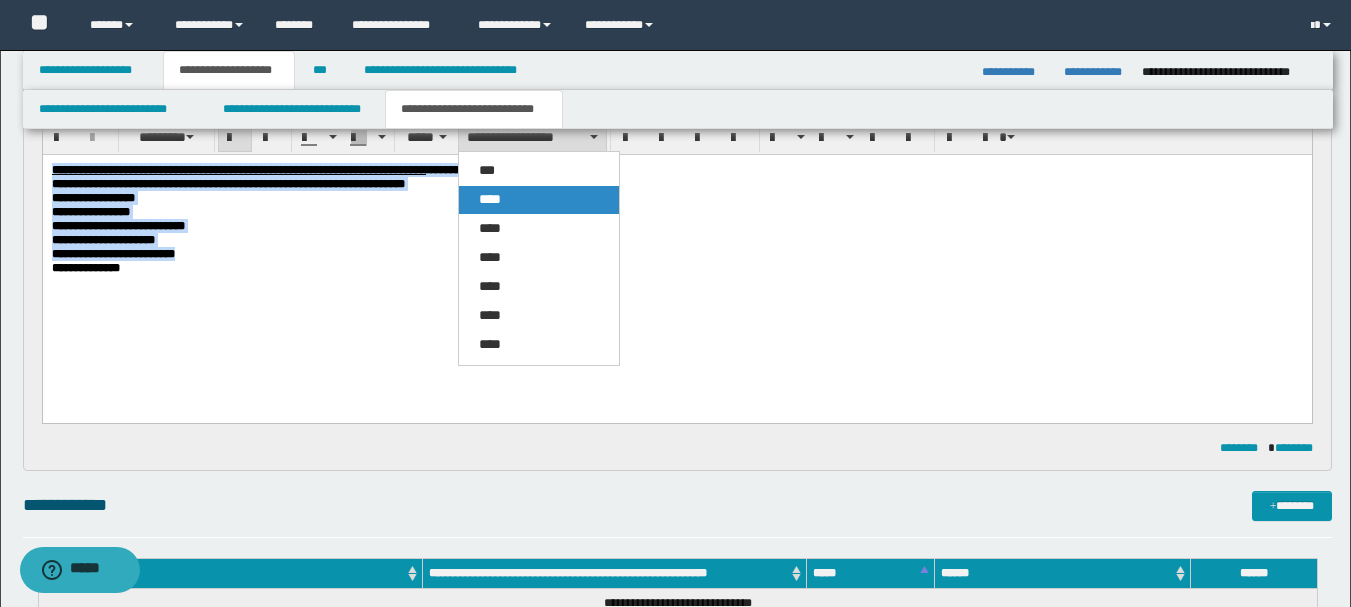 click on "****" at bounding box center [539, 200] 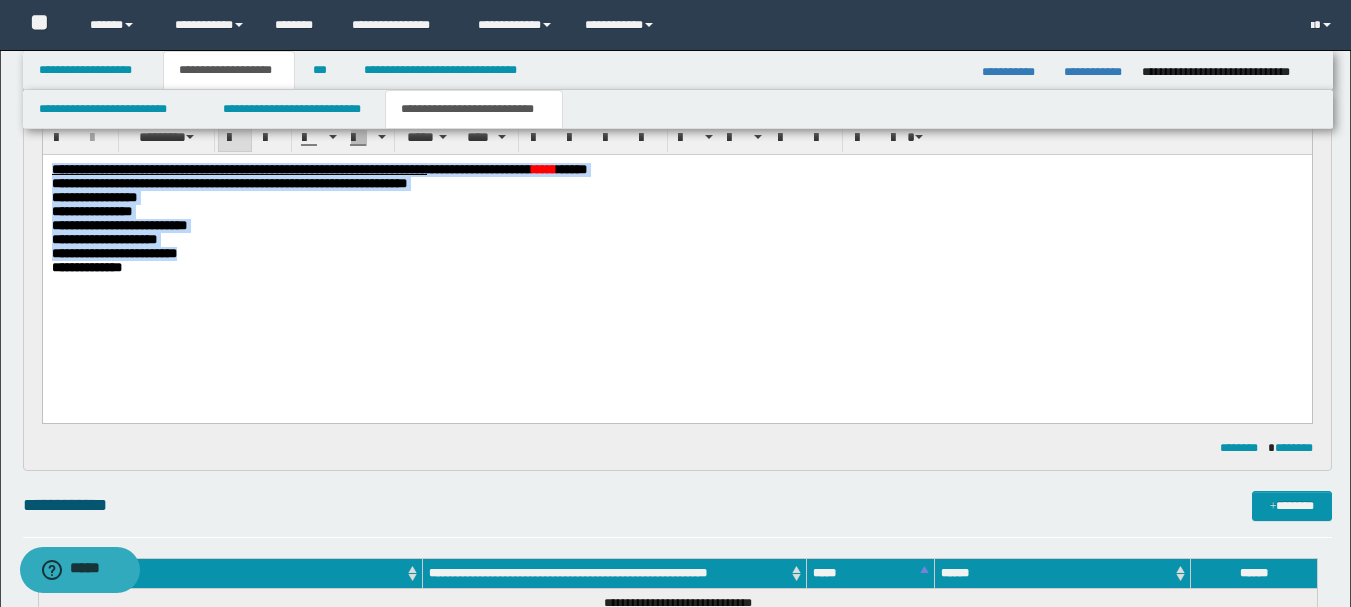 click on "**********" at bounding box center [676, 226] 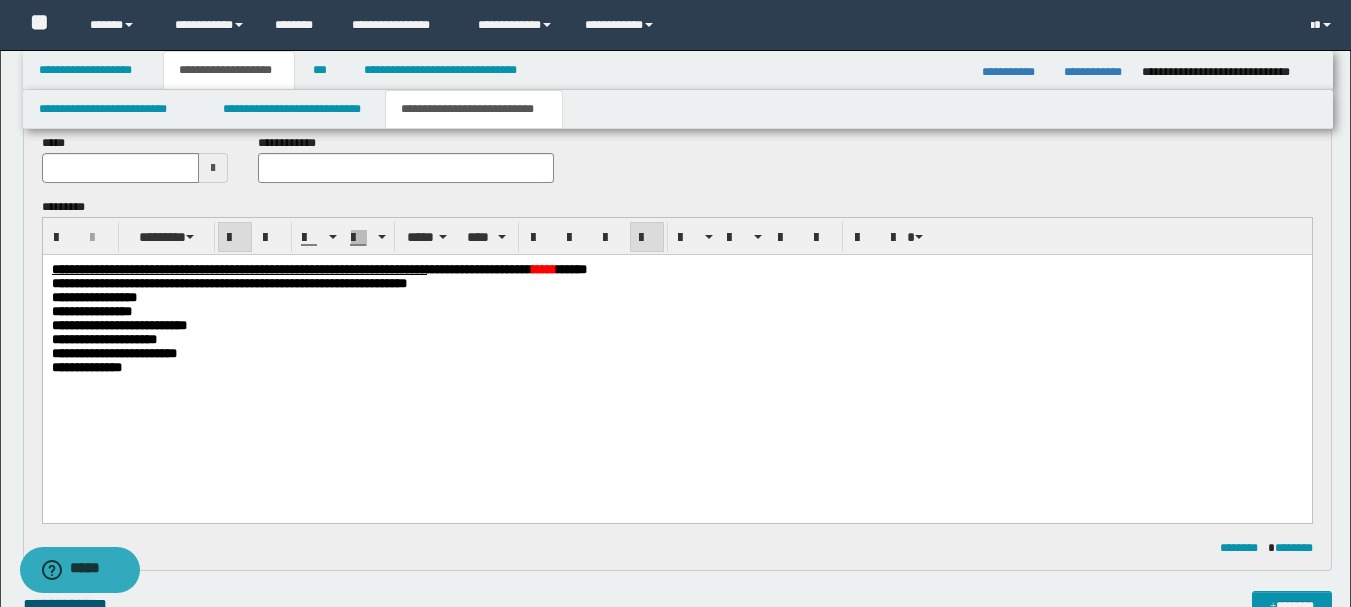 scroll, scrollTop: 0, scrollLeft: 0, axis: both 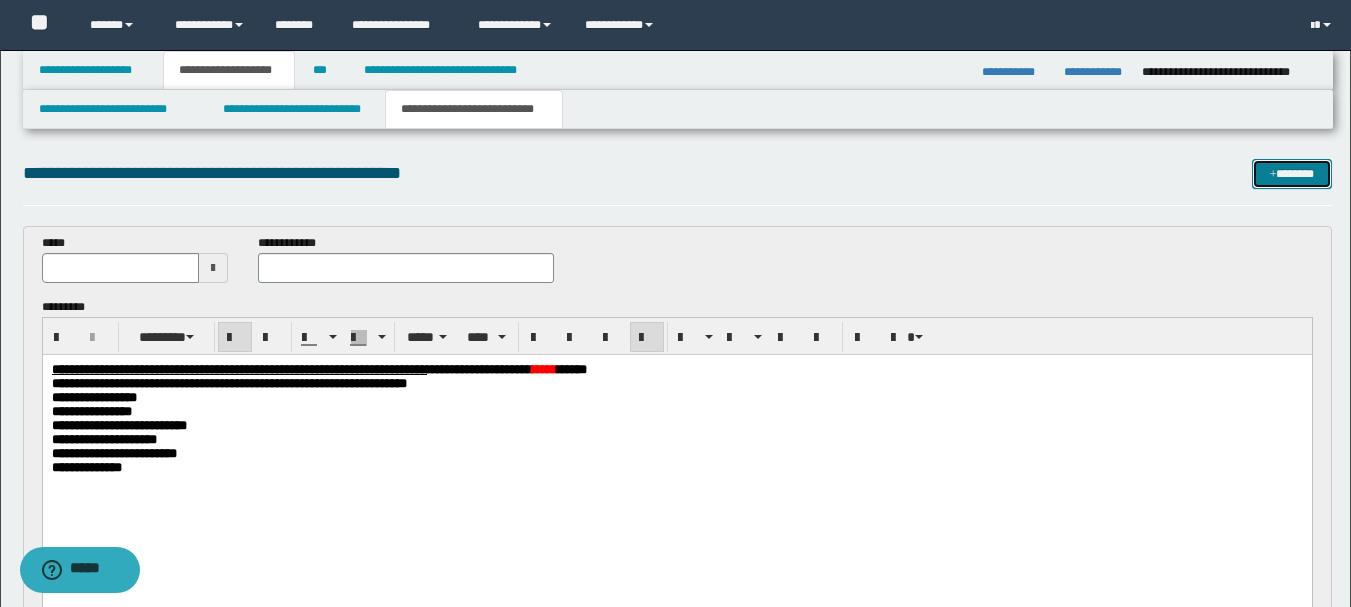 click at bounding box center (1273, 175) 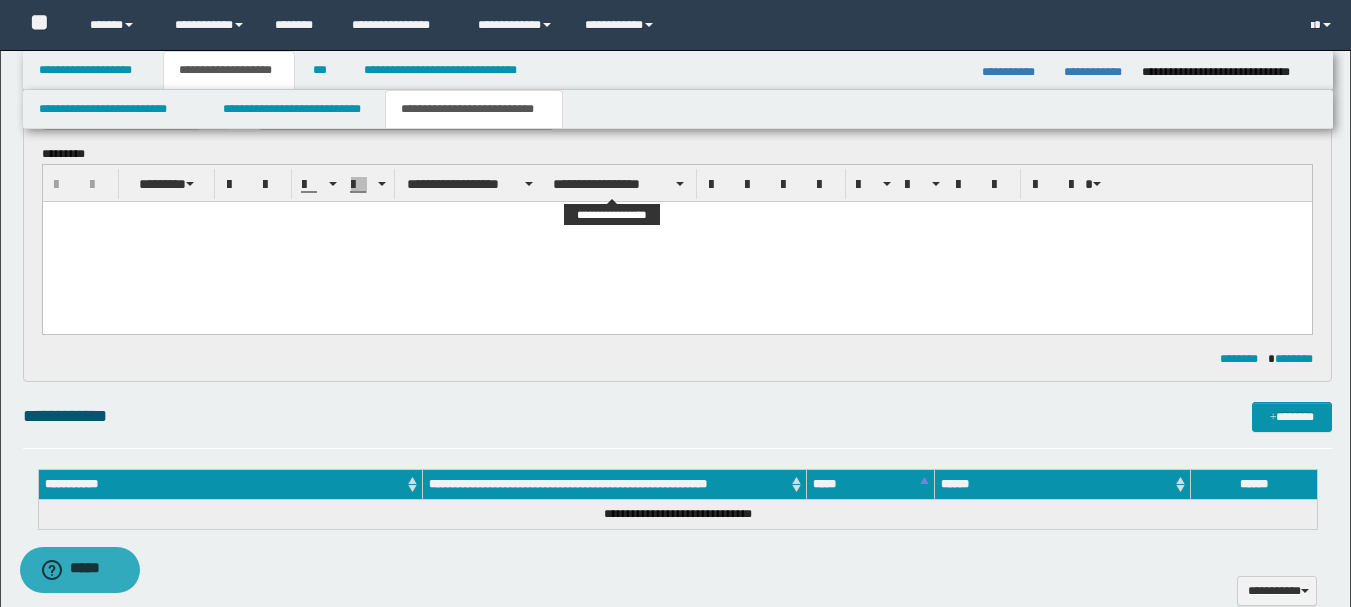 scroll, scrollTop: 0, scrollLeft: 0, axis: both 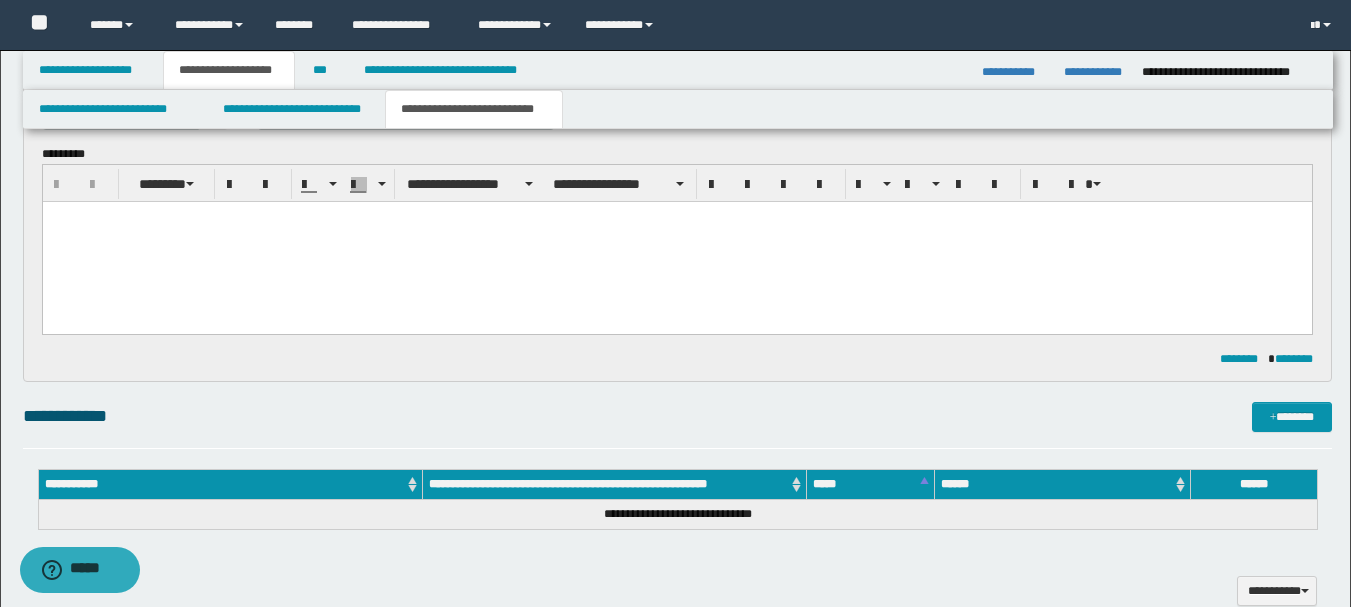 click at bounding box center [676, 241] 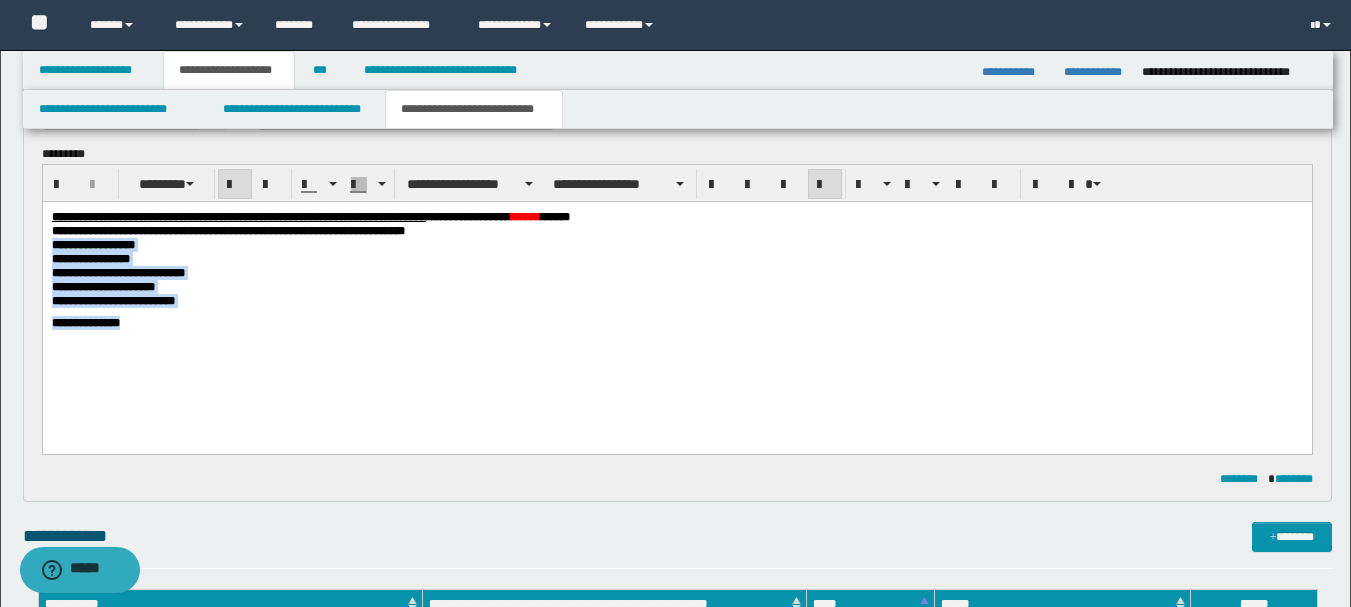 drag, startPoint x: 156, startPoint y: 352, endPoint x: 4, endPoint y: 191, distance: 221.4159 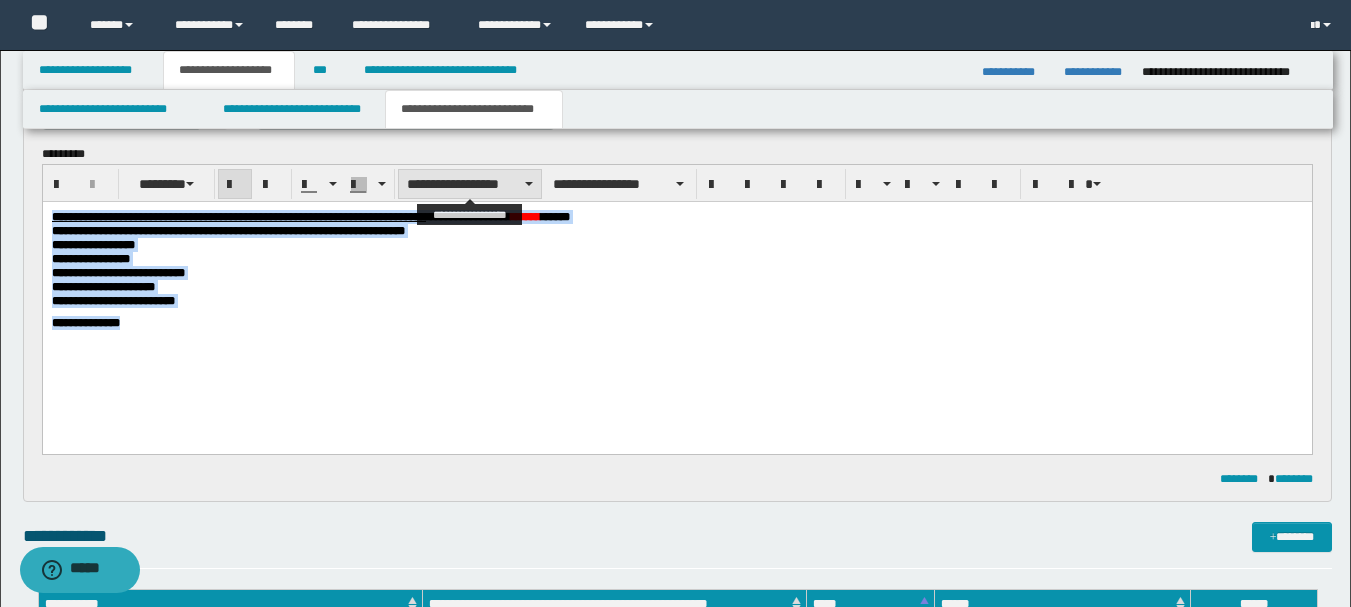 click on "**********" at bounding box center (470, 184) 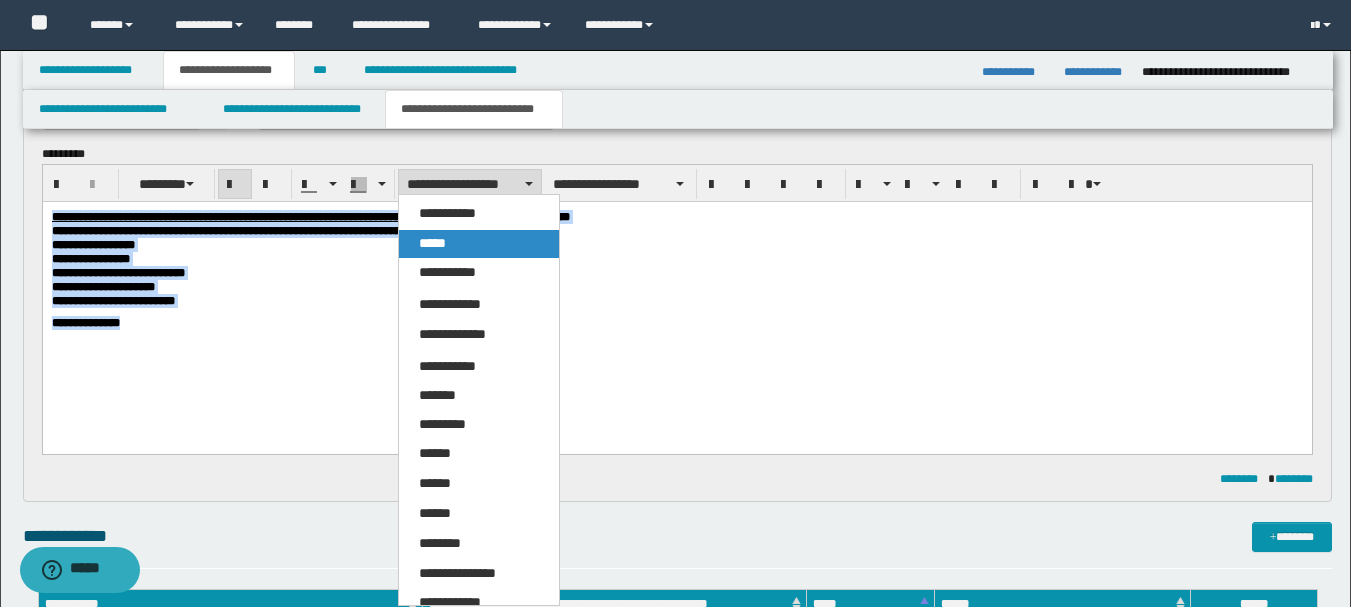 click on "*****" at bounding box center (432, 243) 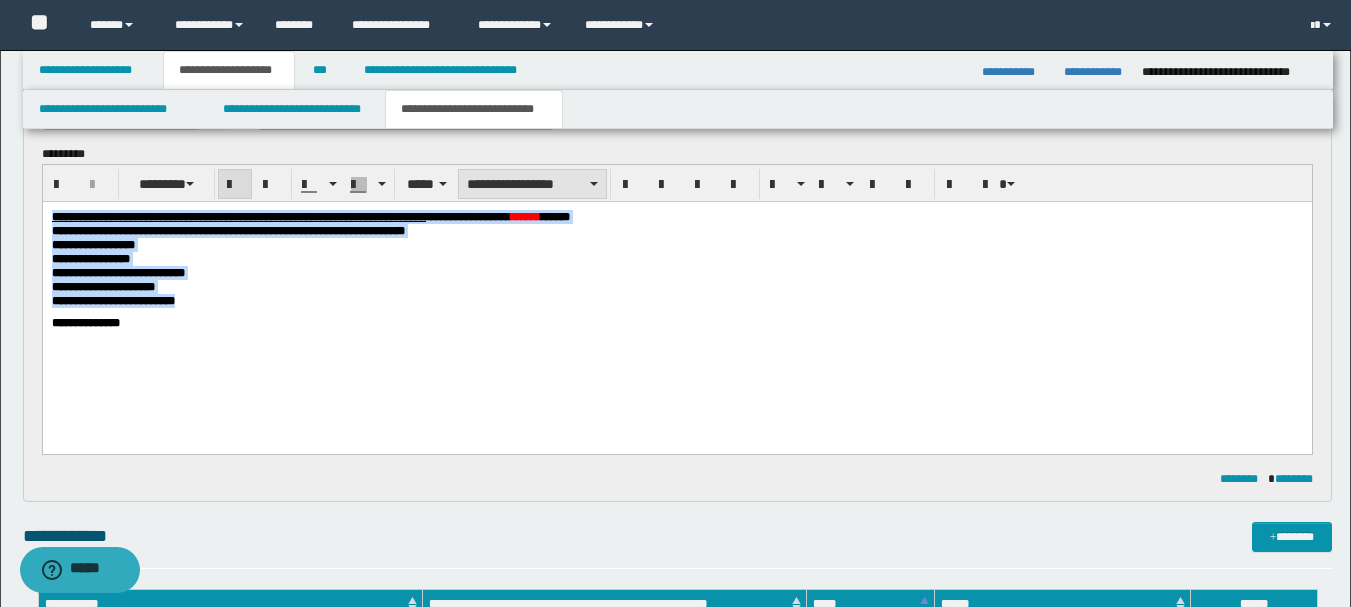 click on "**********" at bounding box center (532, 184) 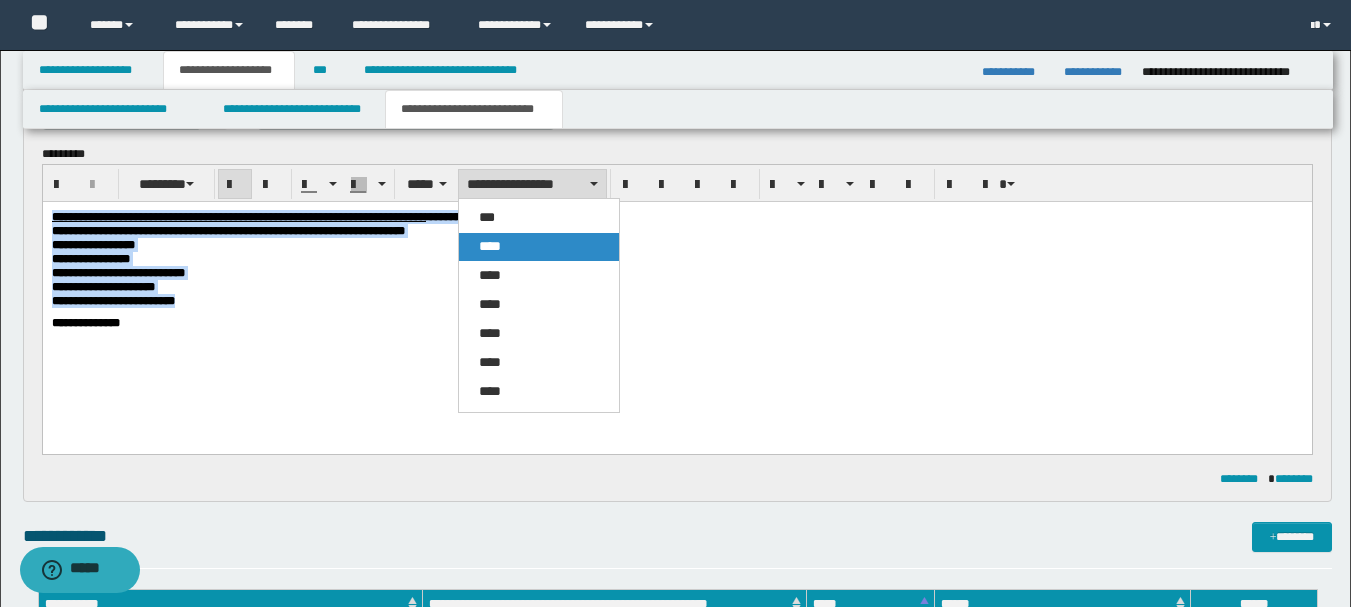 click on "****" at bounding box center (539, 247) 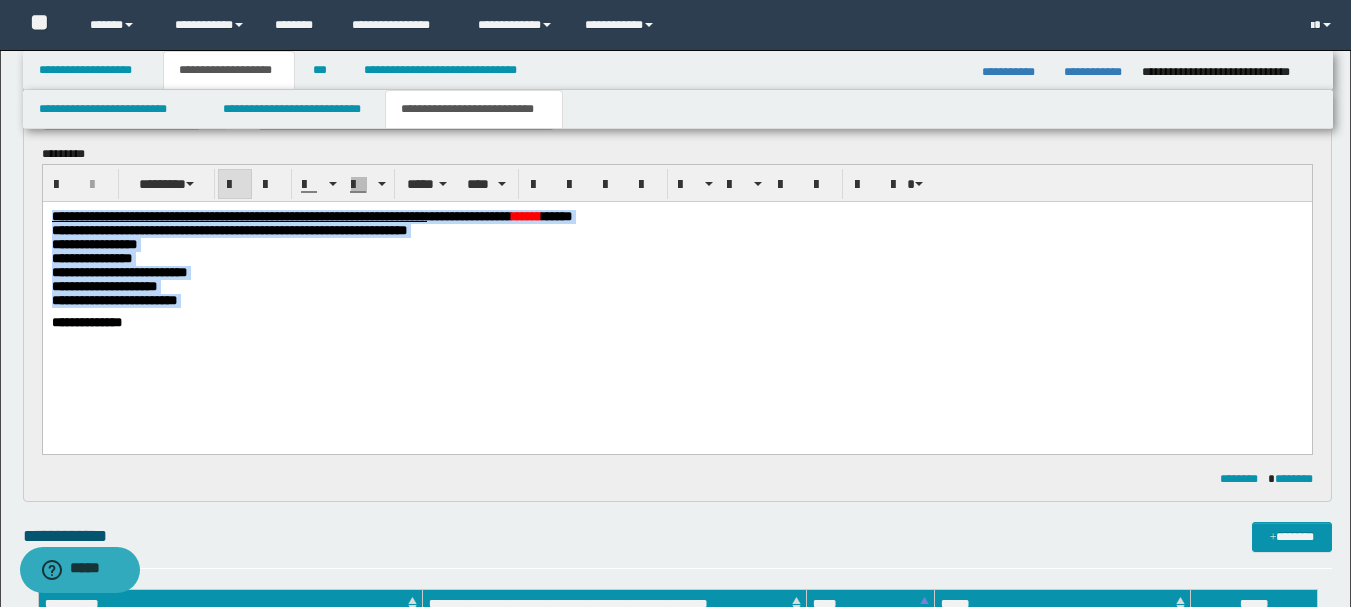 click on "**********" at bounding box center (676, 258) 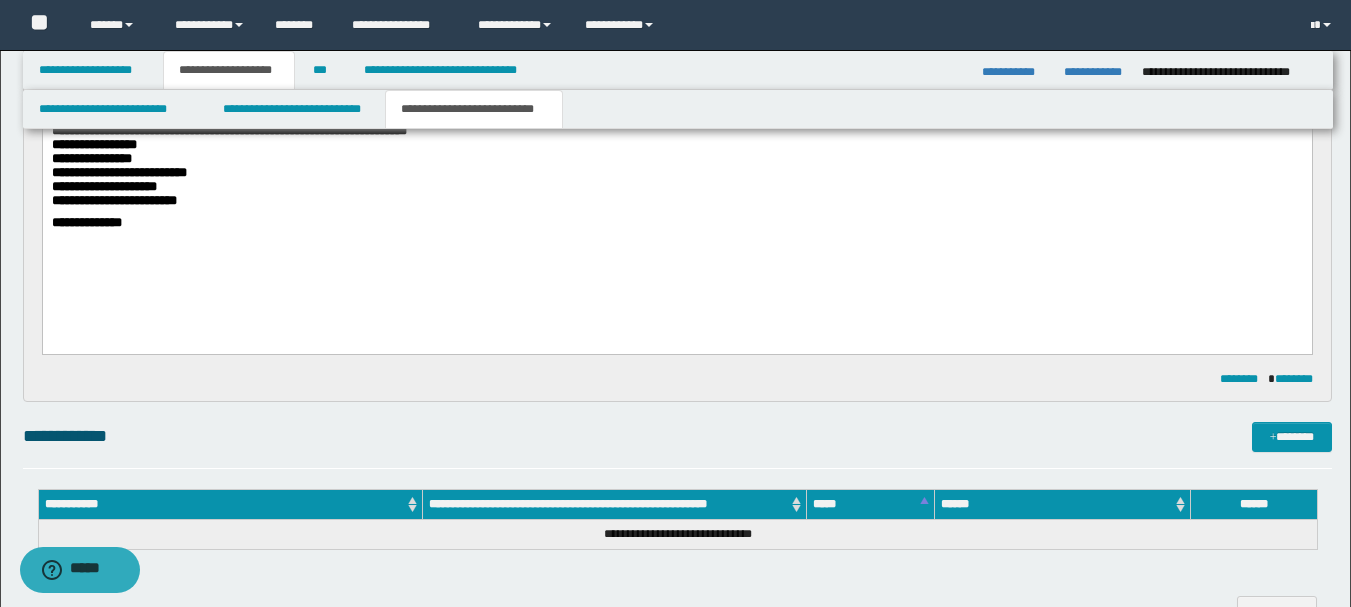 scroll, scrollTop: 918, scrollLeft: 0, axis: vertical 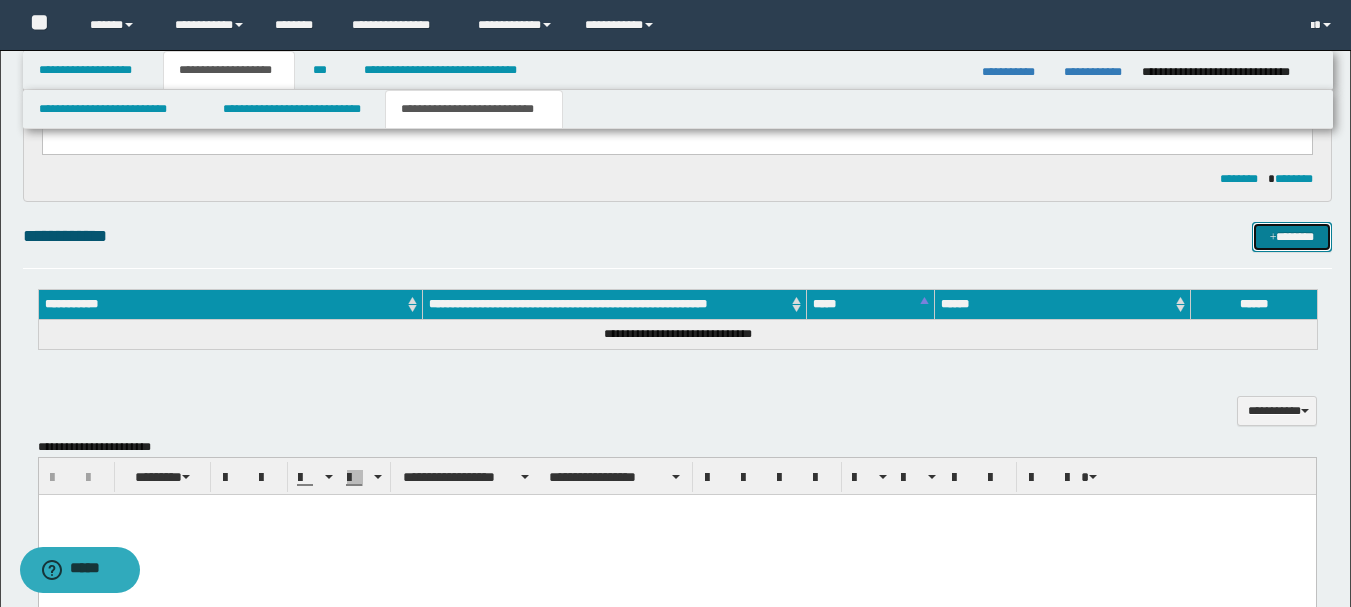 click on "*******" at bounding box center (1292, 237) 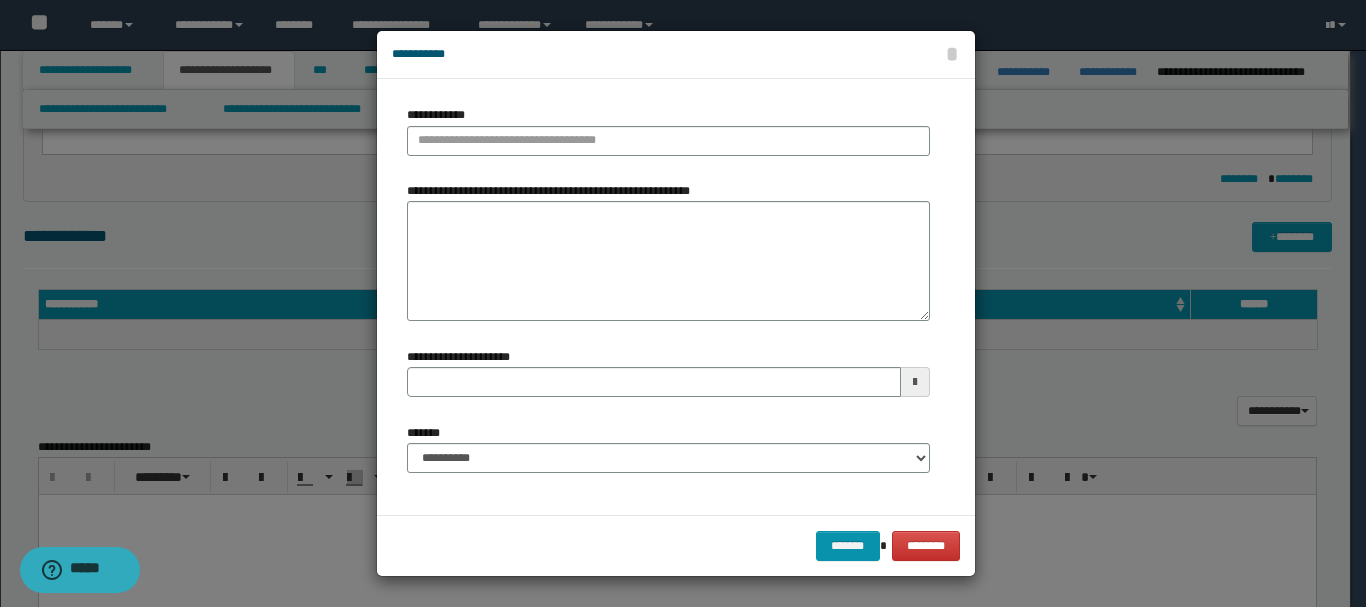 type 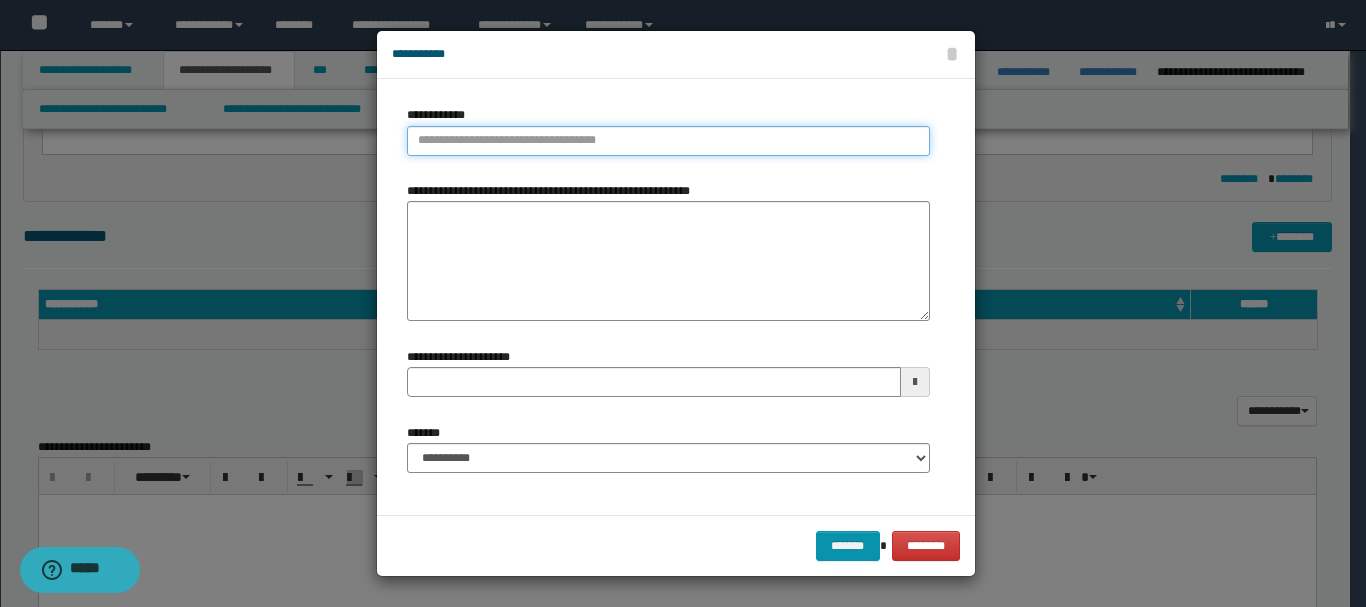 click on "**********" at bounding box center [668, 141] 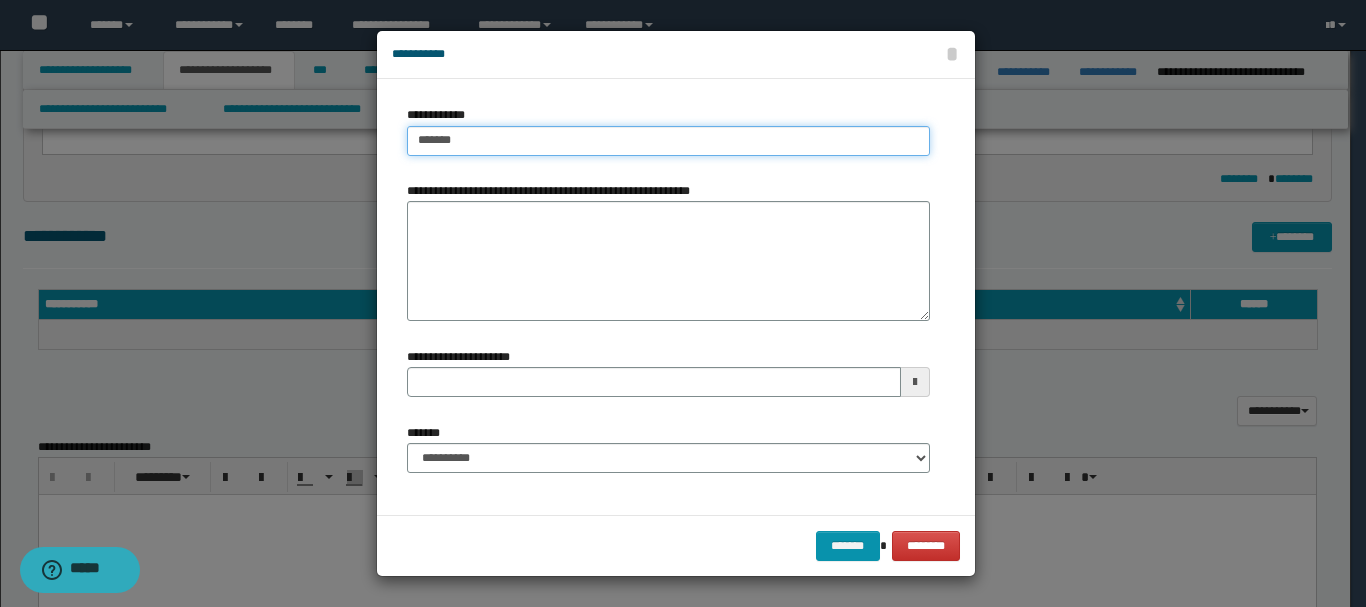 click on "*******" at bounding box center [668, 141] 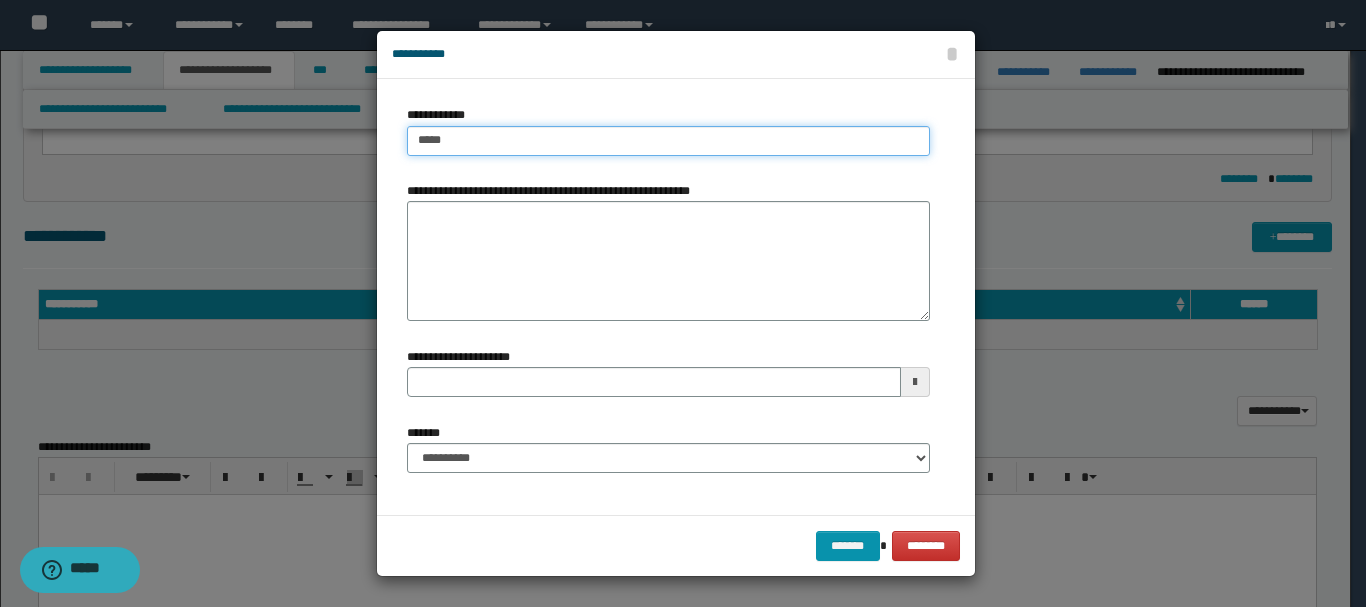type on "****" 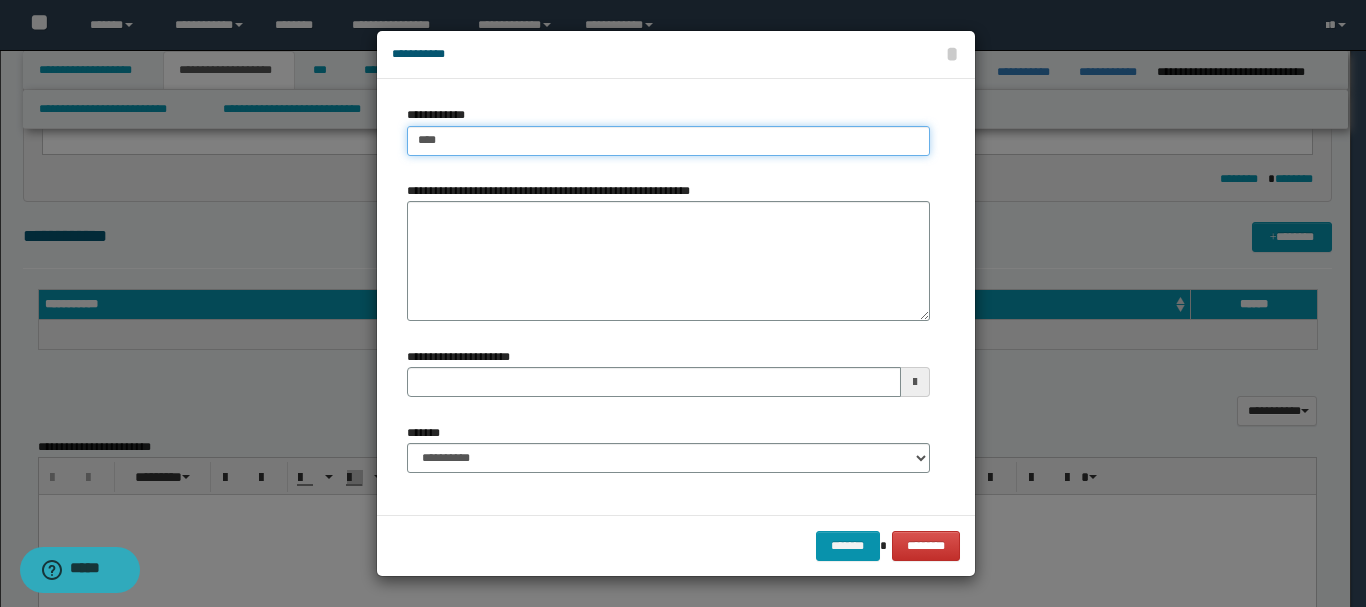 type on "****" 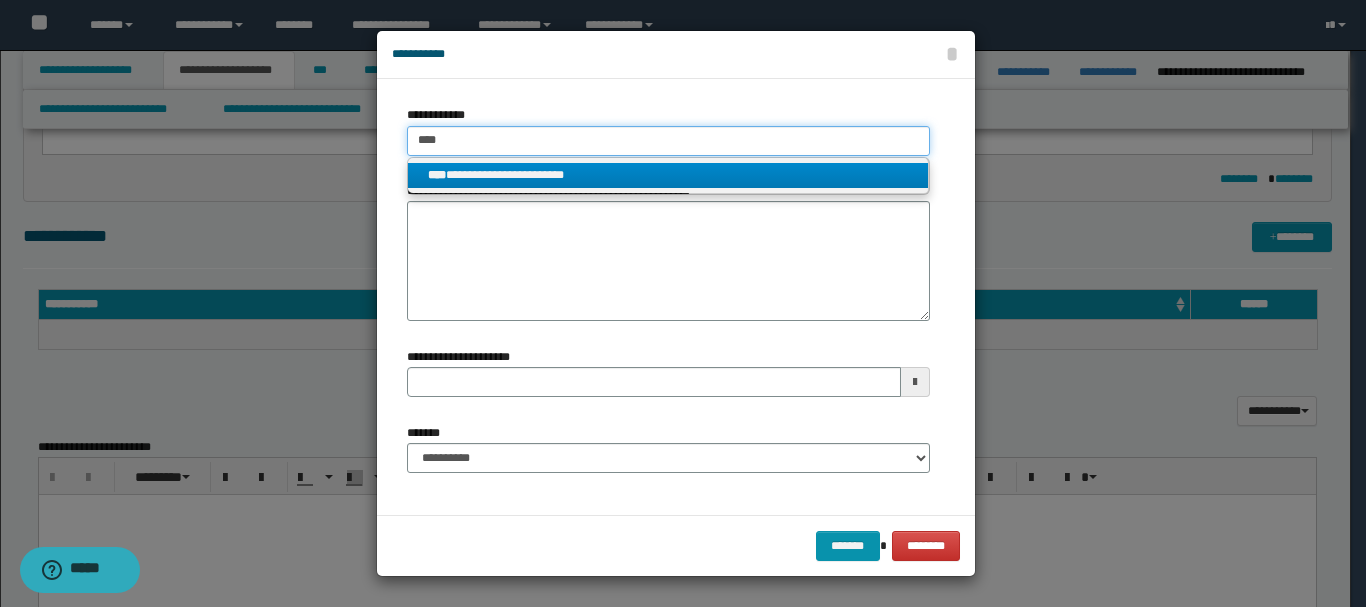 type on "****" 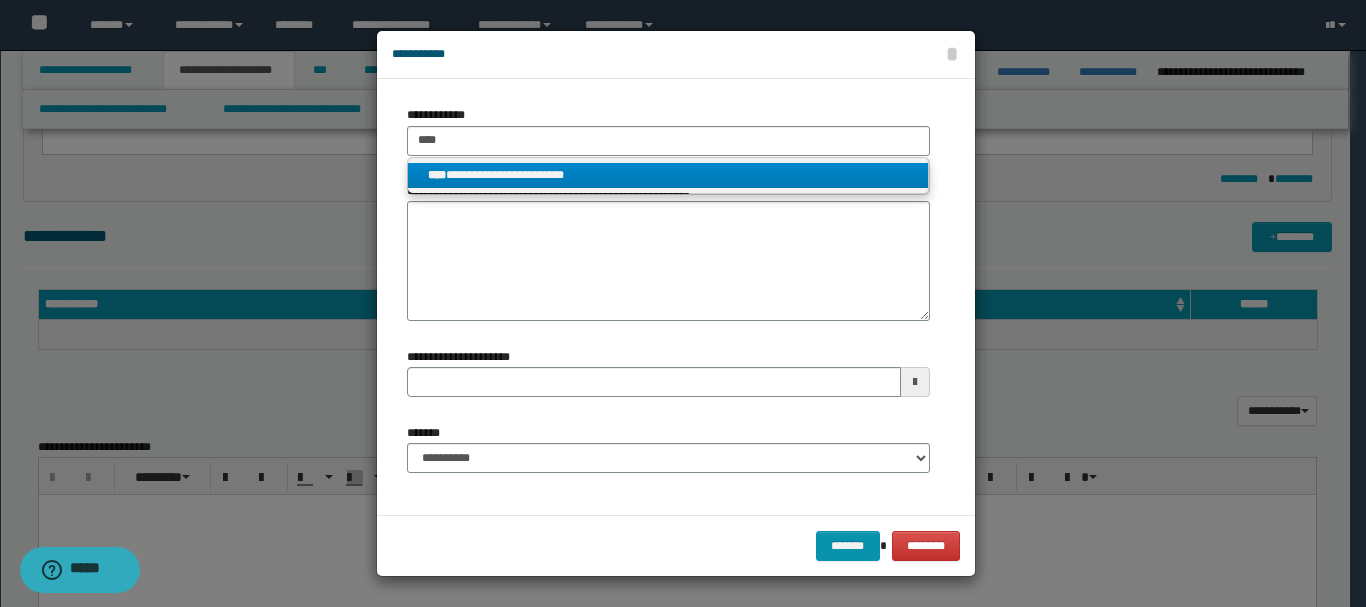 click on "**********" at bounding box center [668, 175] 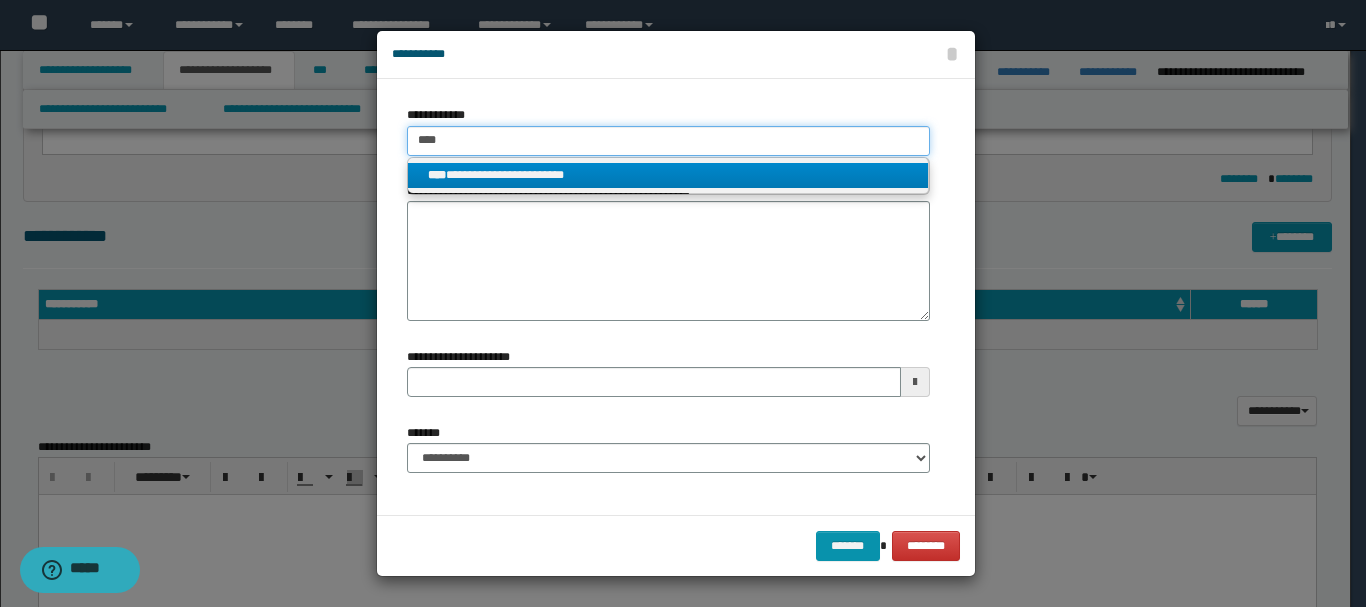 type 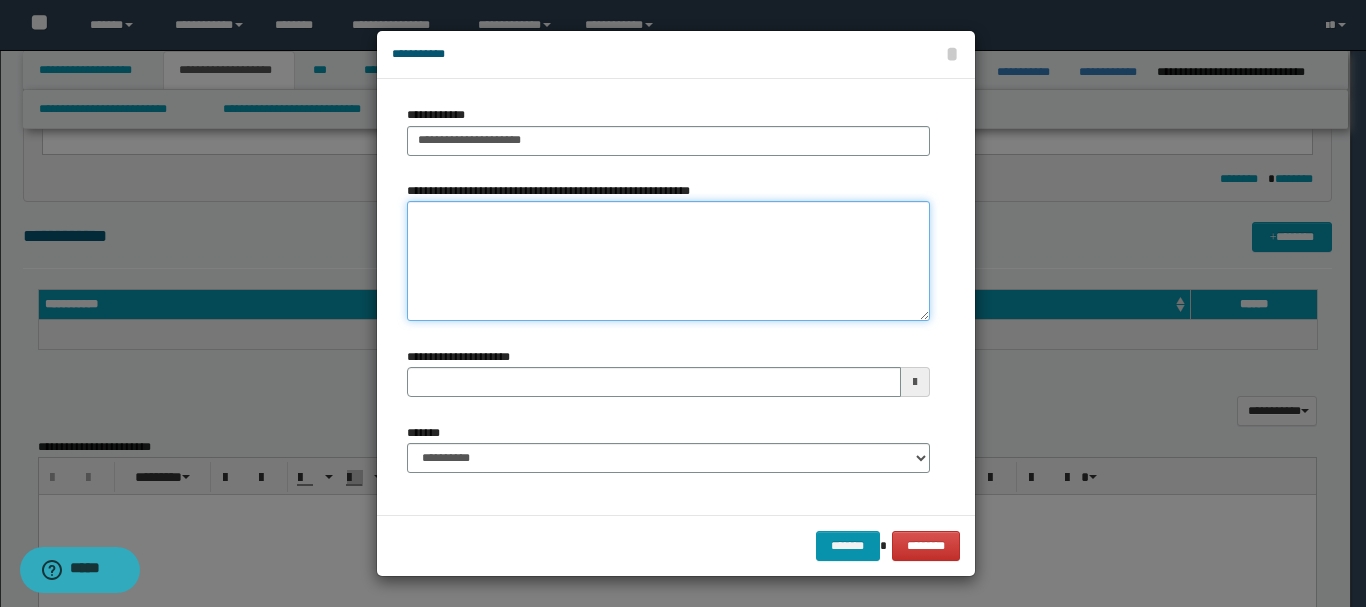 click on "**********" at bounding box center (668, 261) 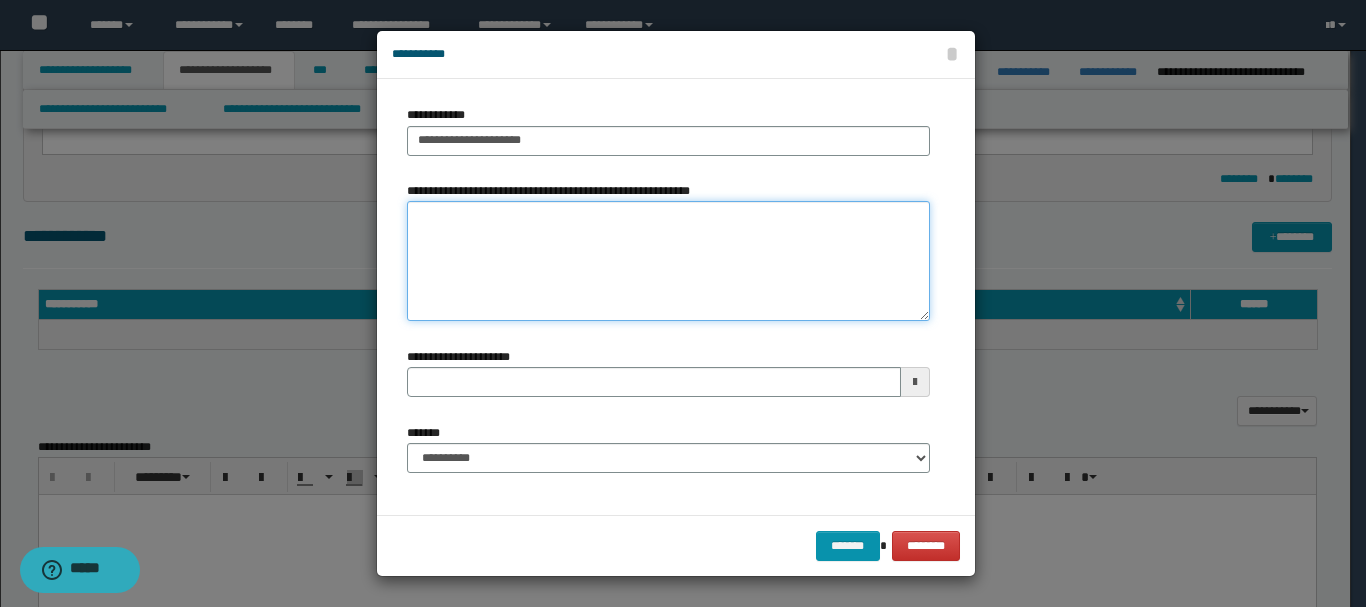 type 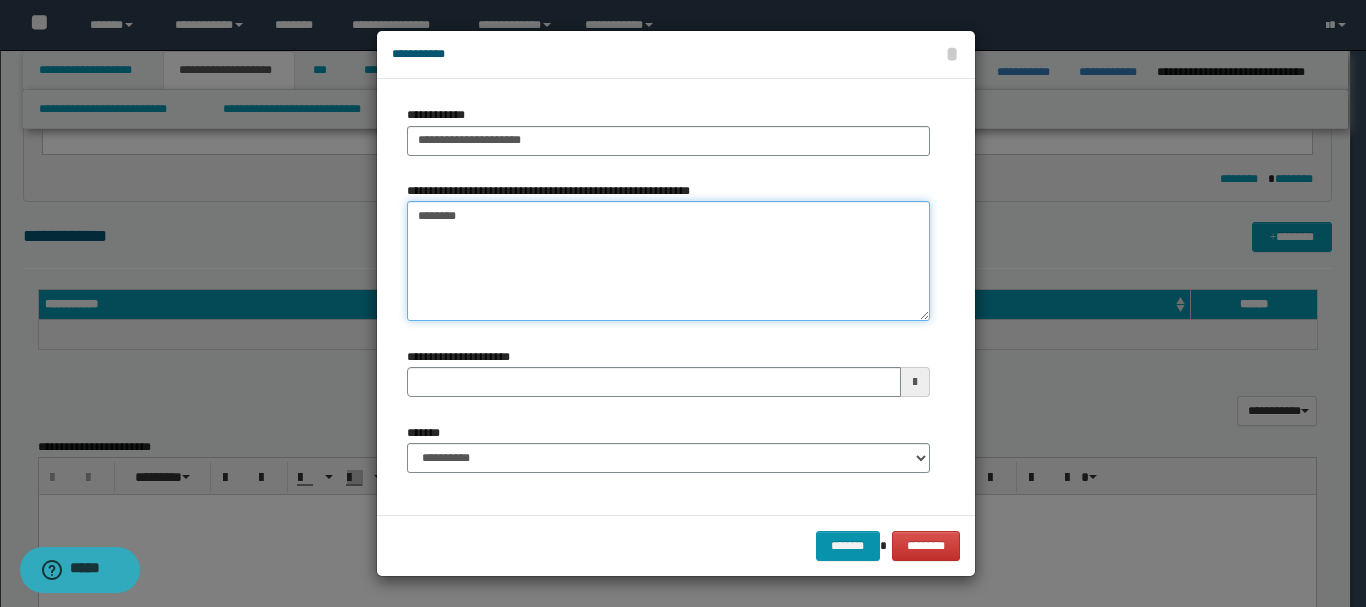 type on "*********" 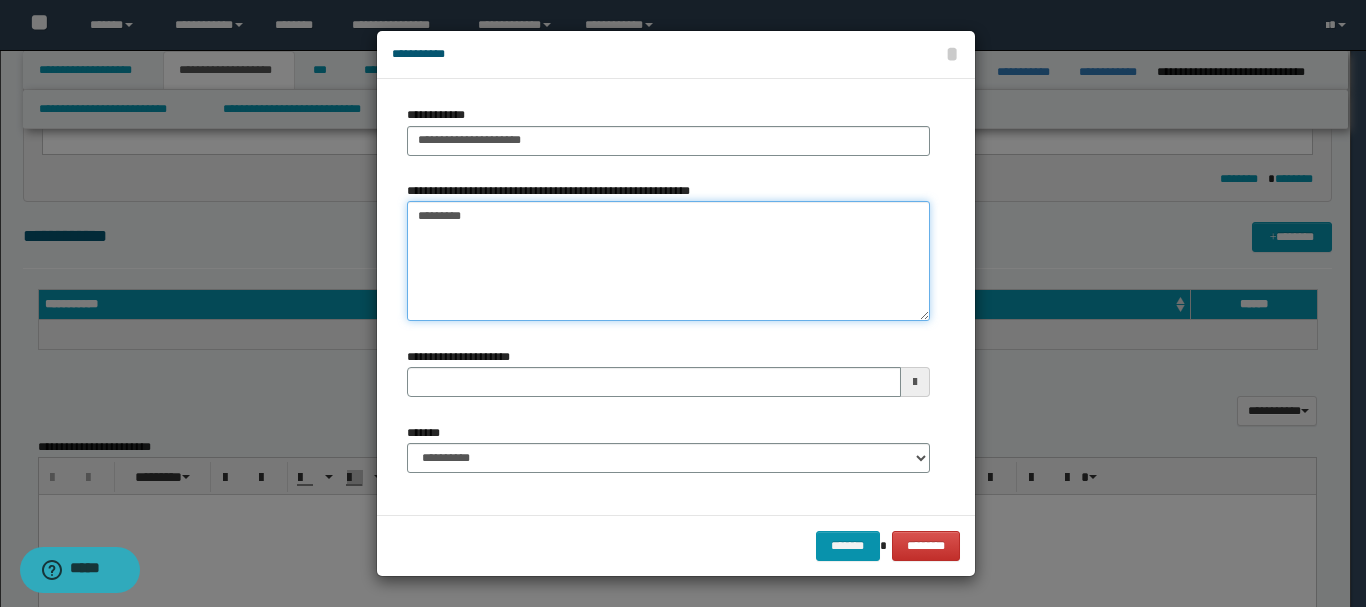 type 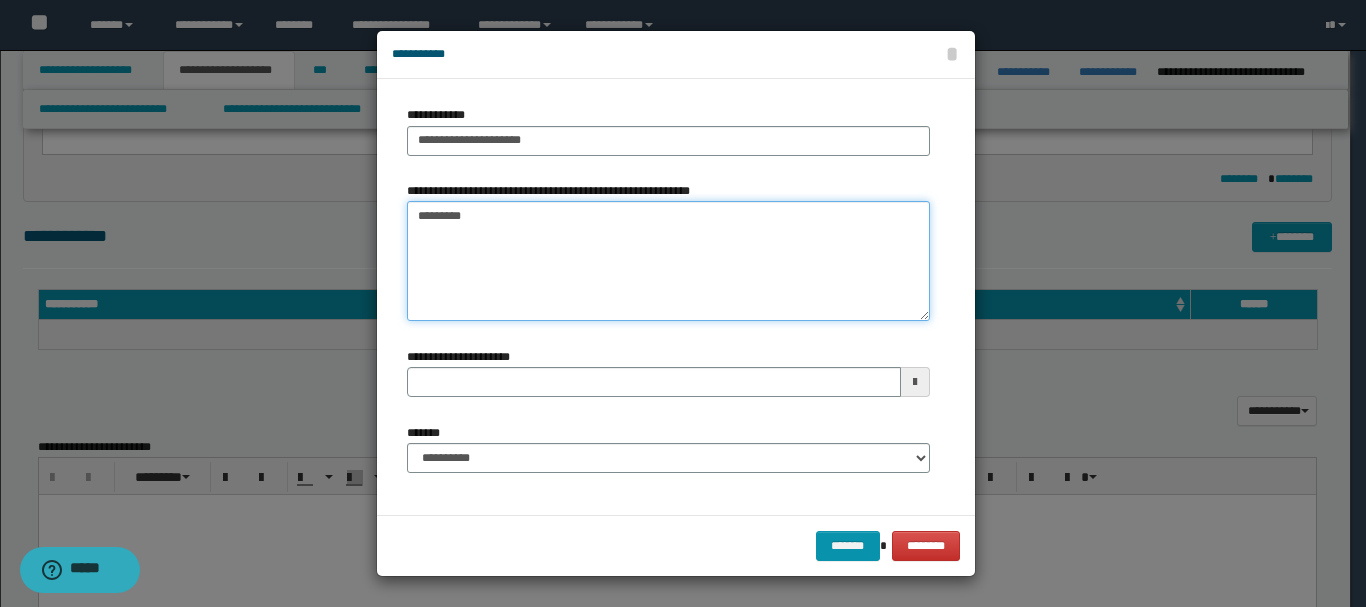 type 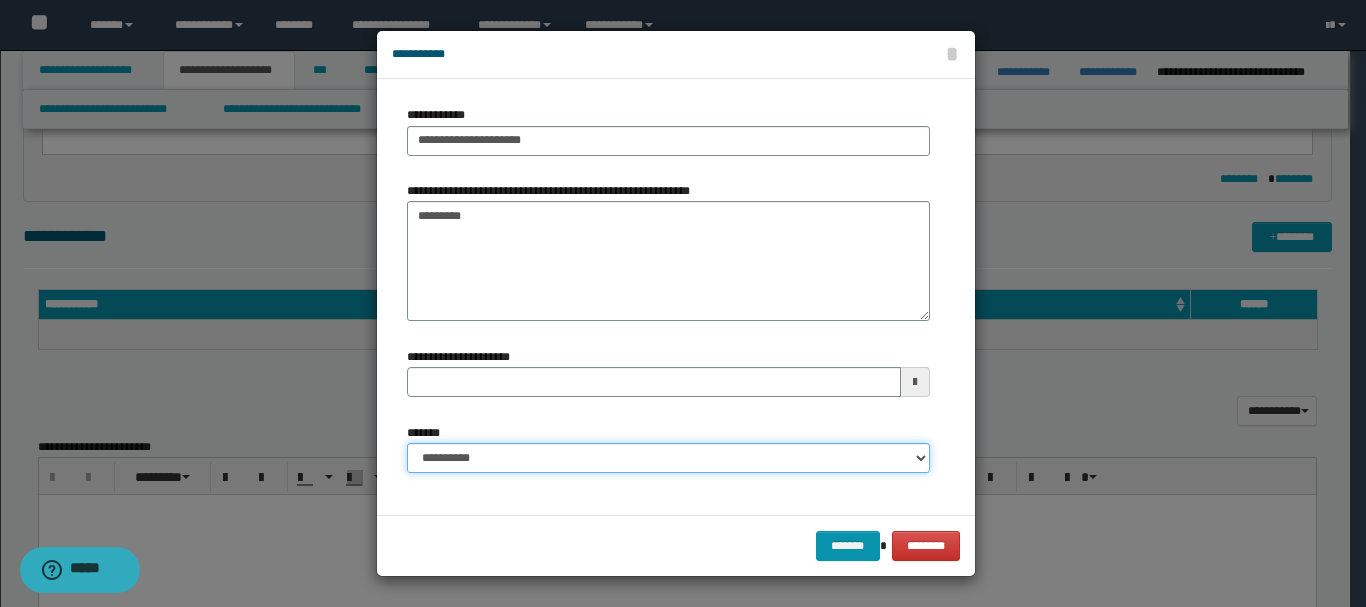click on "**********" at bounding box center (668, 458) 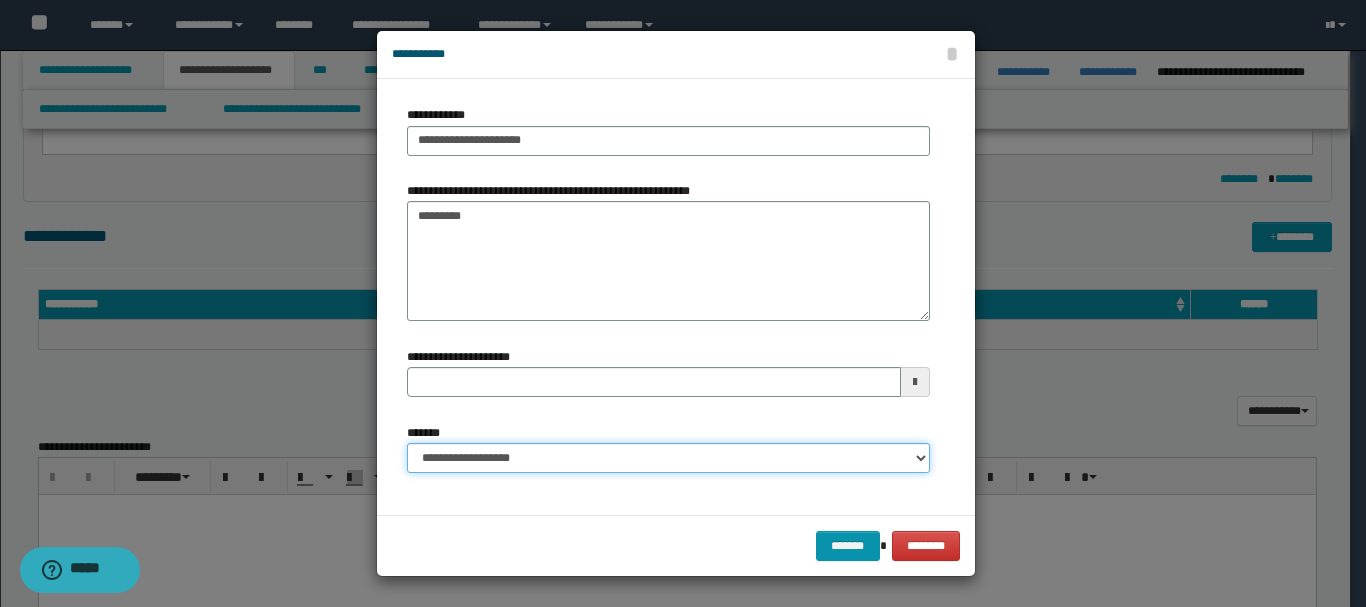 click on "**********" at bounding box center [668, 458] 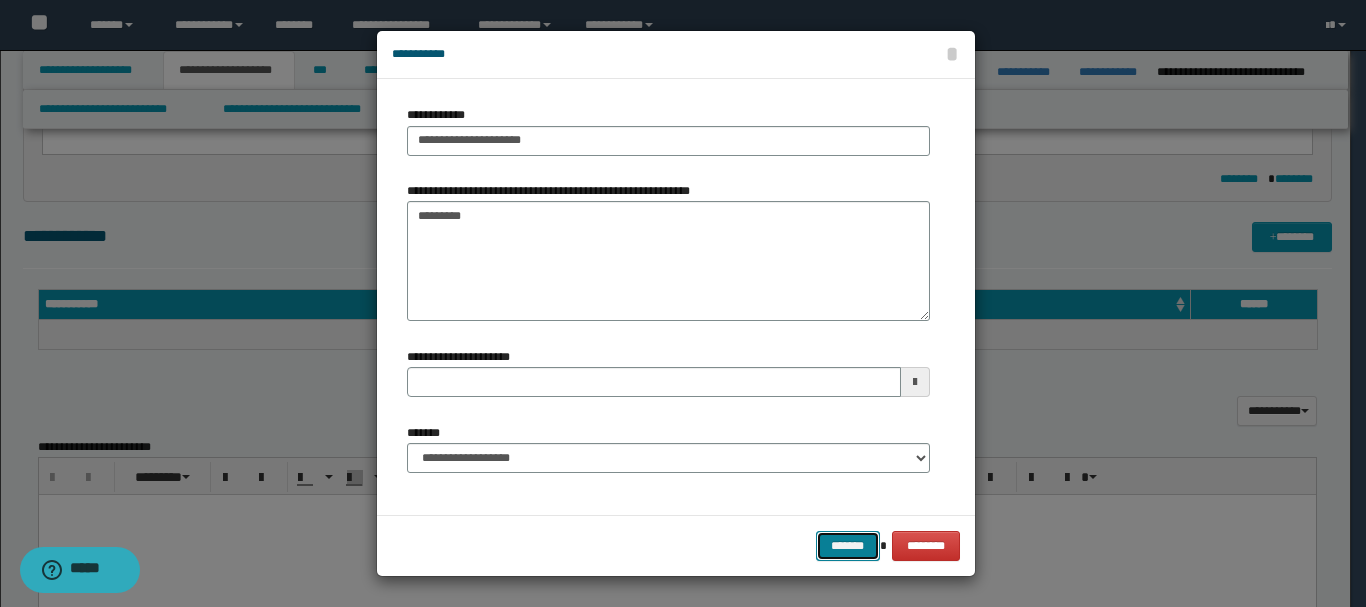 click on "*******" at bounding box center (848, 546) 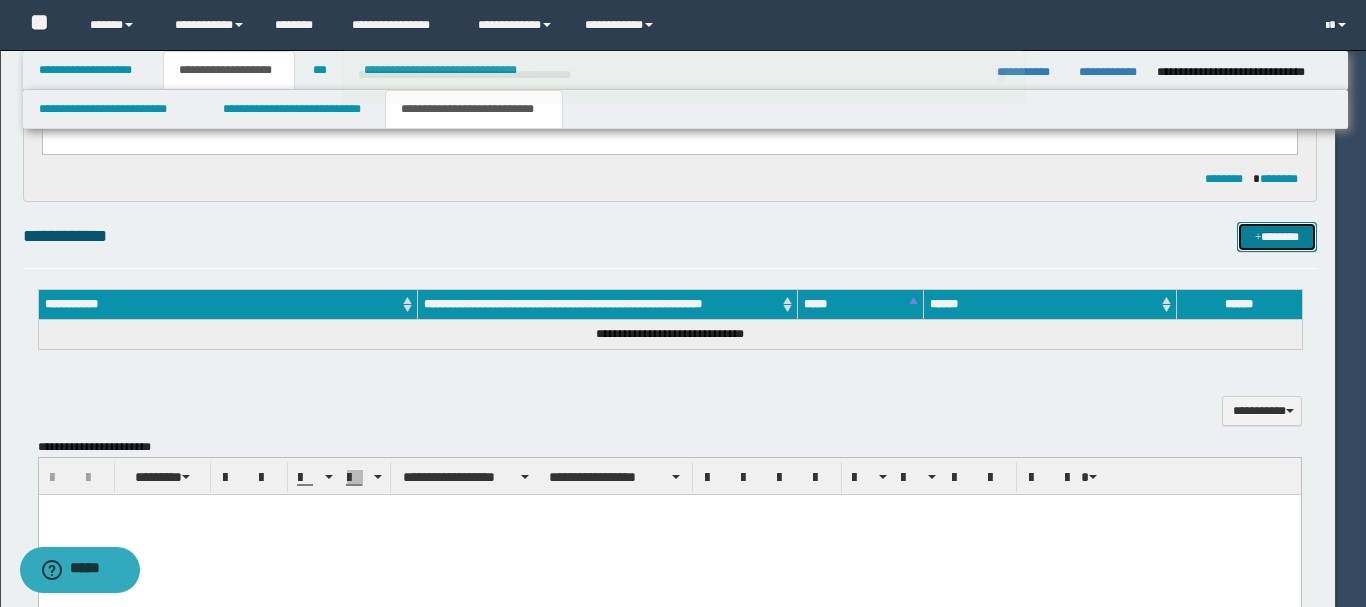 type 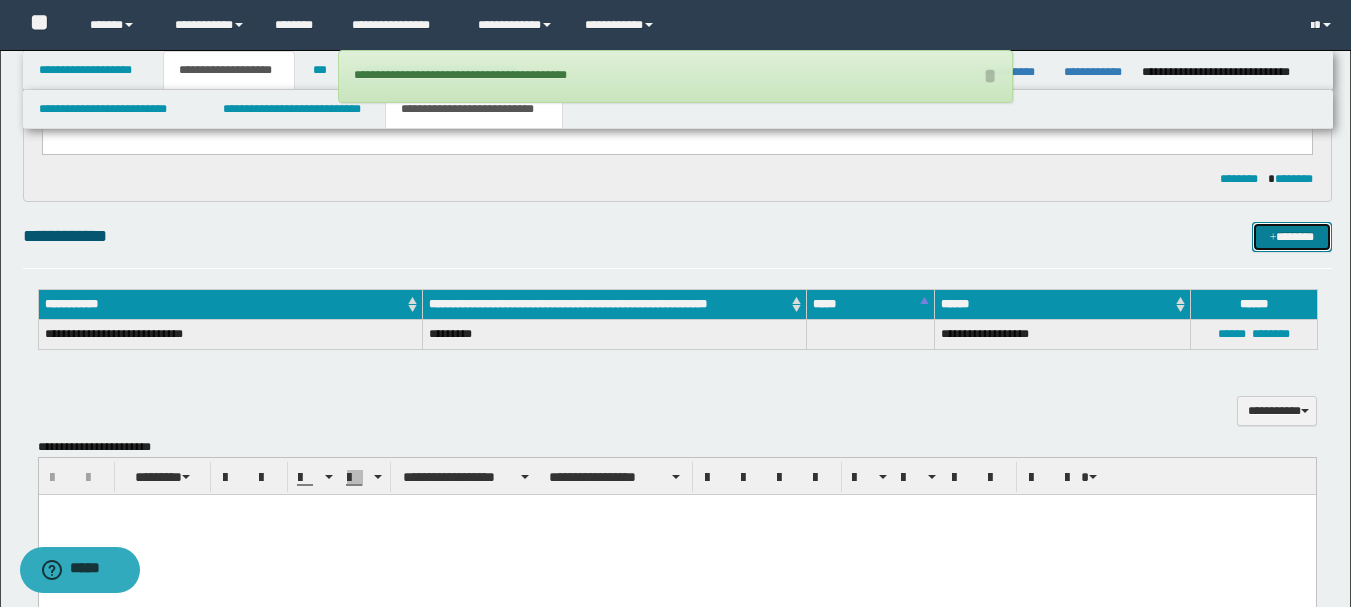 click at bounding box center (1273, 238) 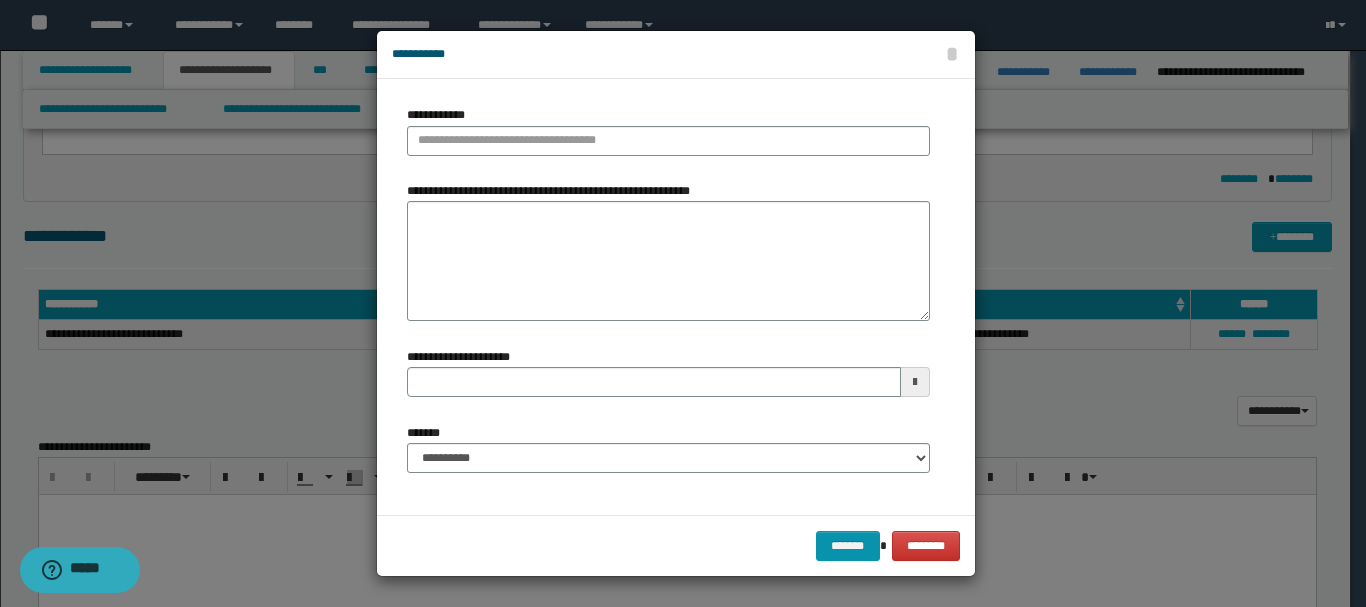 type 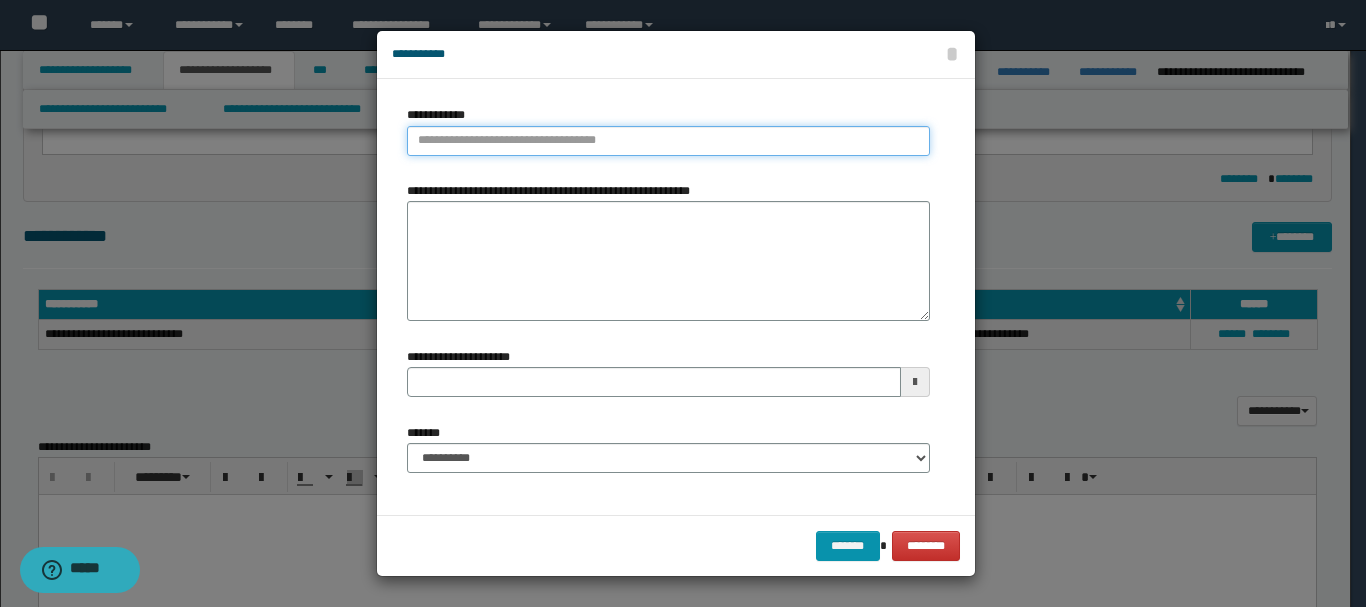 type on "**********" 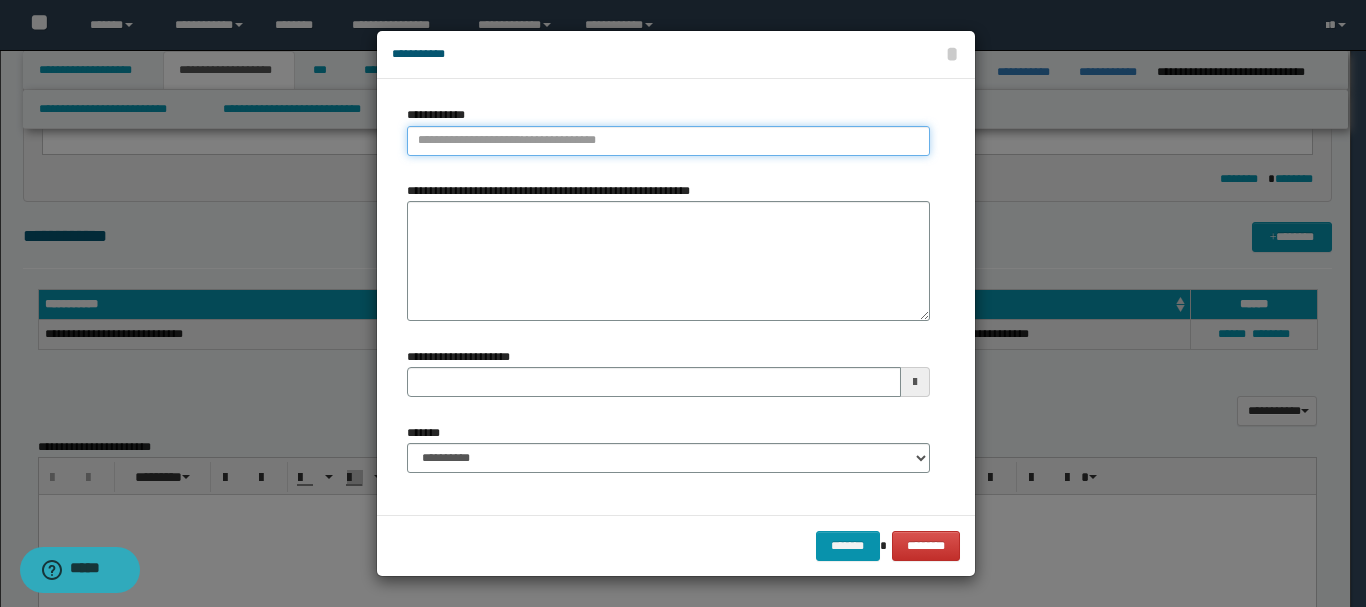 click on "**********" at bounding box center [668, 141] 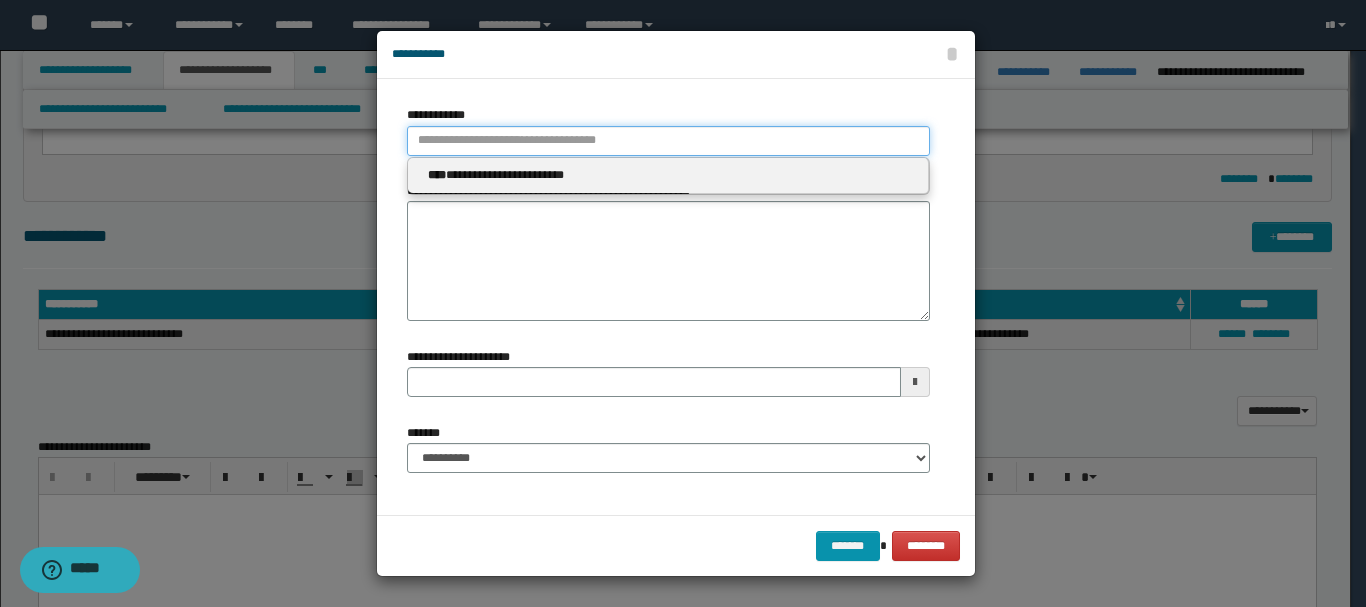 paste on "*******" 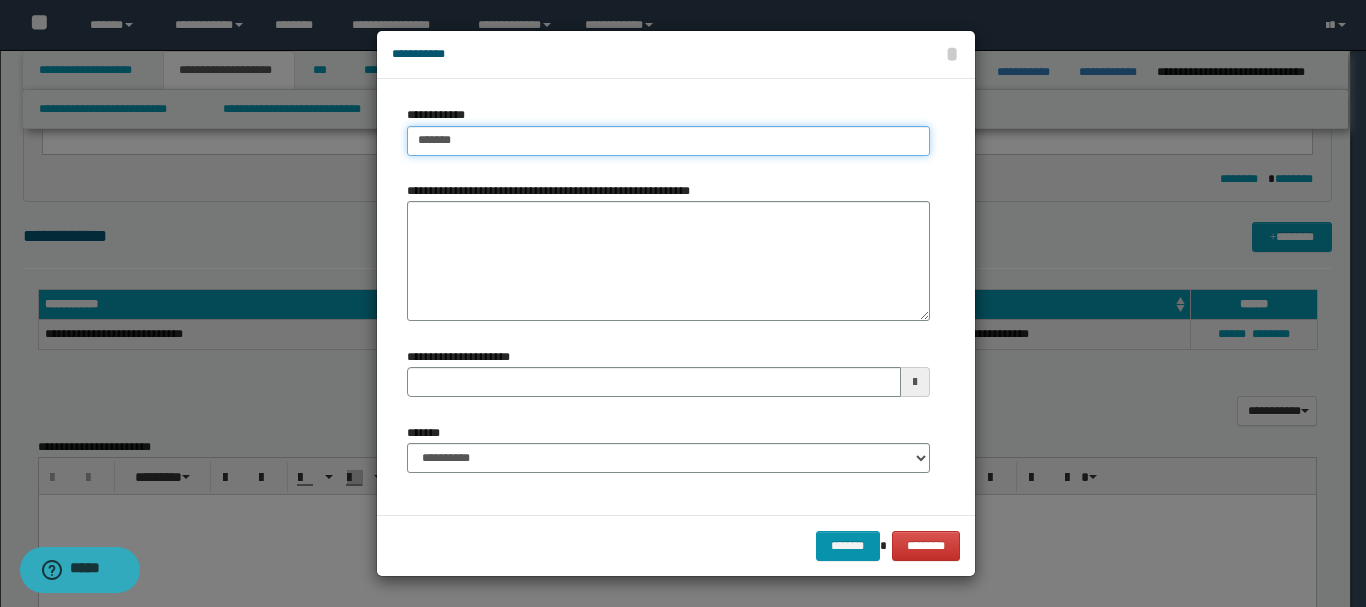 click on "*******" at bounding box center [668, 141] 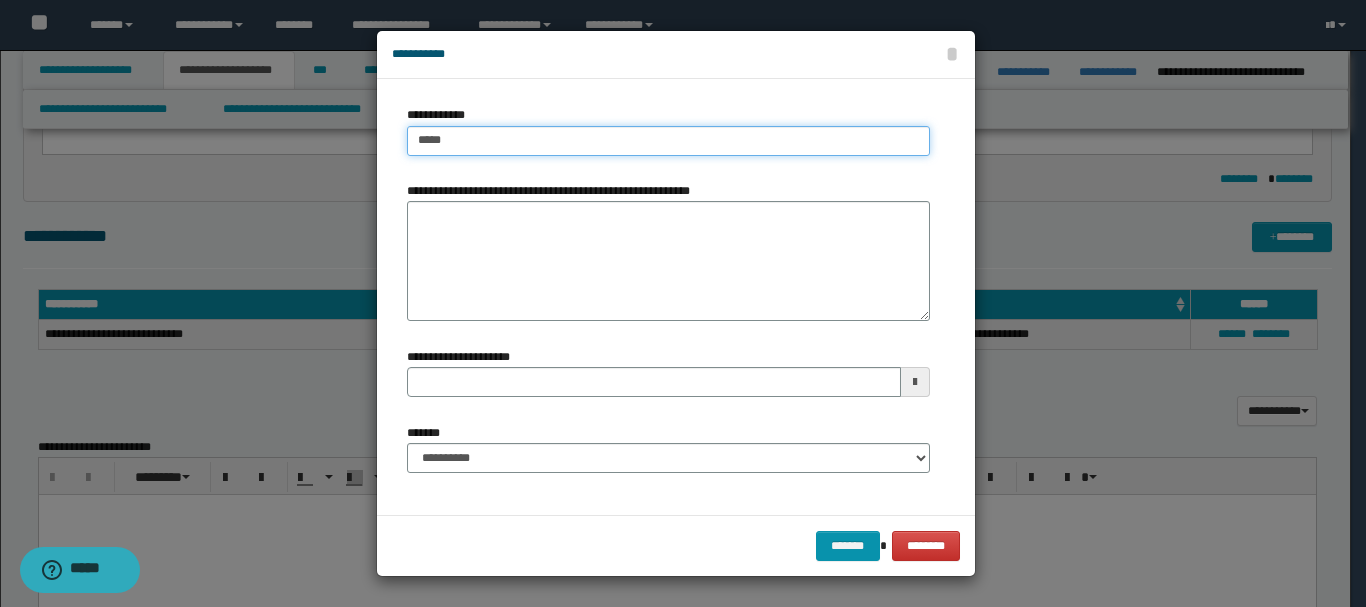 type on "****" 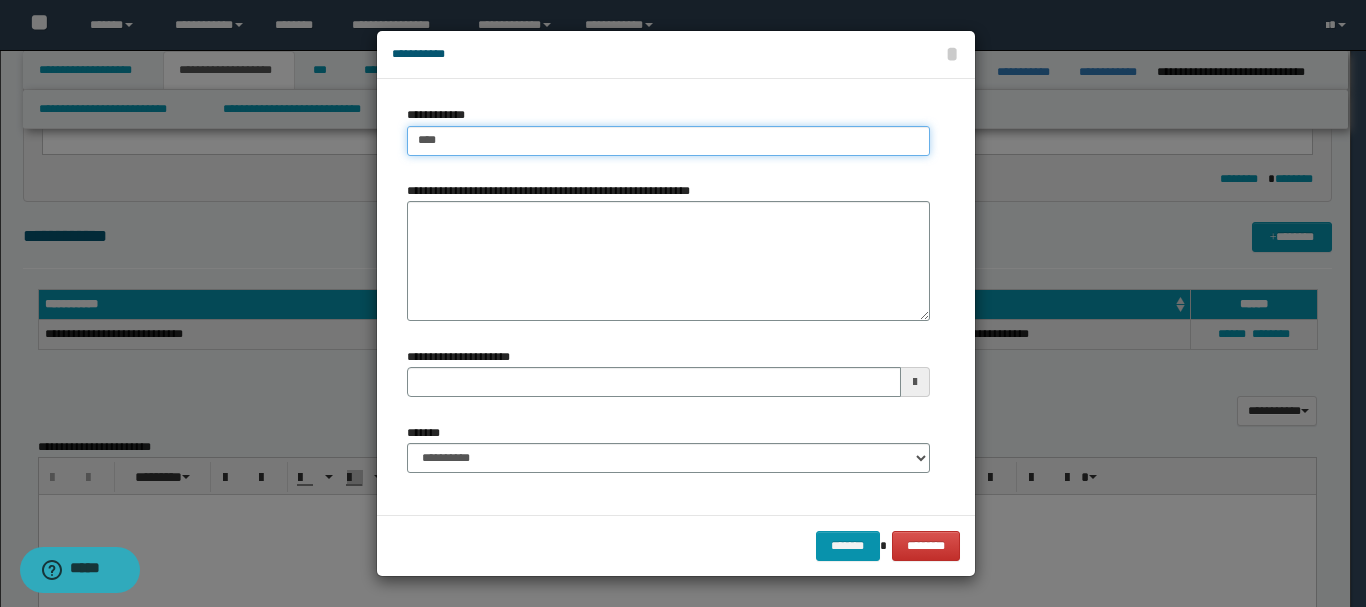 type on "****" 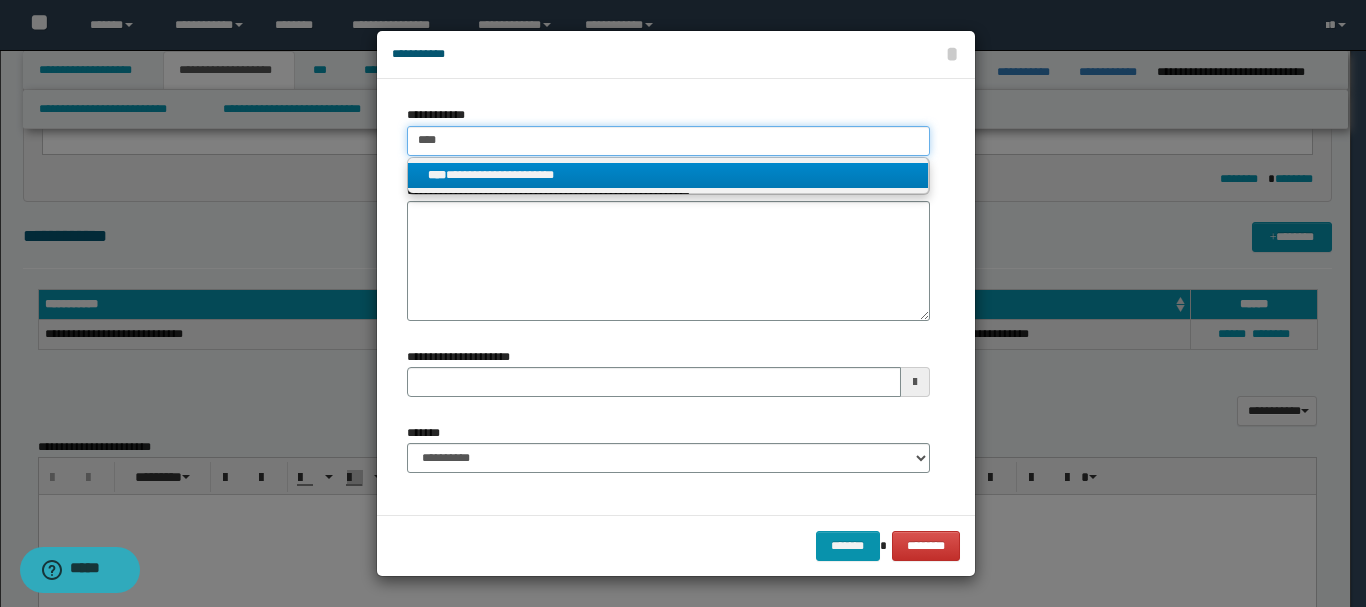 type on "****" 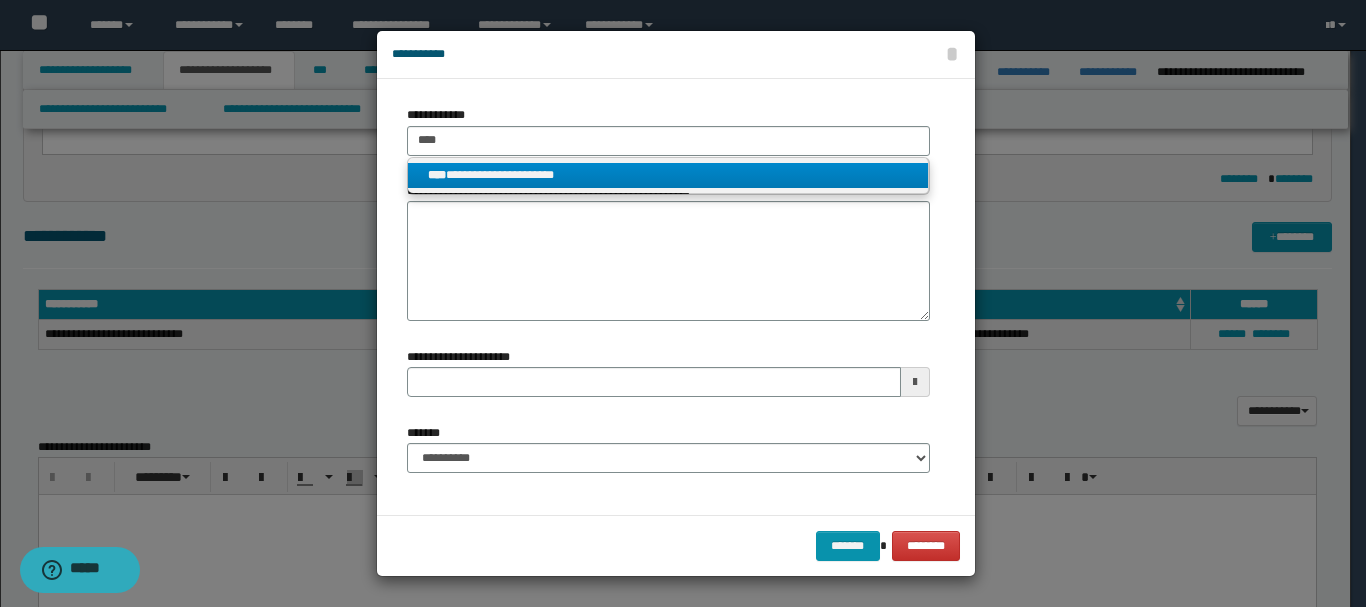 click on "**********" at bounding box center [668, 175] 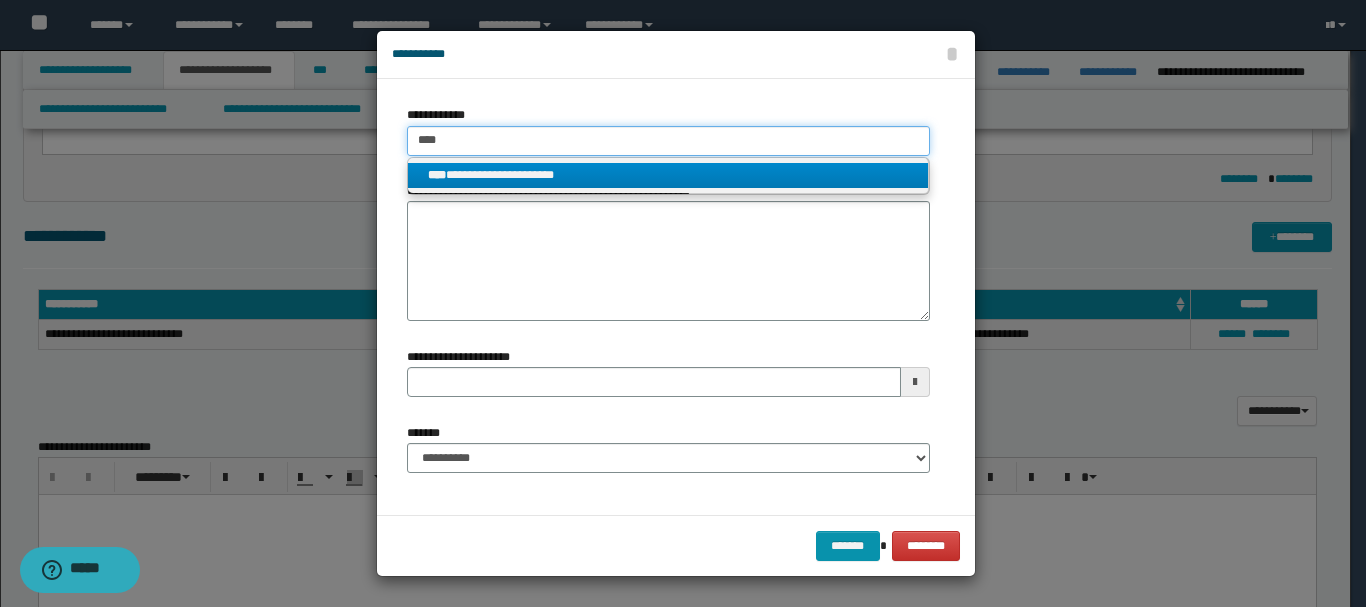 type 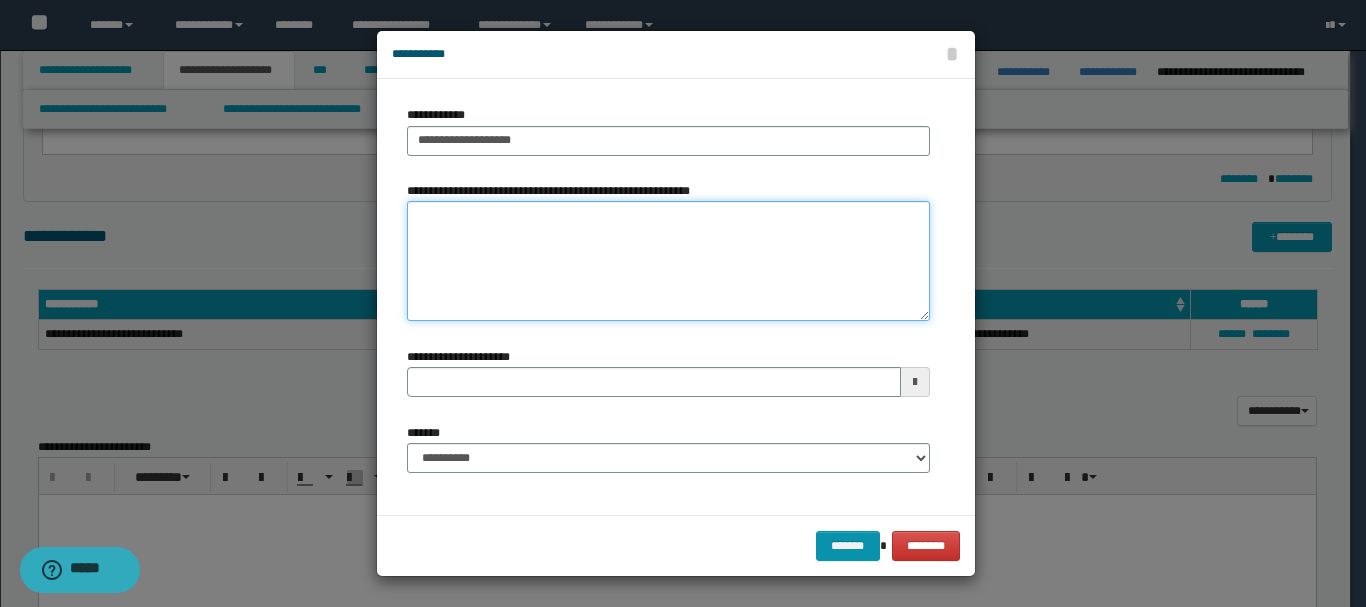 click on "**********" at bounding box center (668, 261) 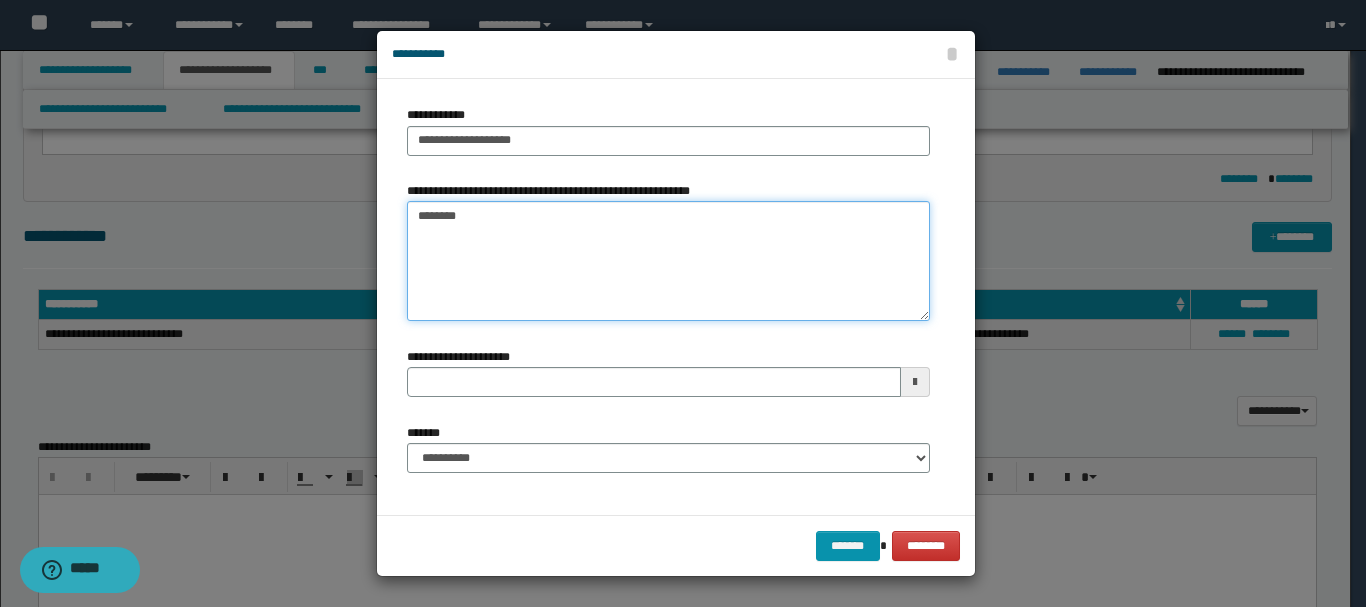 type on "*********" 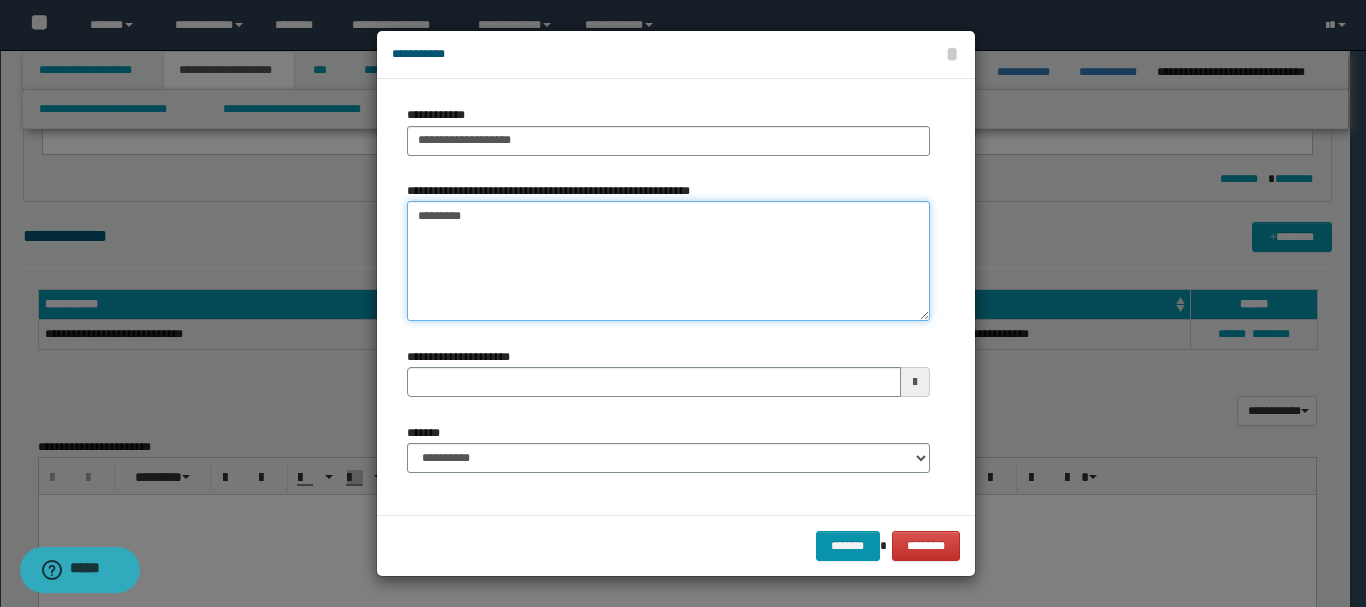 type 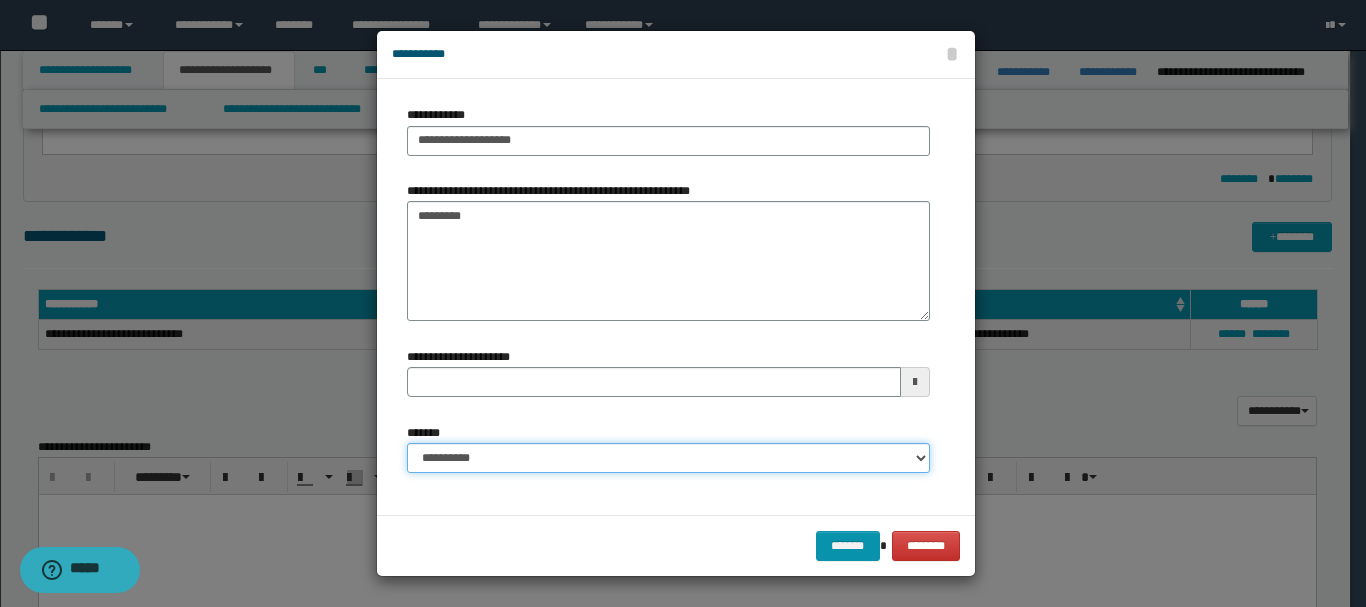 click on "**********" at bounding box center (668, 458) 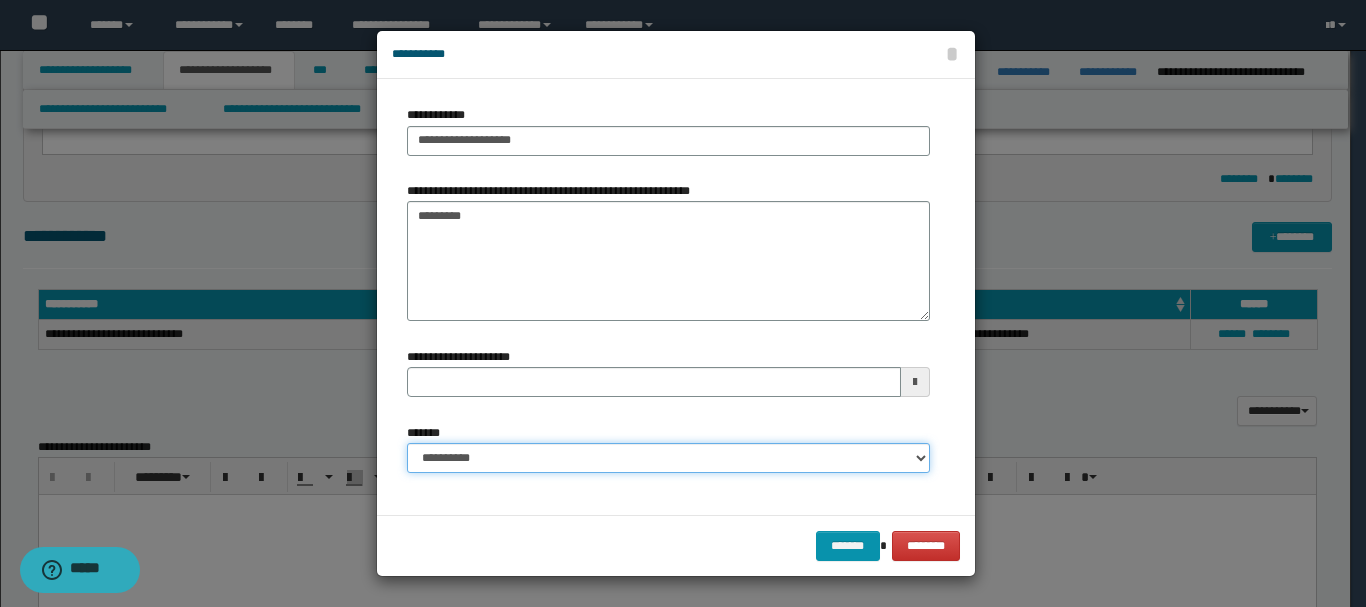 select on "*" 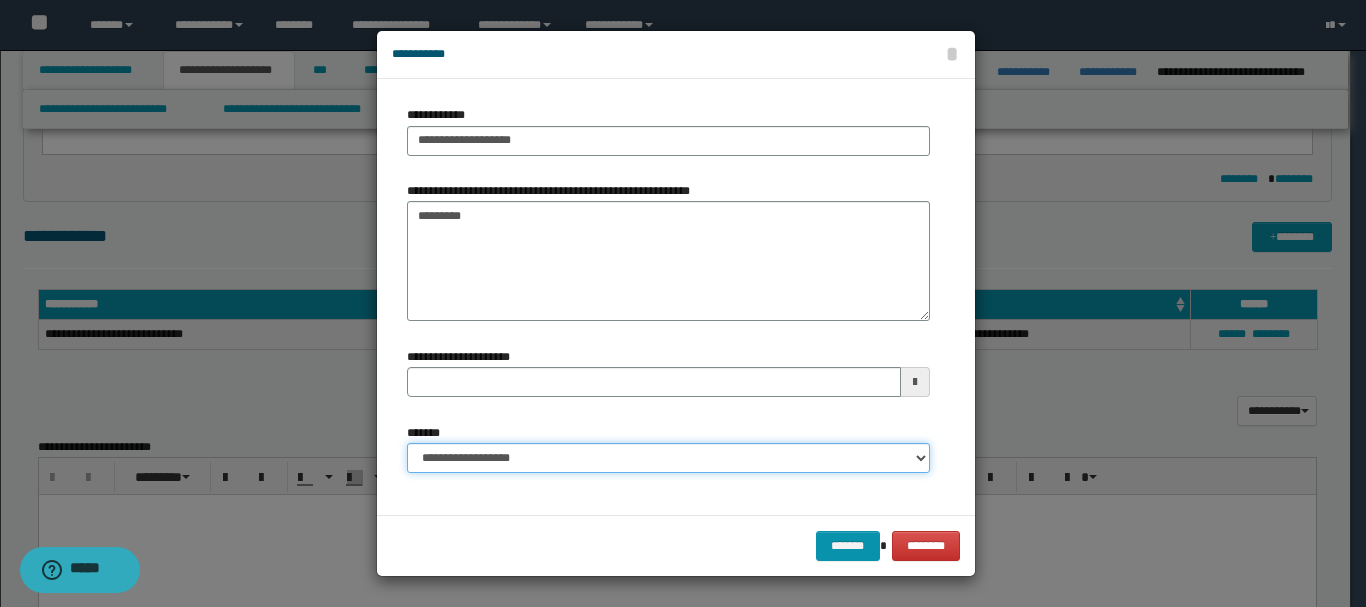click on "**********" at bounding box center (668, 458) 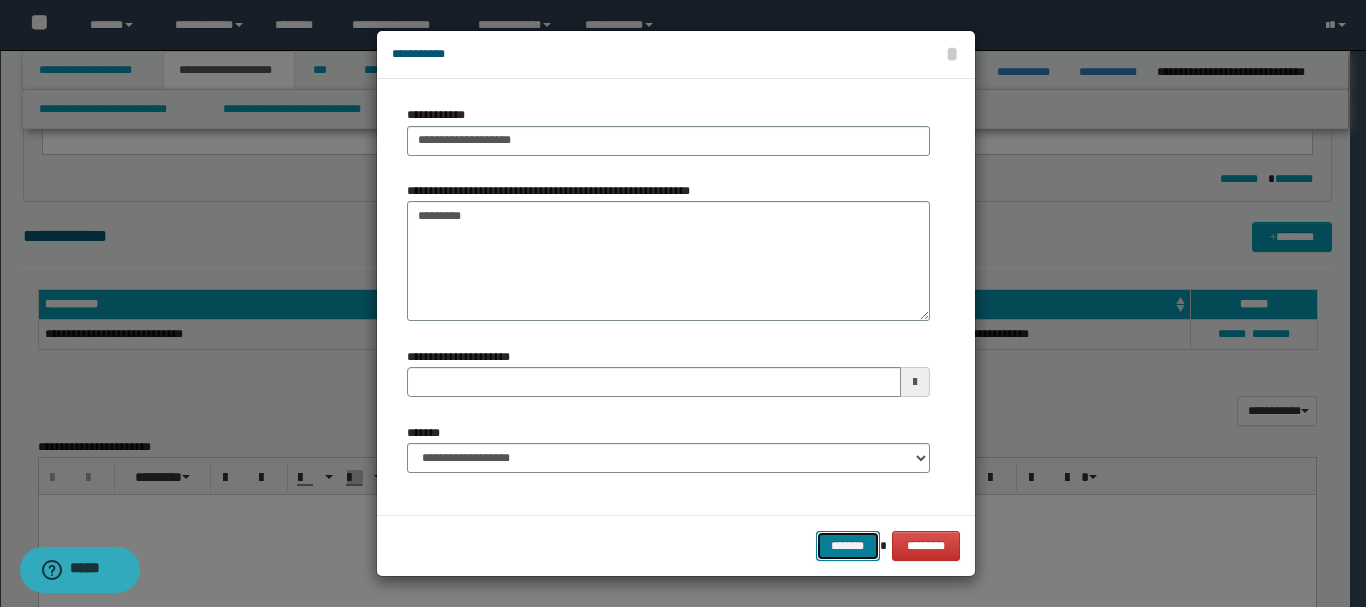 click on "*******" at bounding box center [848, 546] 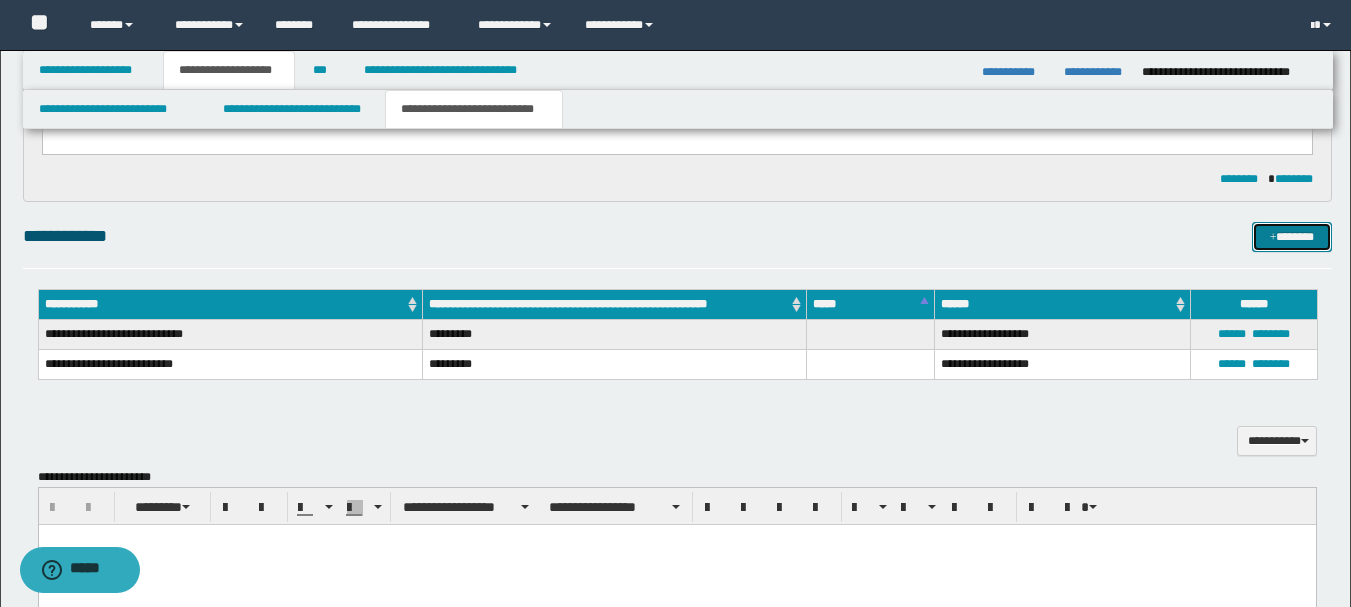 scroll, scrollTop: 1218, scrollLeft: 0, axis: vertical 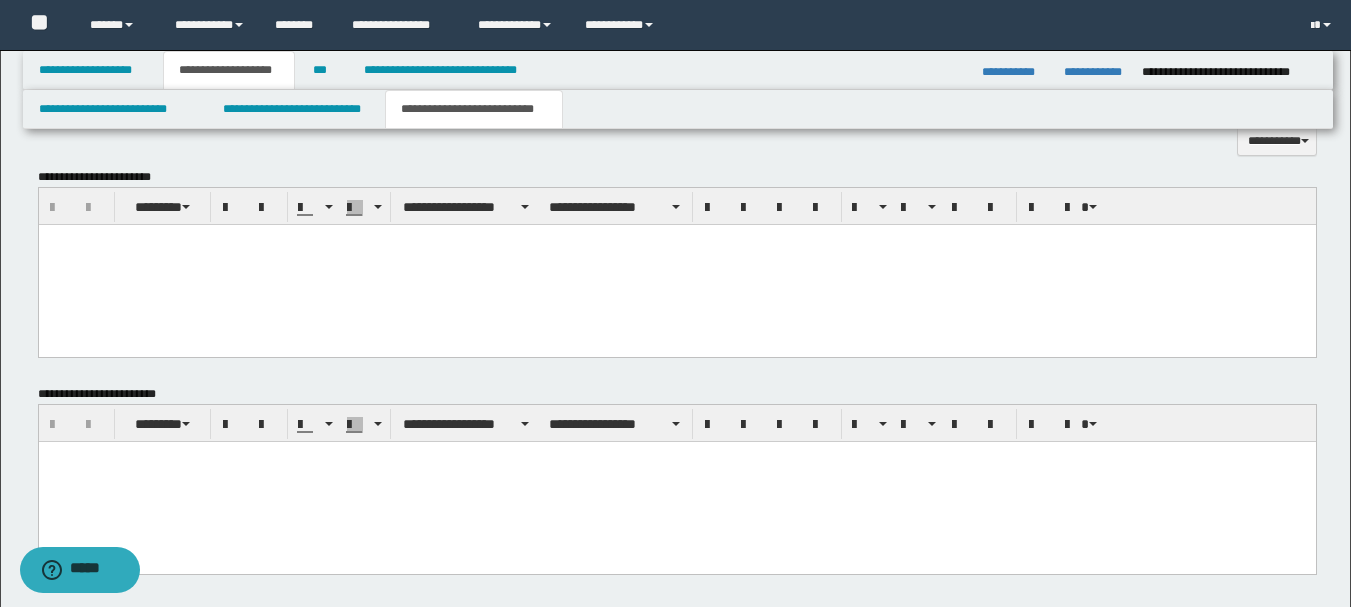 click at bounding box center [676, 264] 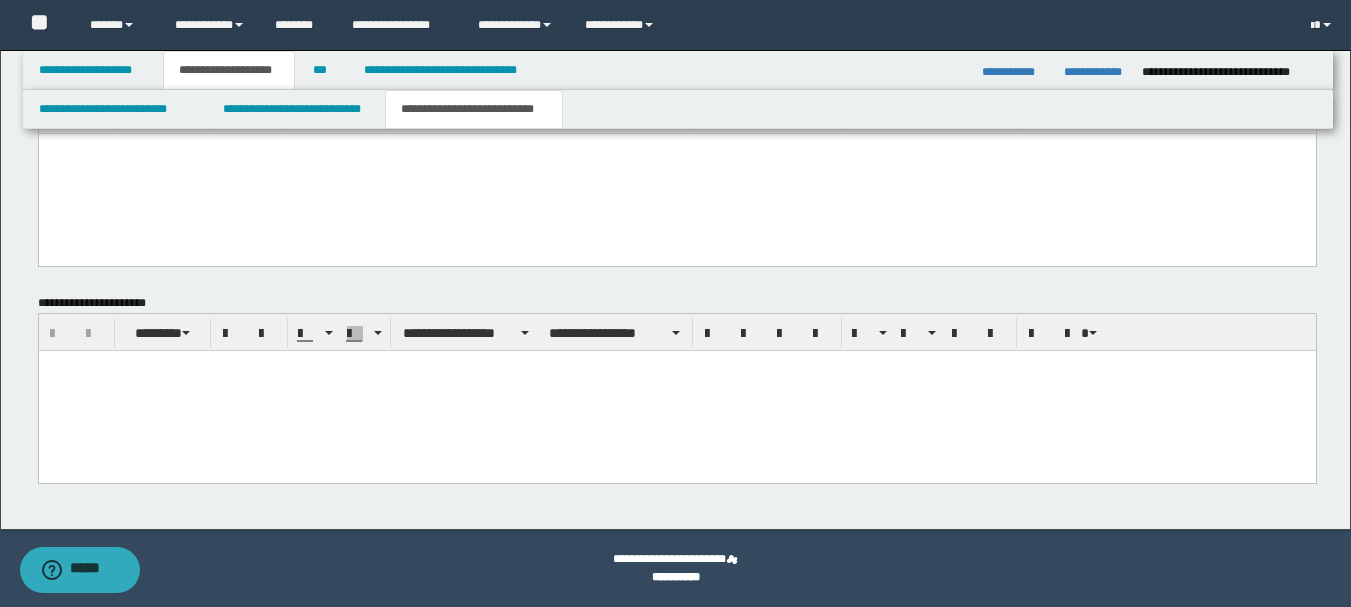 drag, startPoint x: 46, startPoint y: -1126, endPoint x: 757, endPoint y: 557, distance: 1827.0222 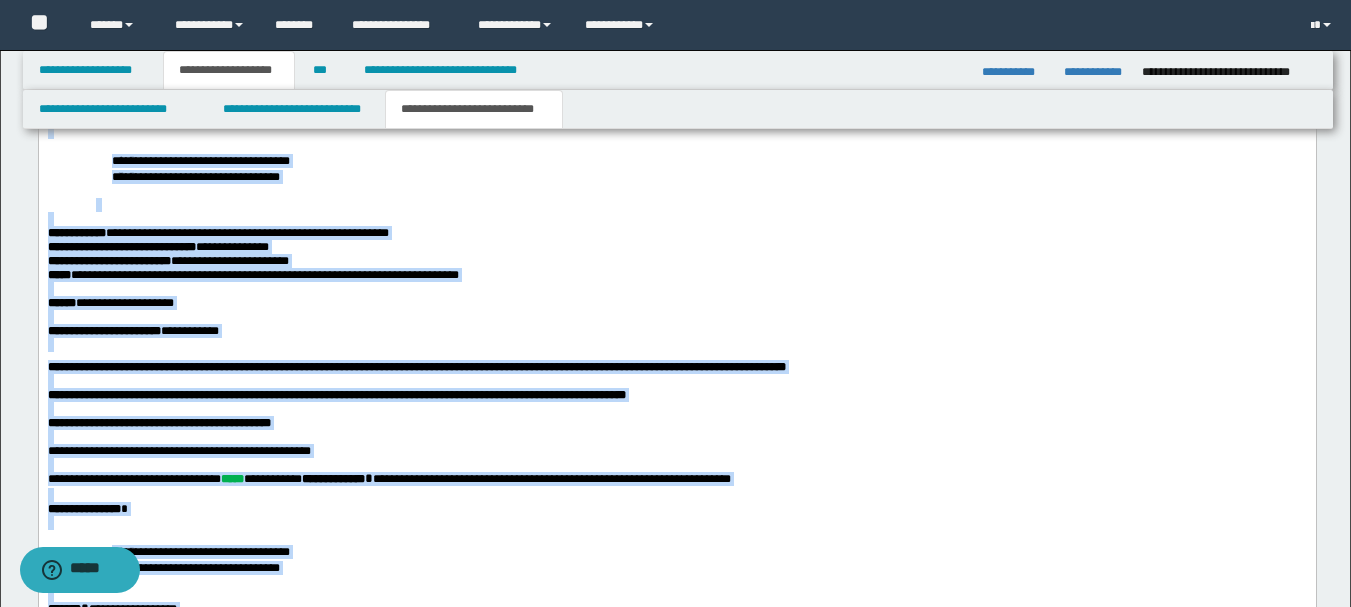 scroll, scrollTop: 1283, scrollLeft: 0, axis: vertical 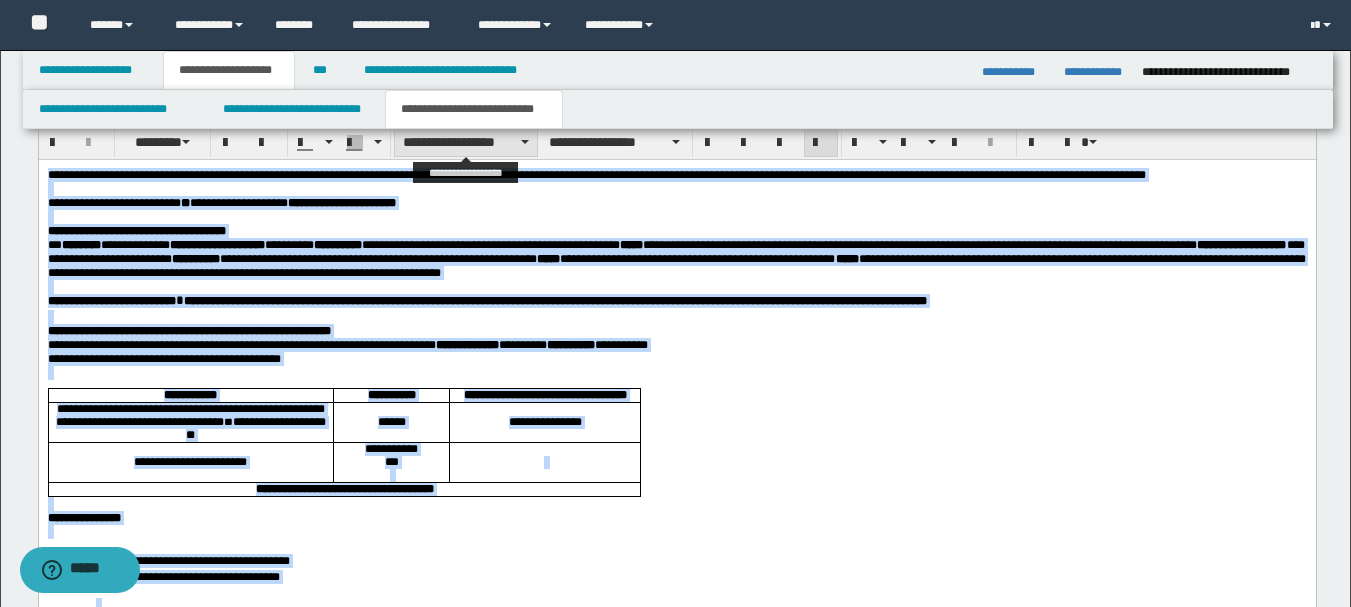 click on "**********" at bounding box center [466, 142] 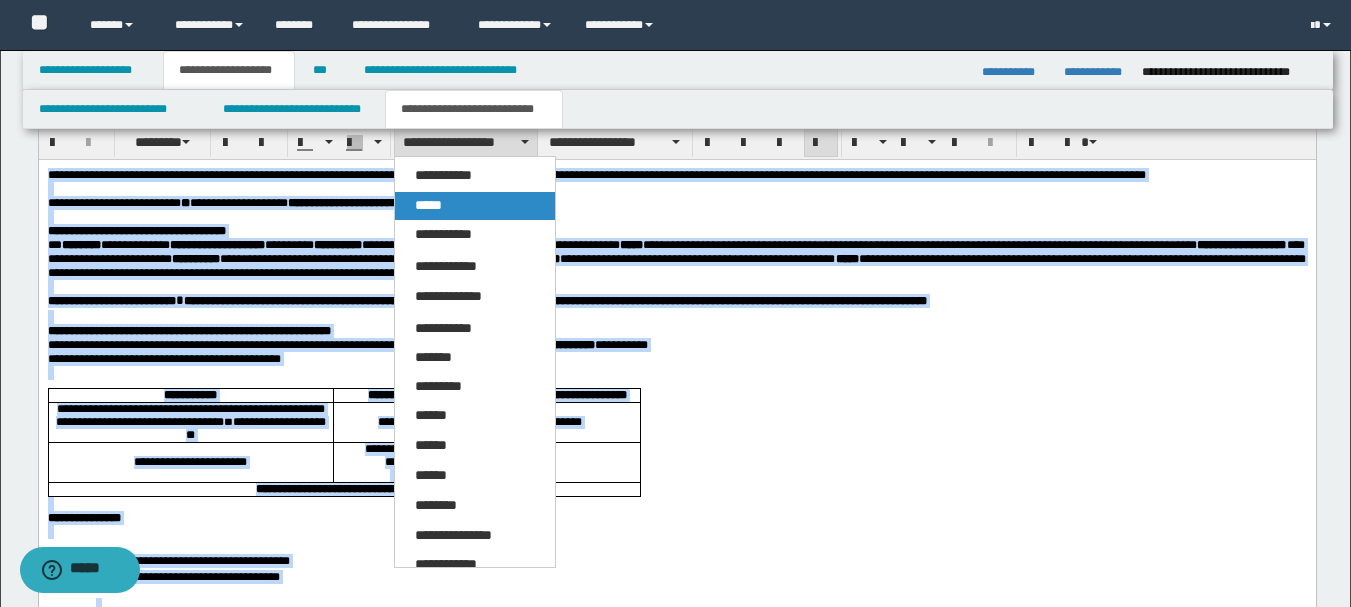 click on "*****" at bounding box center (475, 206) 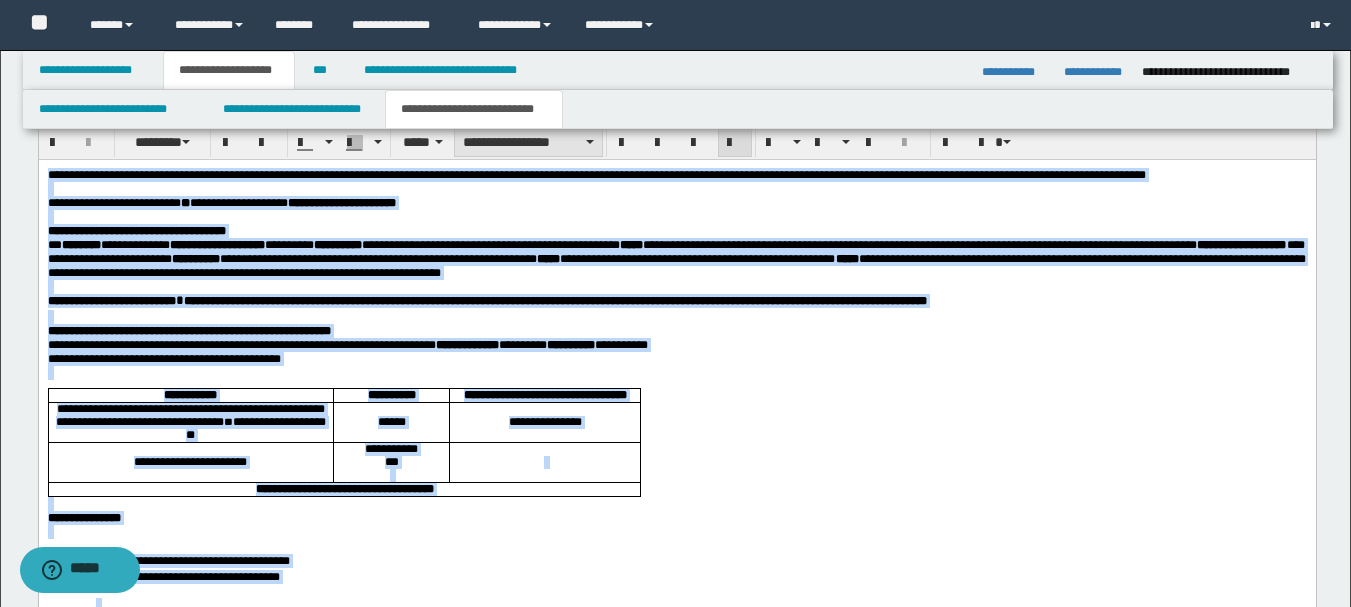 click on "**********" at bounding box center (528, 142) 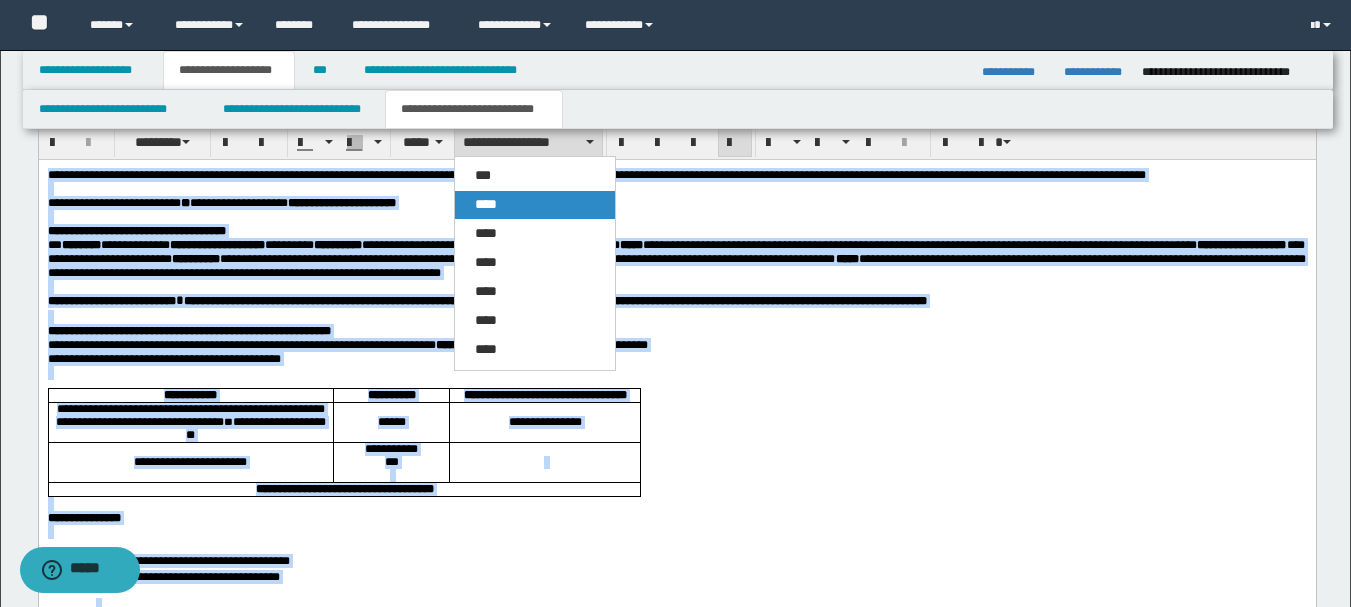 click on "****" at bounding box center [535, 205] 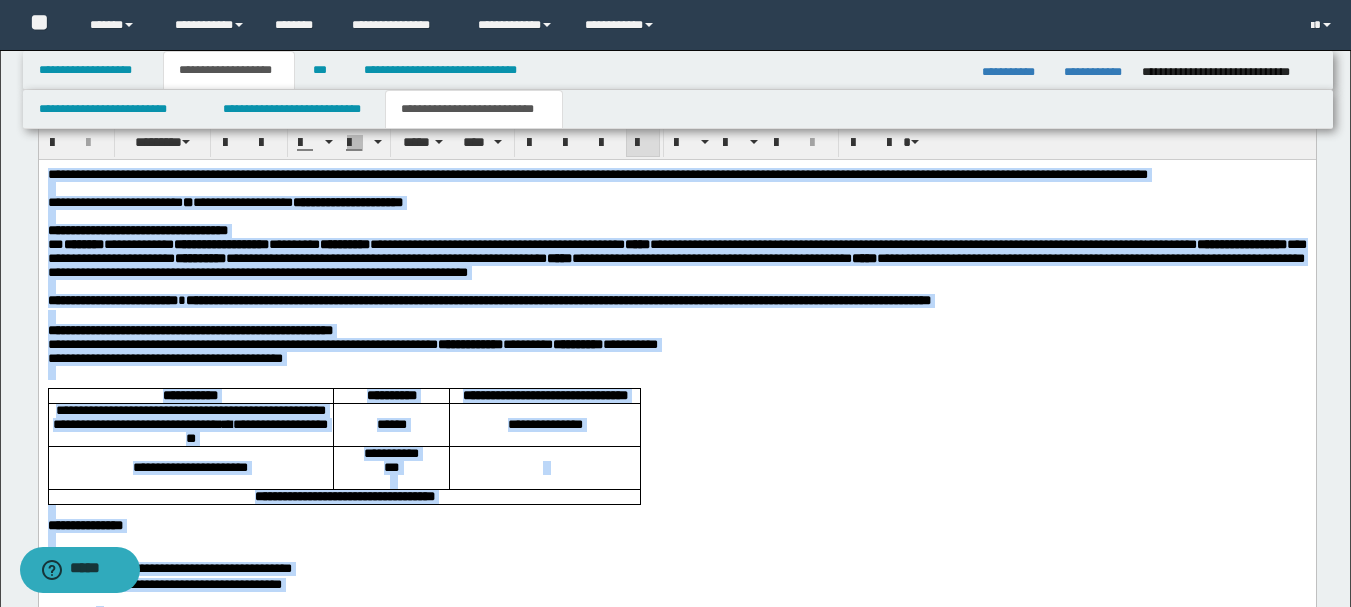 click on "**********" at bounding box center [676, 202] 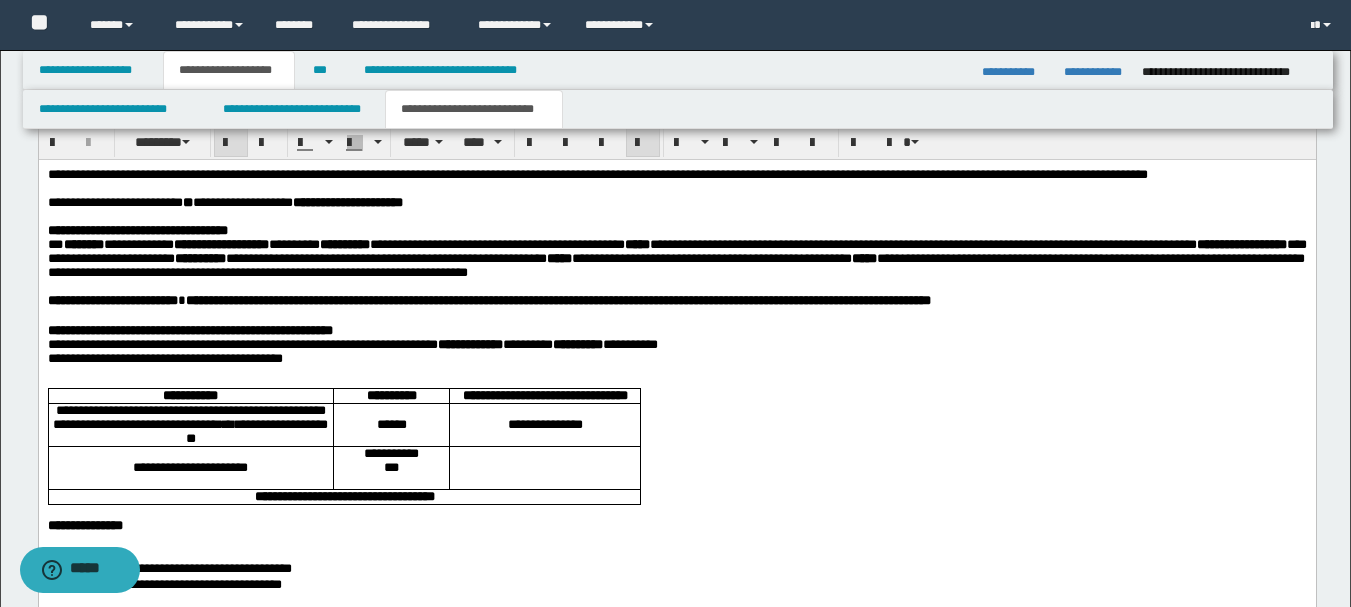 scroll, scrollTop: 1783, scrollLeft: 0, axis: vertical 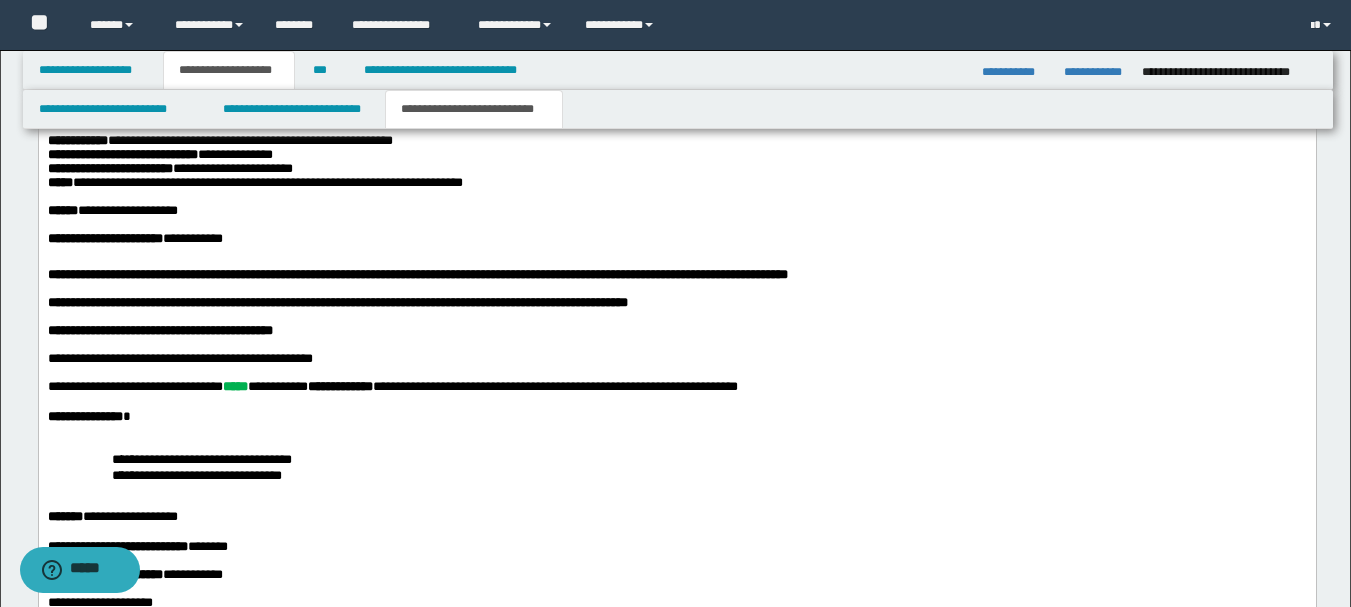 click on "**********" at bounding box center (254, 182) 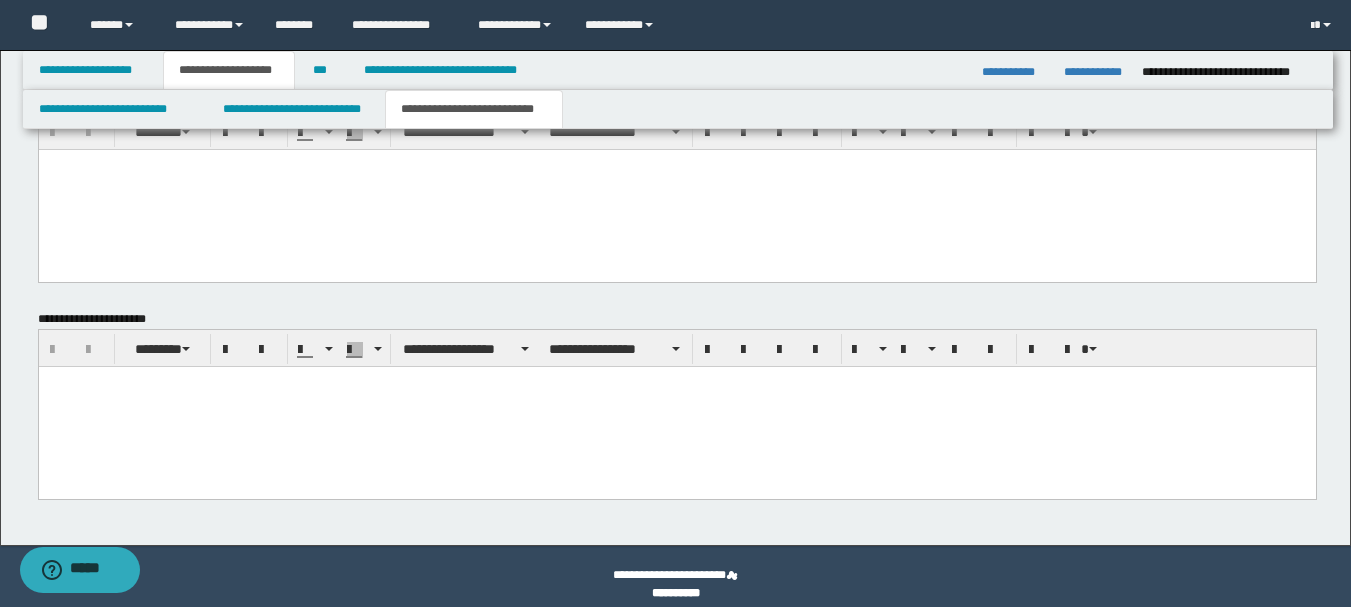 scroll, scrollTop: 2599, scrollLeft: 0, axis: vertical 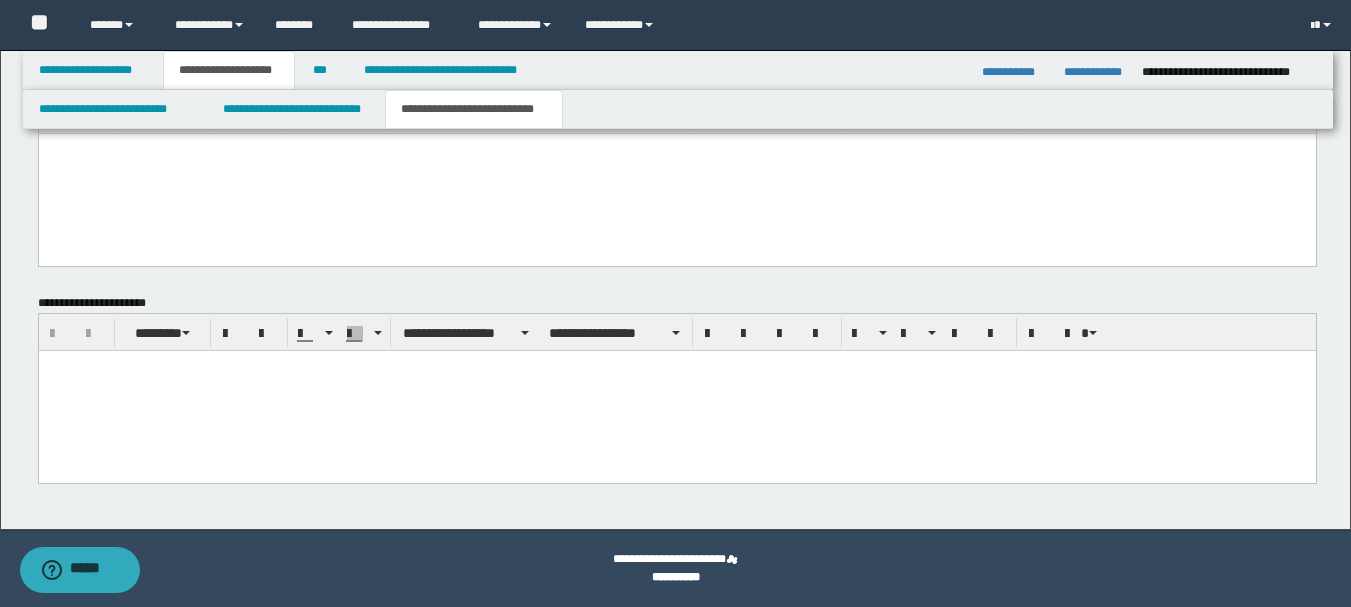 click at bounding box center [676, 390] 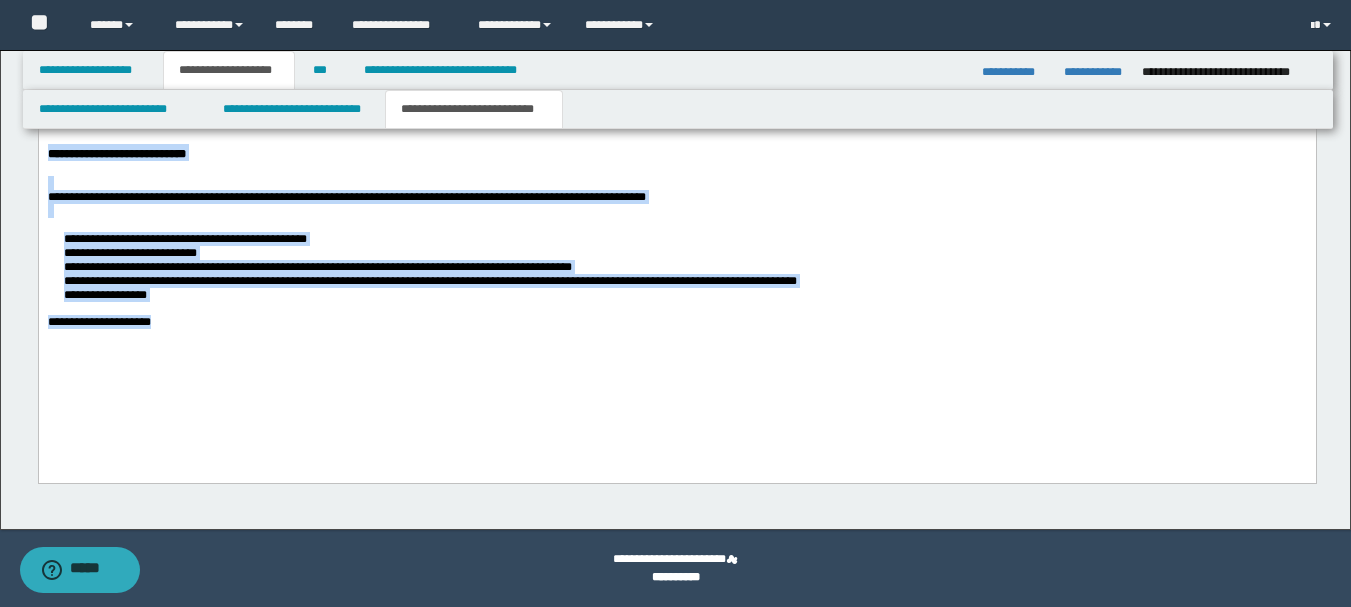 drag, startPoint x: 47, startPoint y: -224, endPoint x: 609, endPoint y: 581, distance: 981.7683 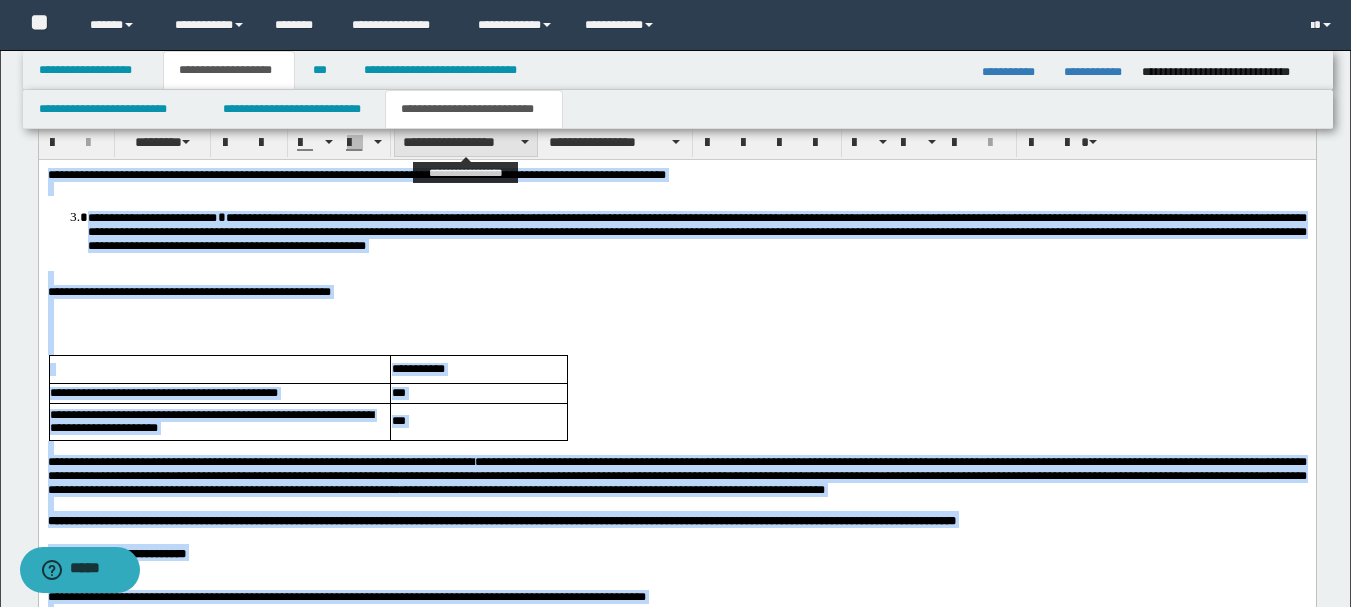 click on "**********" at bounding box center [466, 142] 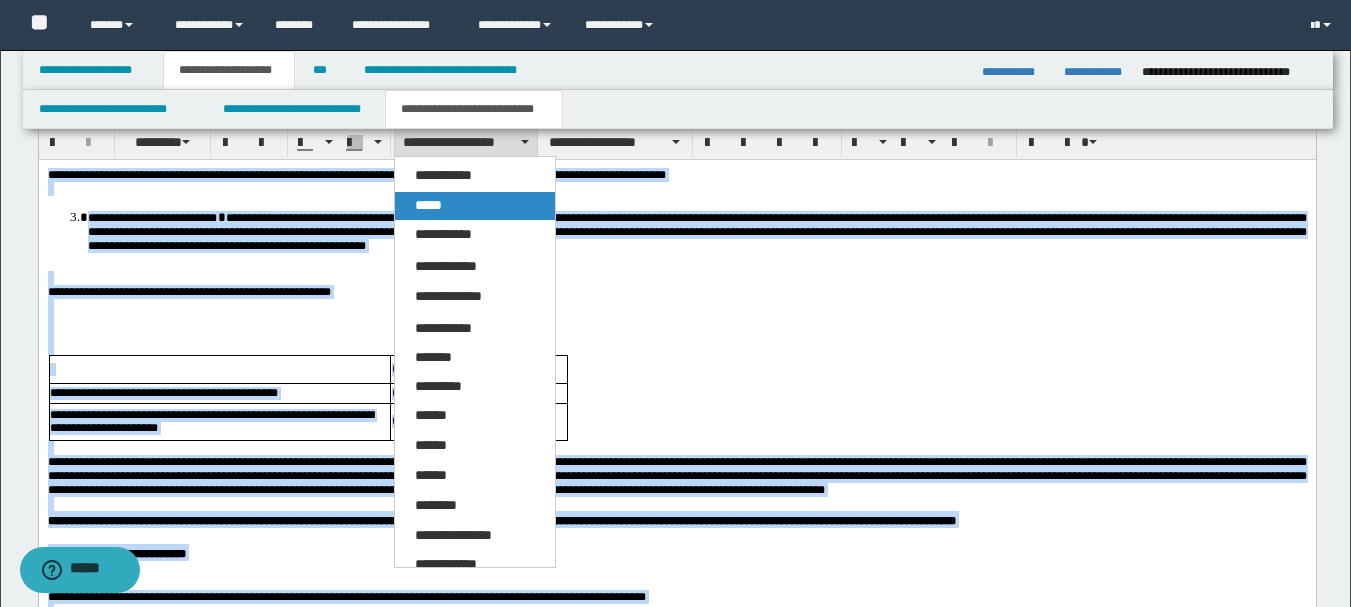 click on "*****" at bounding box center [475, 206] 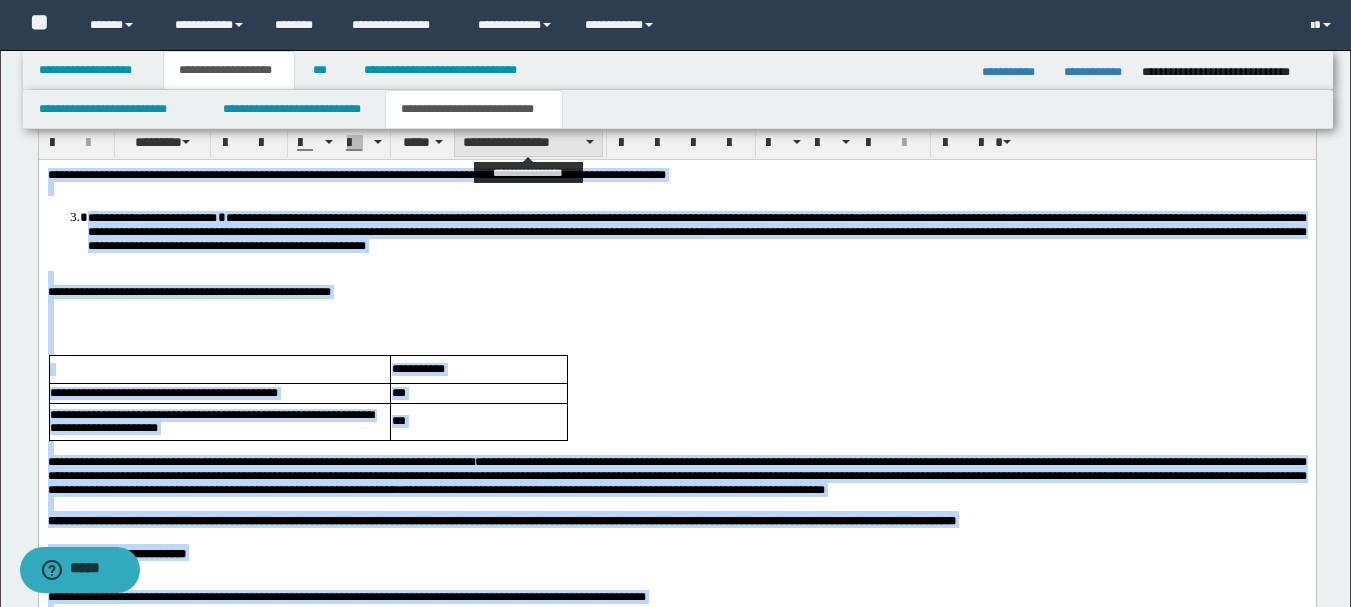 click on "**********" at bounding box center (528, 142) 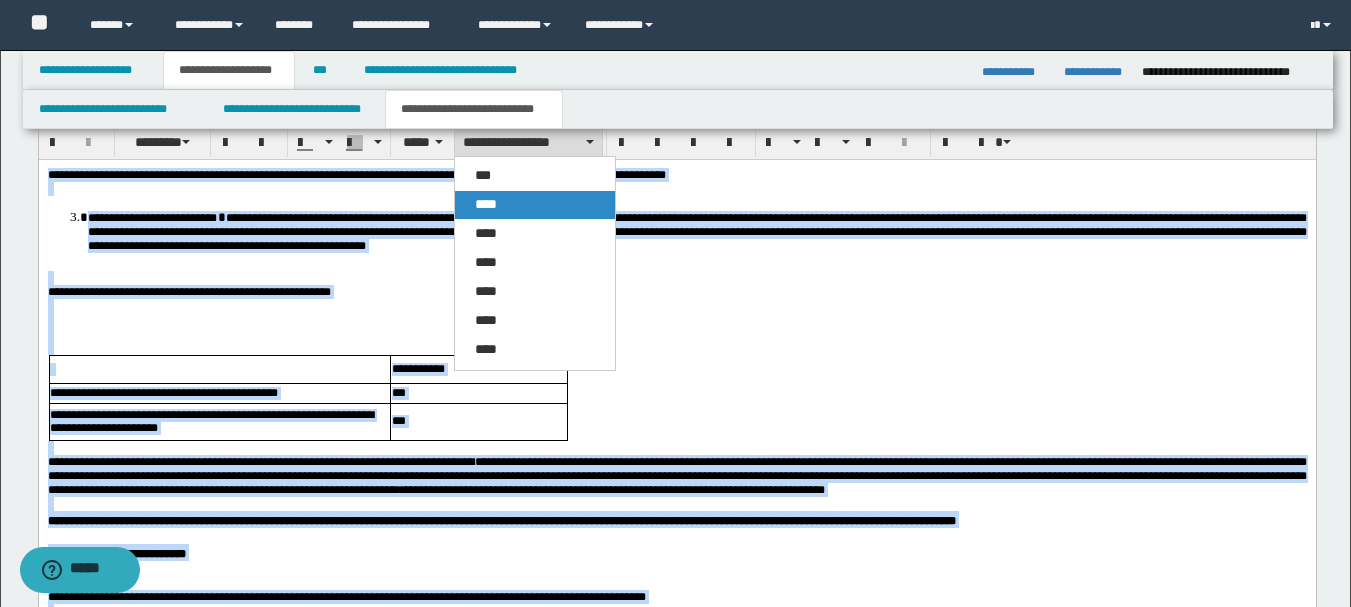click on "****" at bounding box center (486, 204) 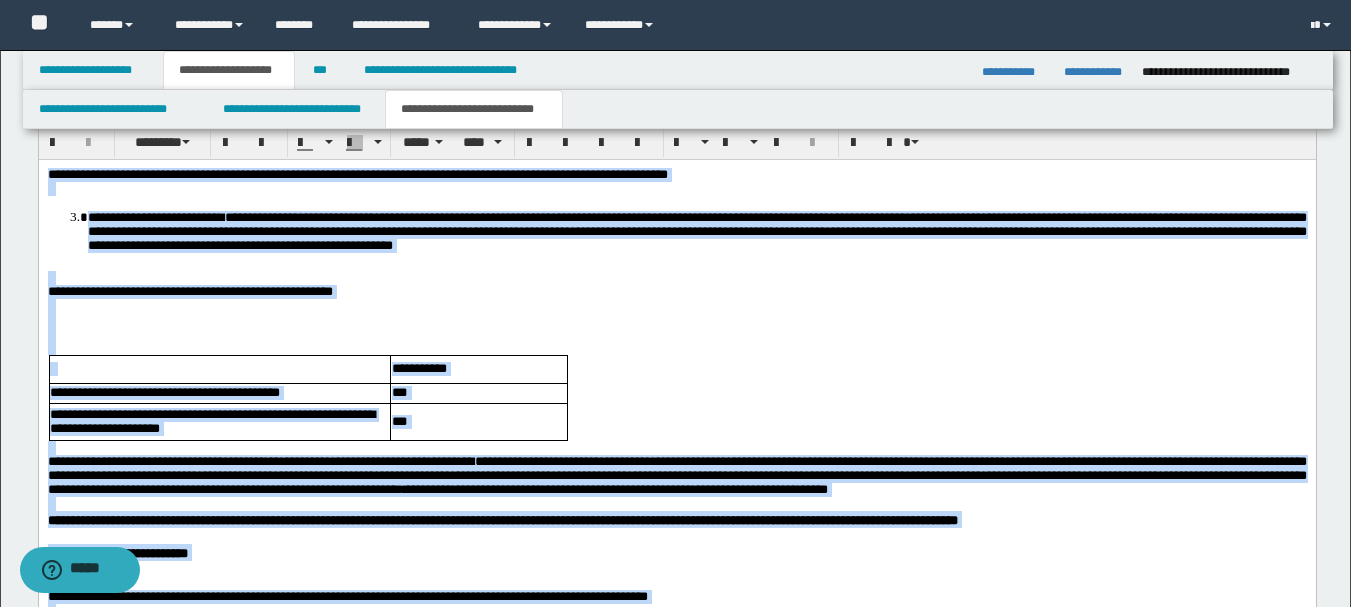 click at bounding box center (676, 319) 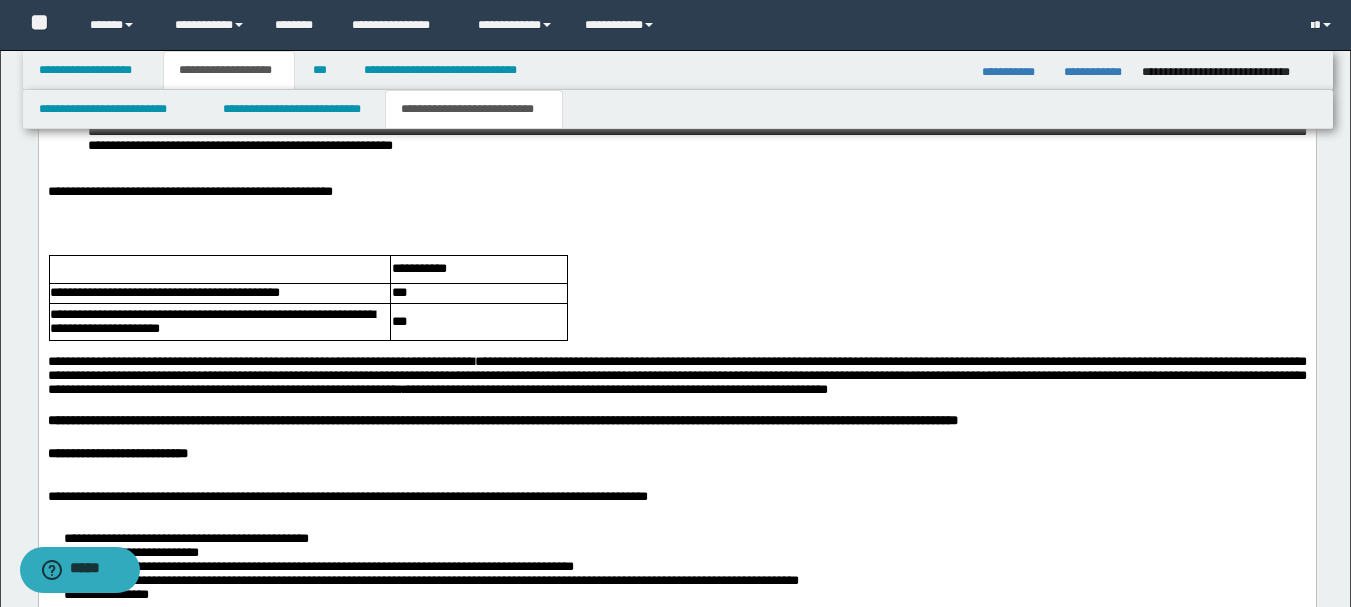 scroll, scrollTop: 3090, scrollLeft: 0, axis: vertical 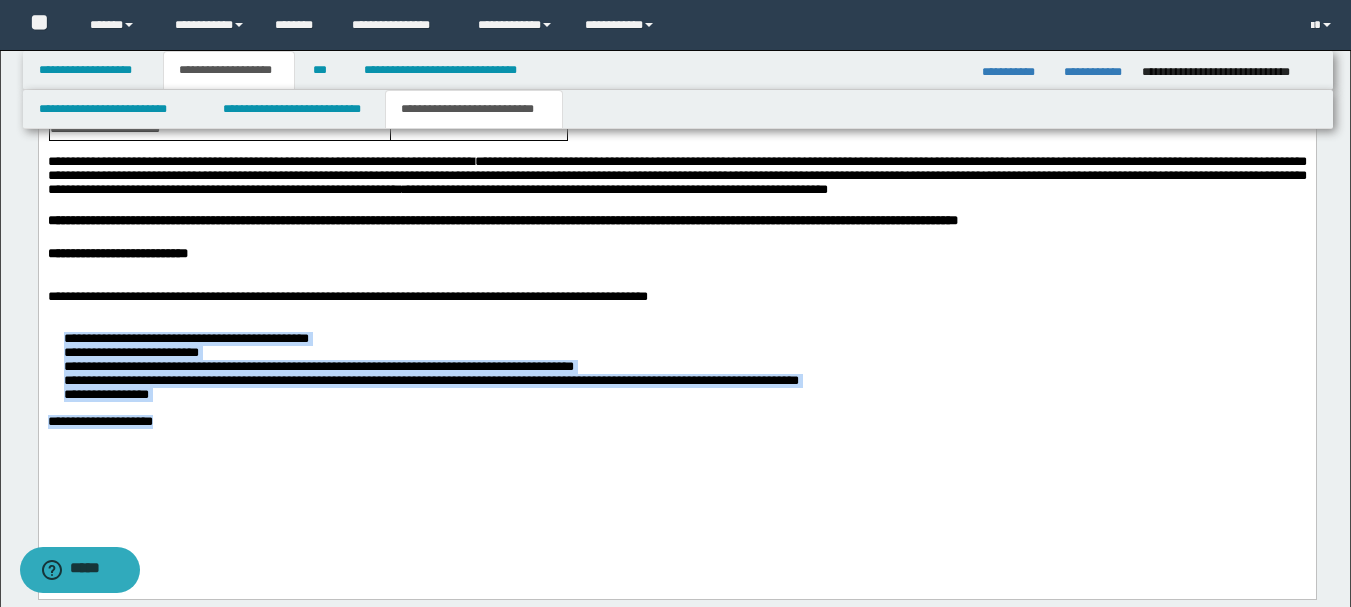 drag, startPoint x: 184, startPoint y: 486, endPoint x: 54, endPoint y: 373, distance: 172.24692 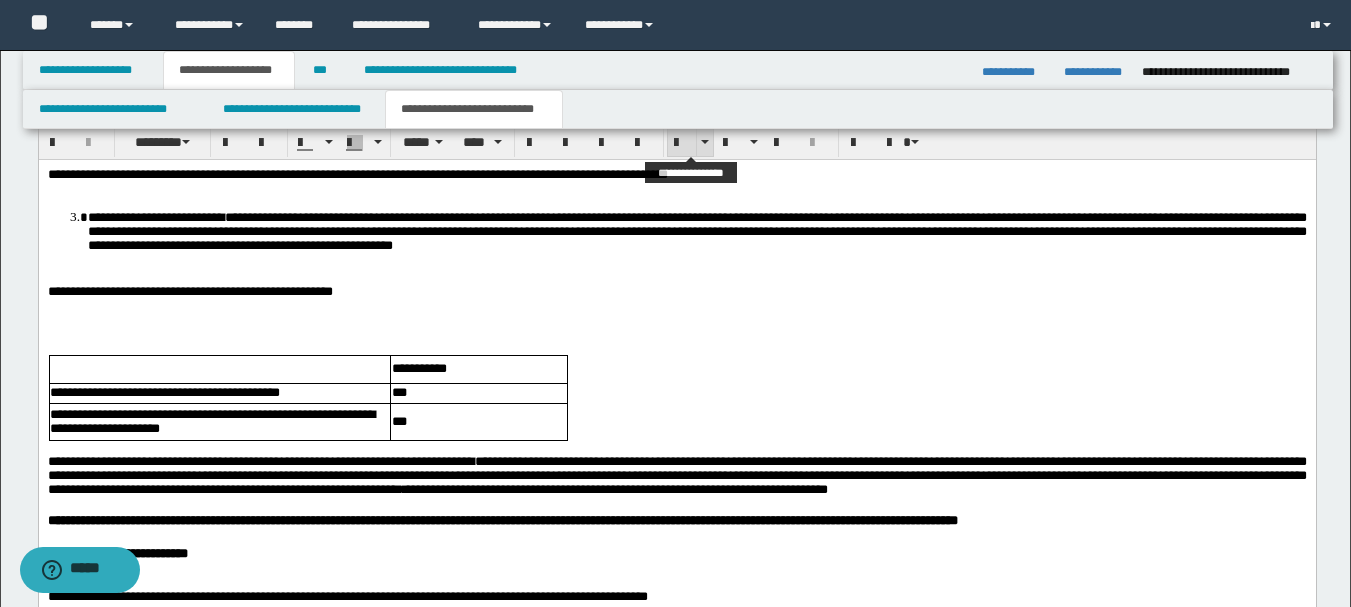 click at bounding box center [682, 143] 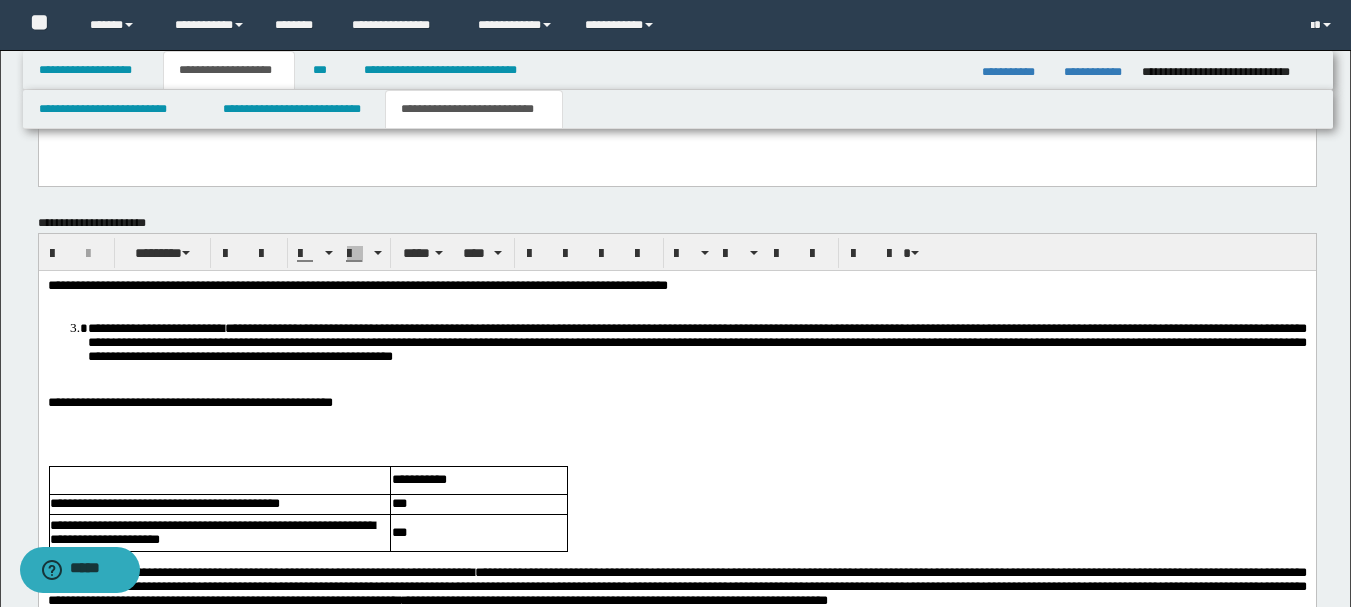 scroll, scrollTop: 2579, scrollLeft: 0, axis: vertical 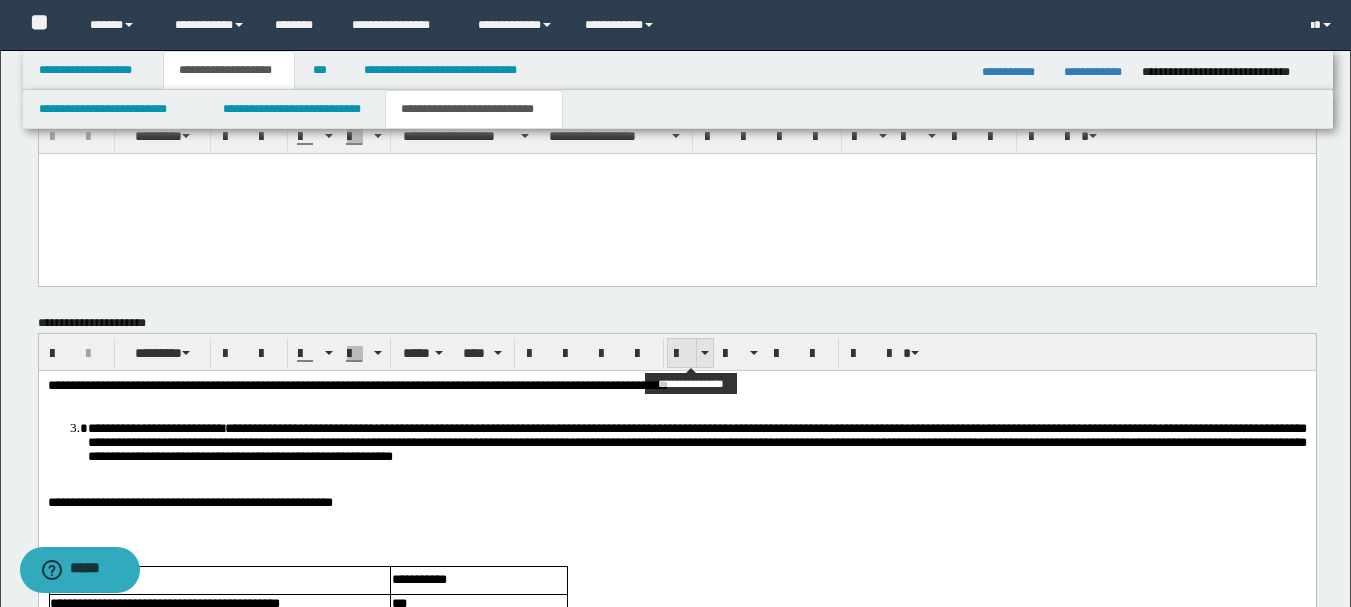 click at bounding box center (682, 354) 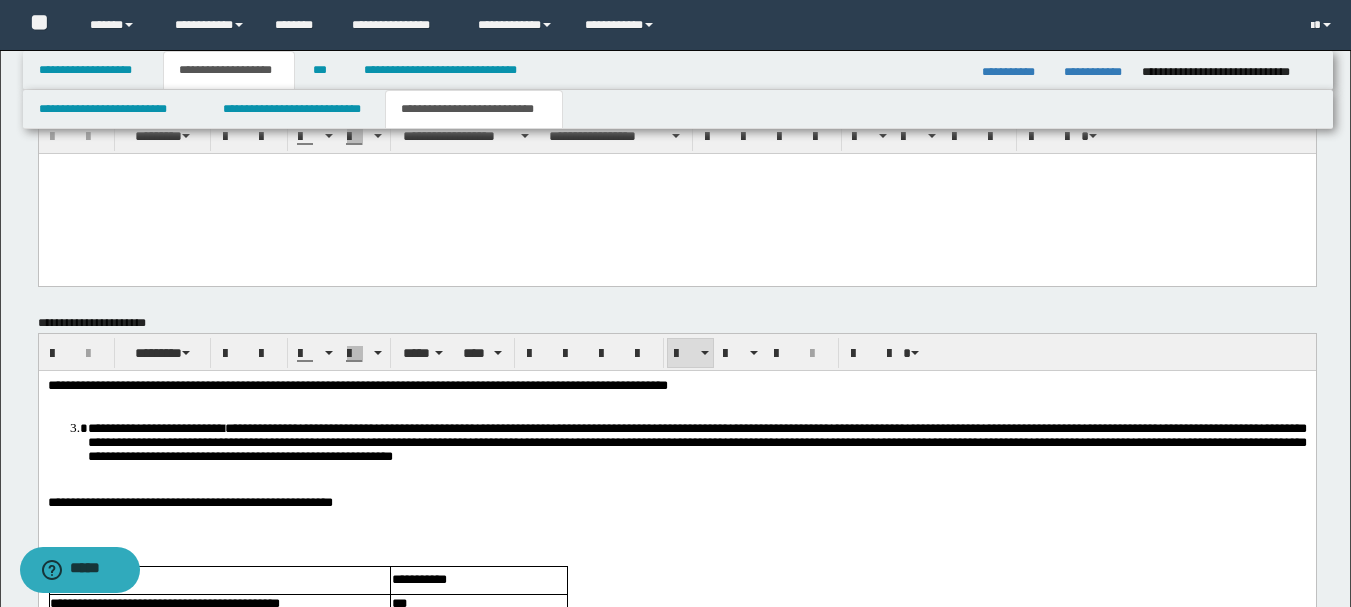 click at bounding box center [676, 488] 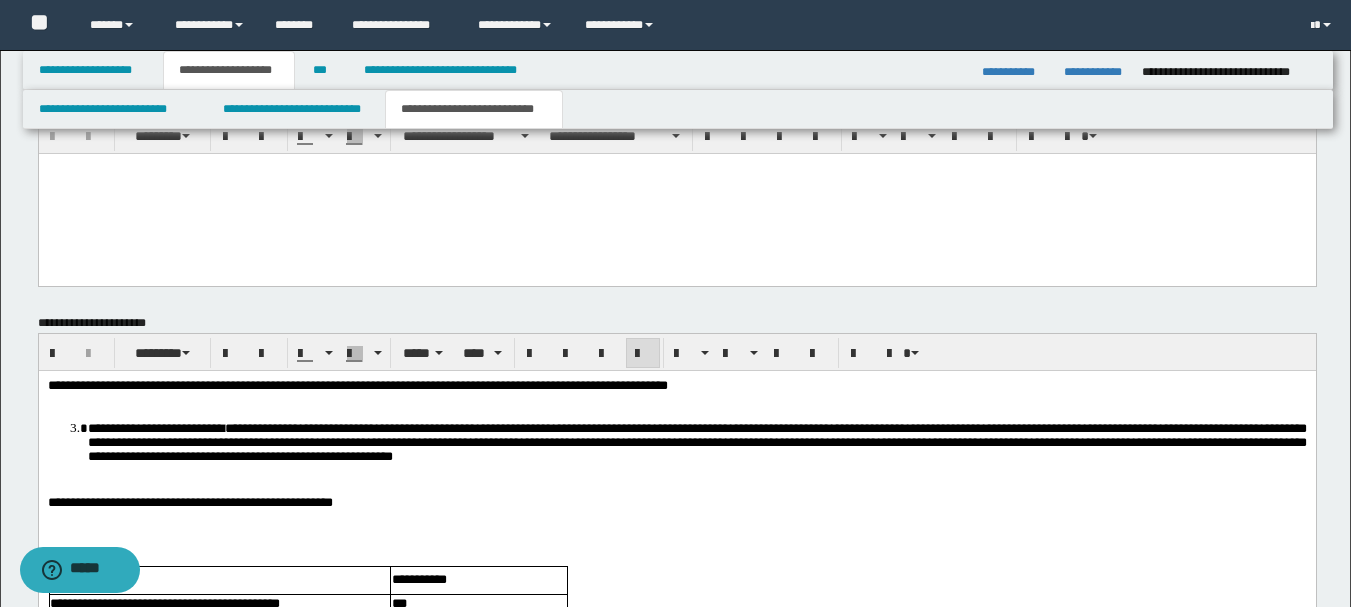 scroll, scrollTop: 3079, scrollLeft: 0, axis: vertical 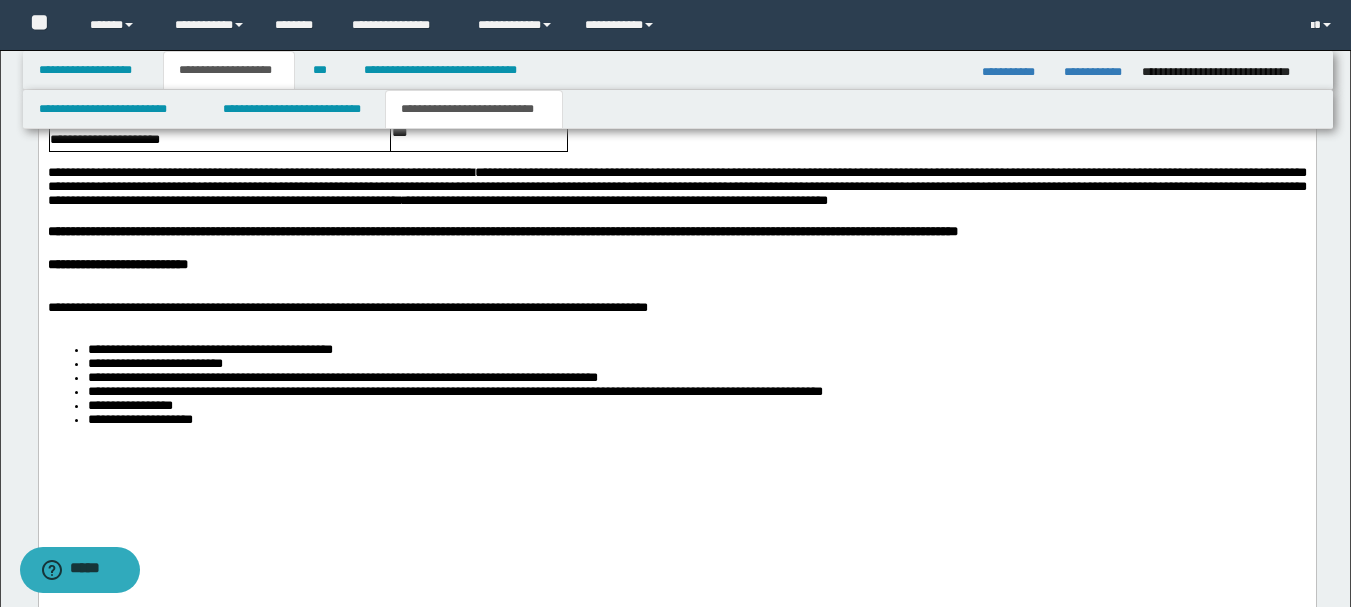click on "**********" at bounding box center [342, 377] 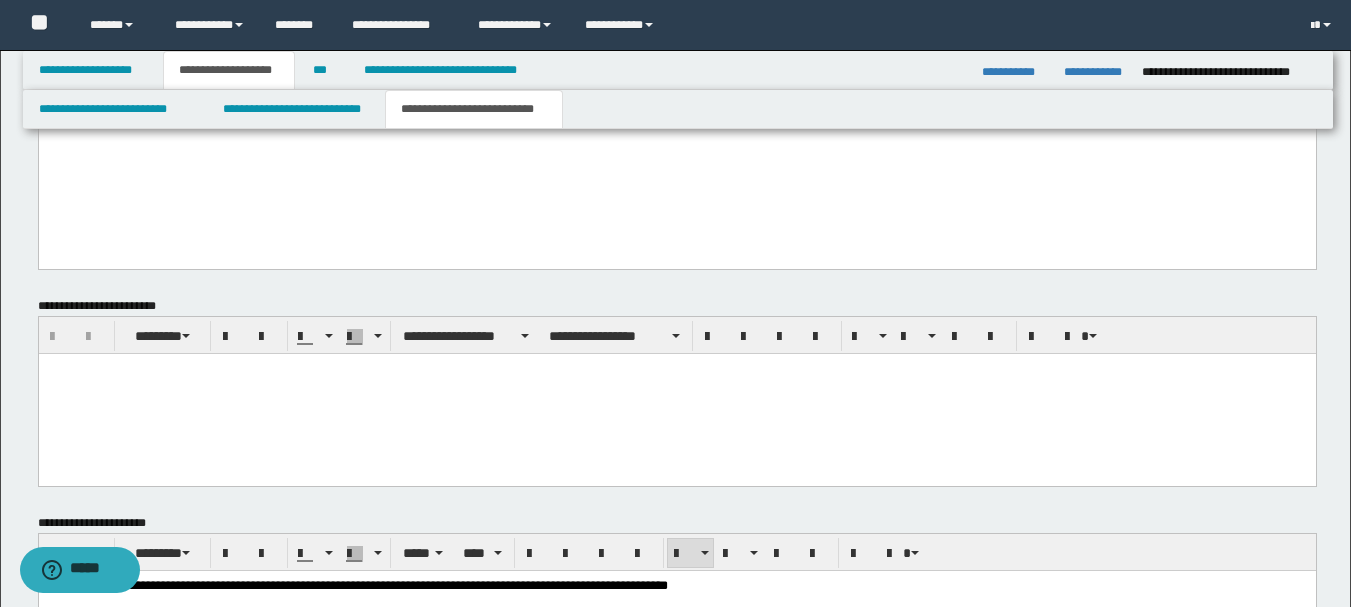 scroll, scrollTop: 1879, scrollLeft: 0, axis: vertical 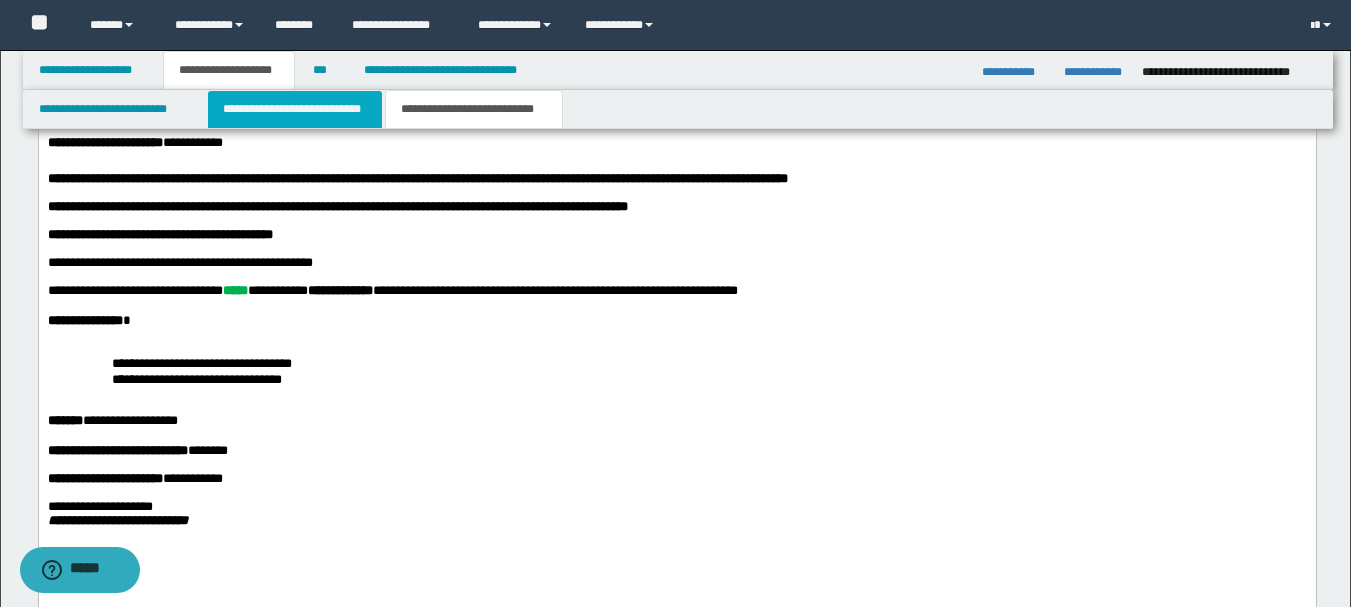 click on "**********" at bounding box center [295, 109] 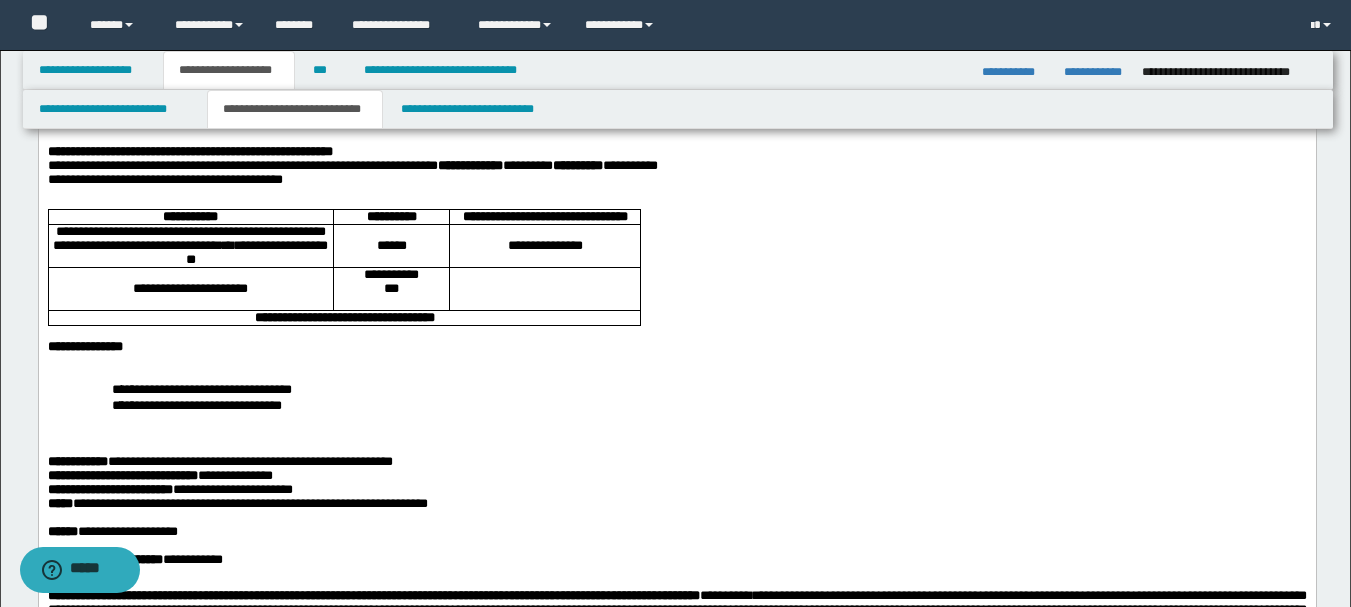 scroll, scrollTop: 0, scrollLeft: 0, axis: both 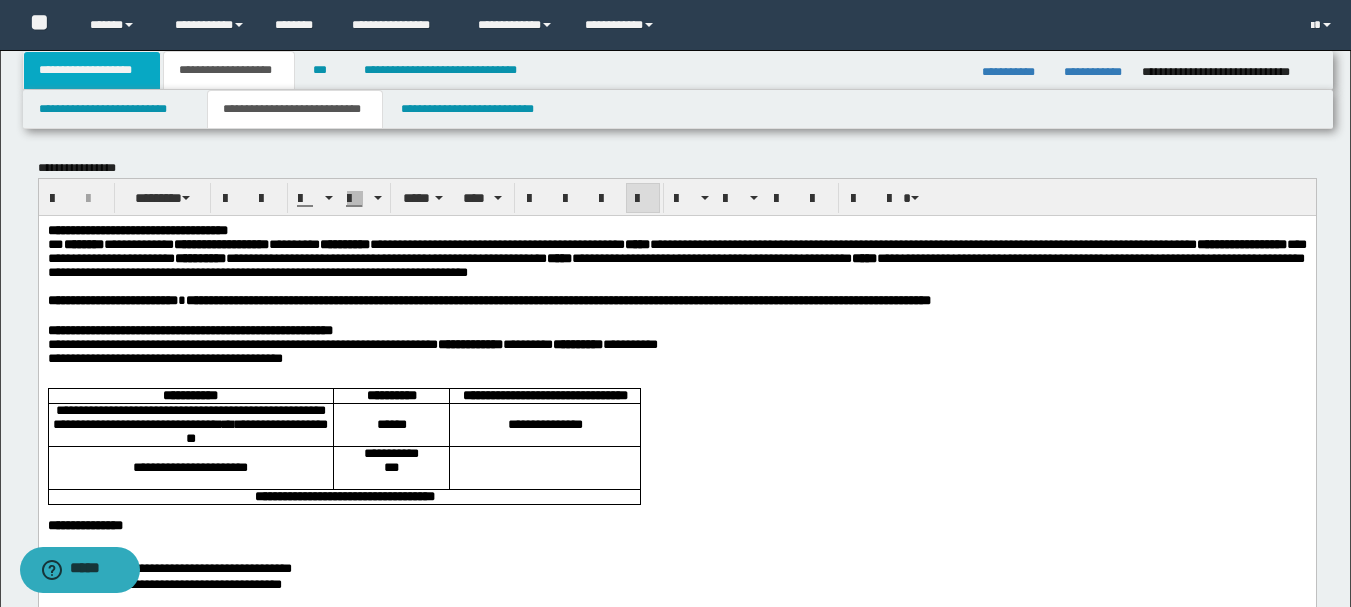 click on "**********" at bounding box center [92, 70] 